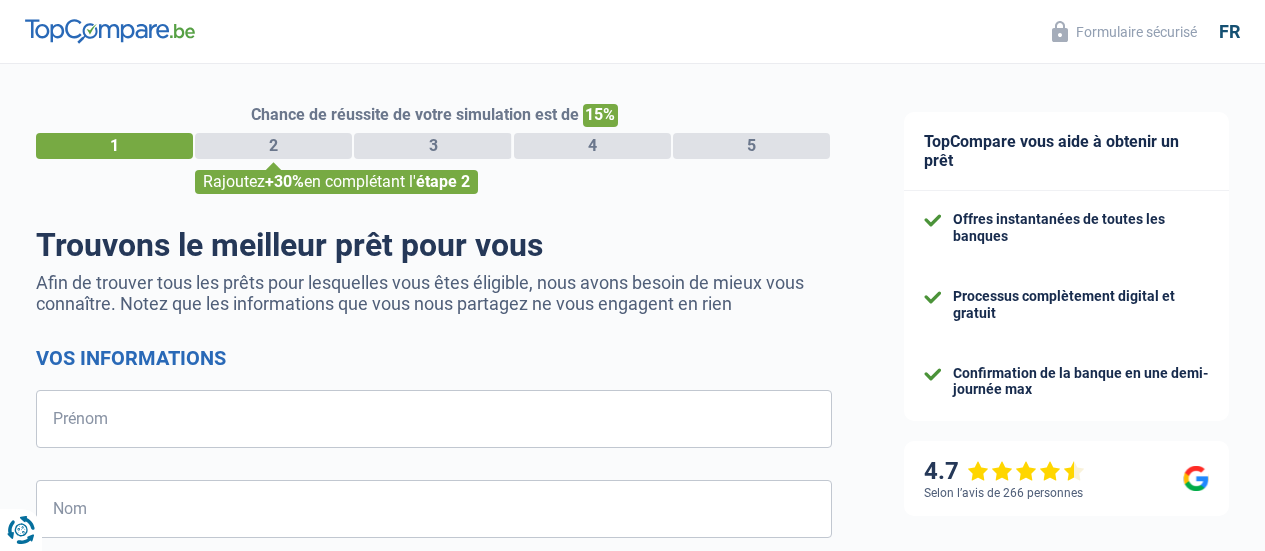 select on "32" 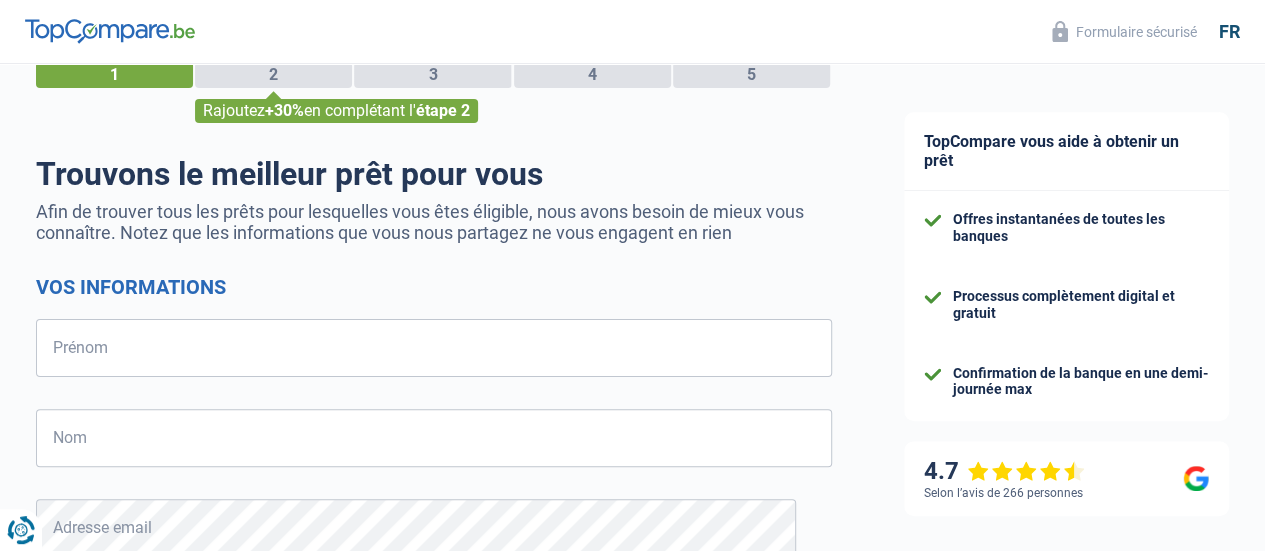 scroll, scrollTop: 0, scrollLeft: 0, axis: both 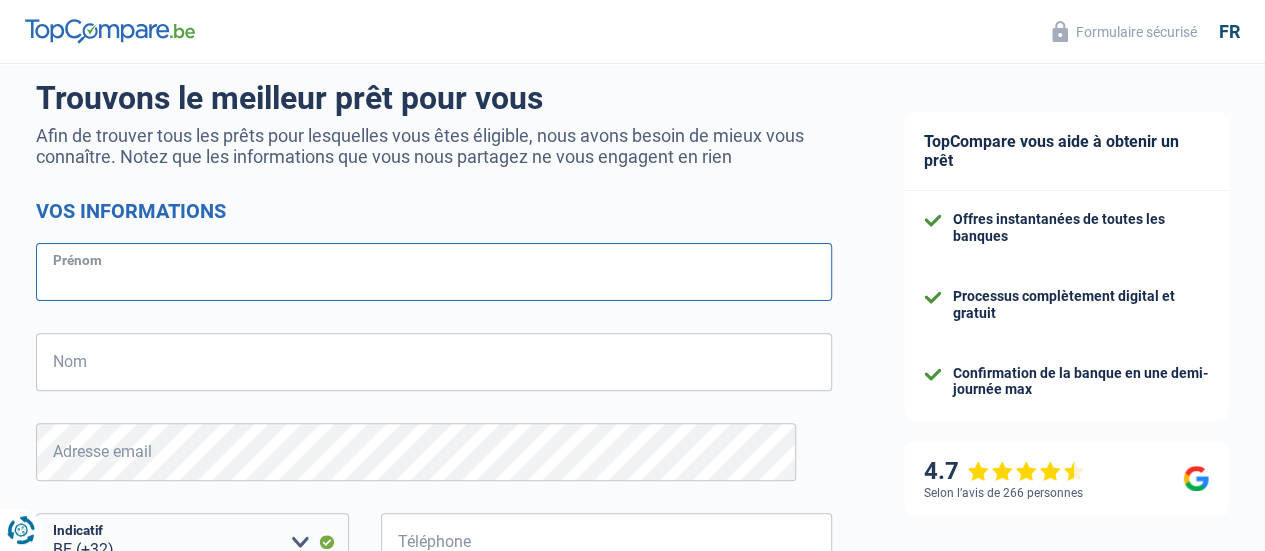 click on "Prénom" at bounding box center [434, 272] 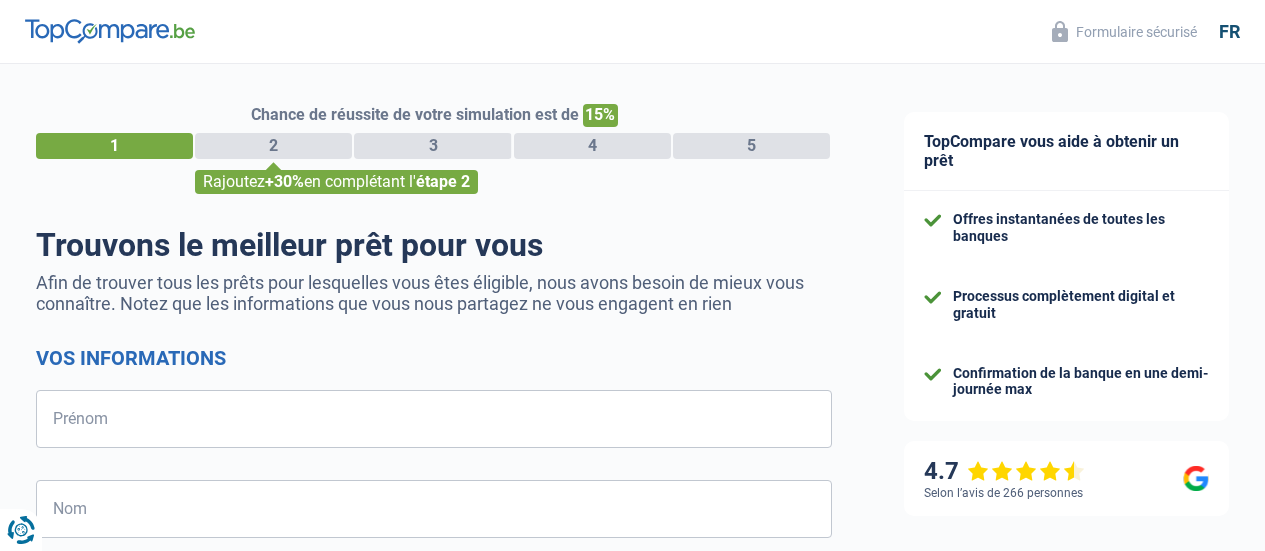 select on "32" 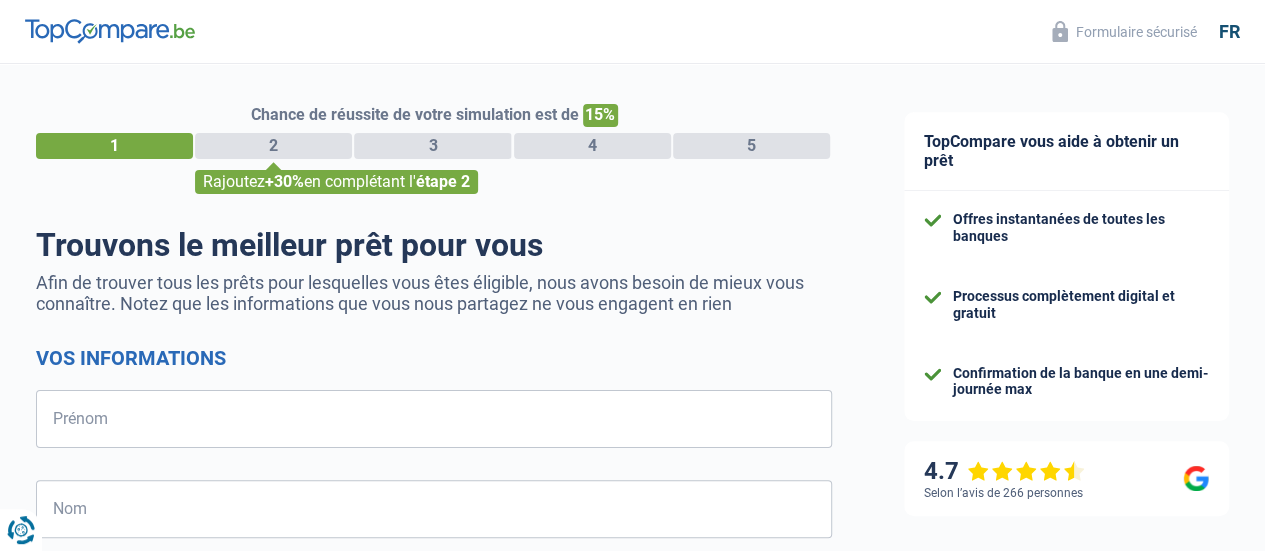 scroll, scrollTop: 0, scrollLeft: 0, axis: both 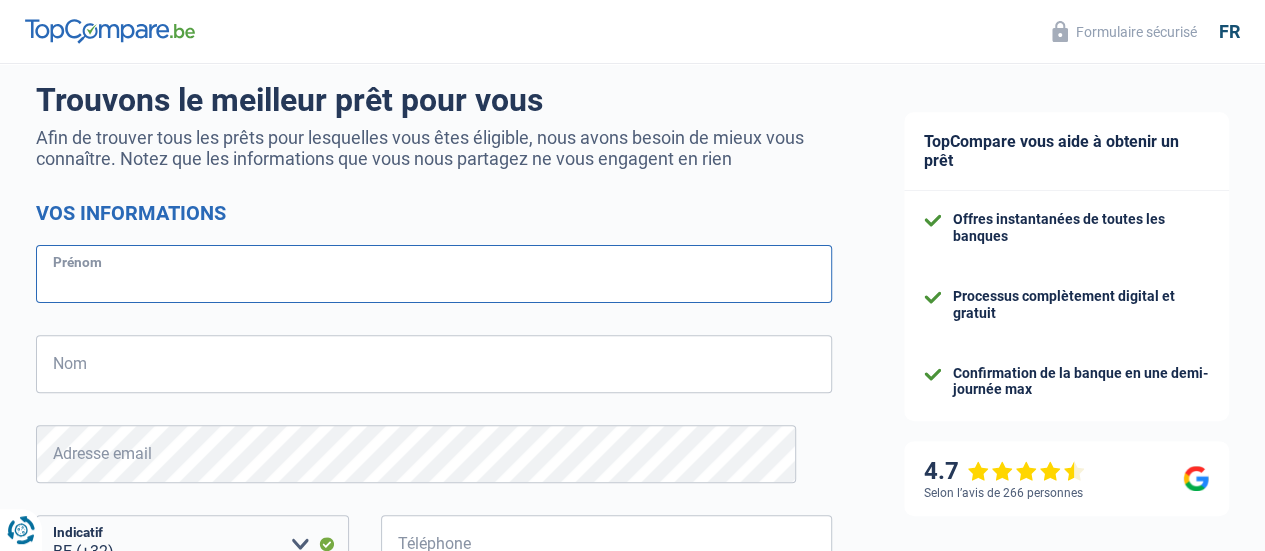 click on "Prénom" at bounding box center [434, 274] 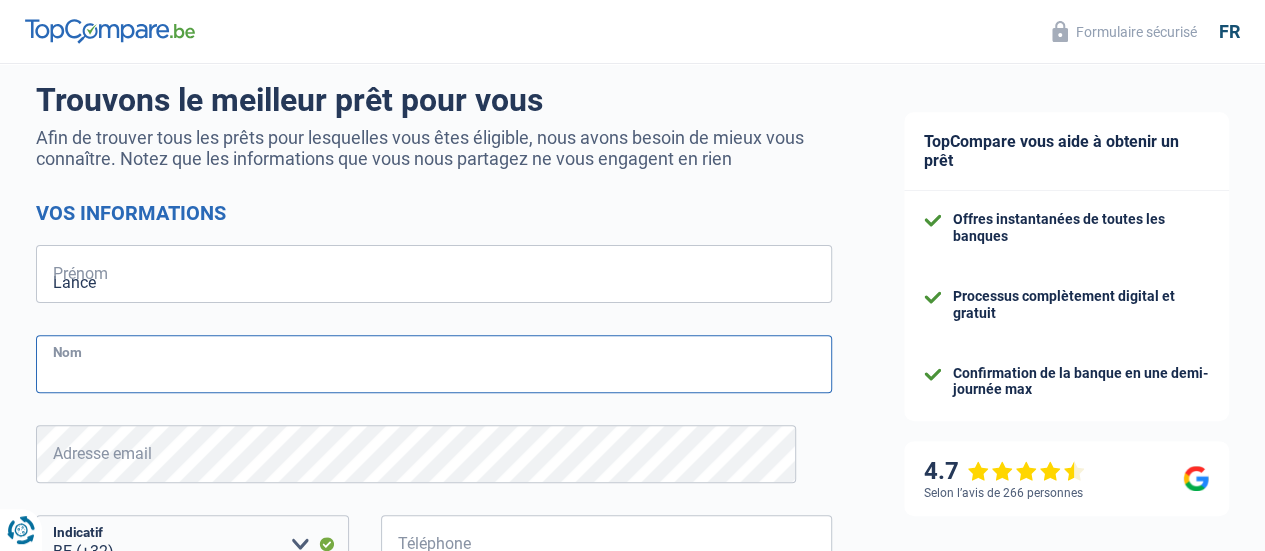 type on "Kawaya" 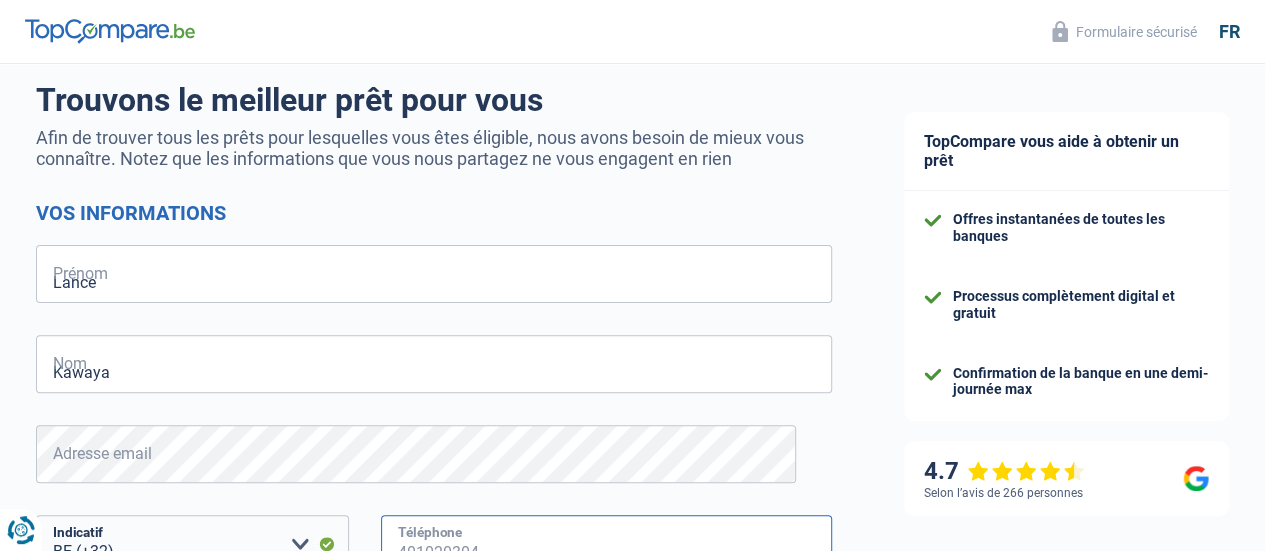 type on "[NUMBER]" 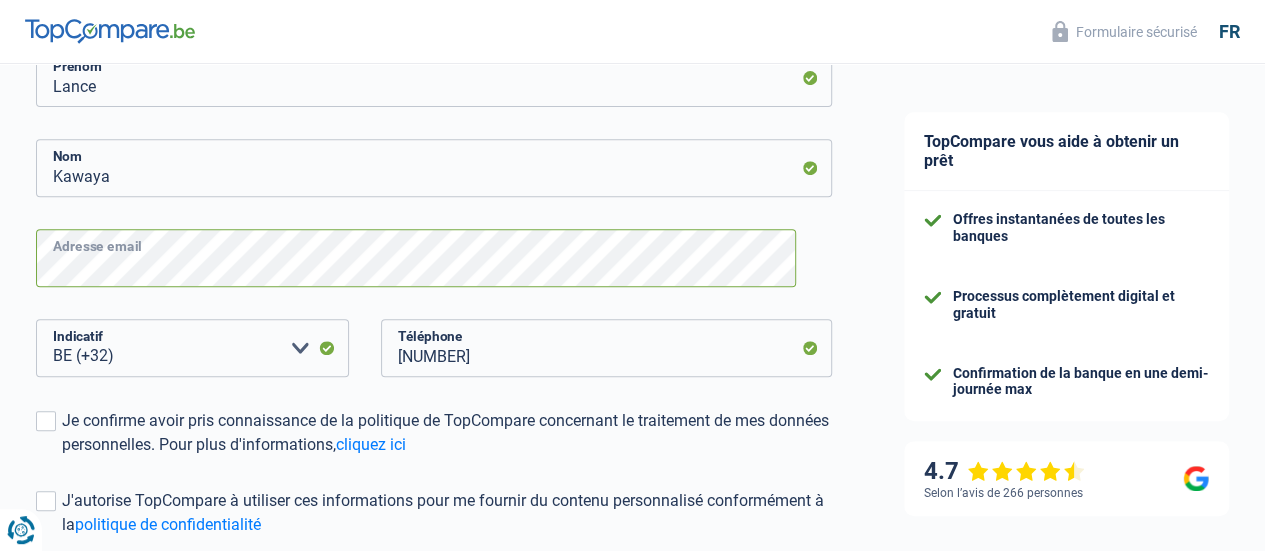 scroll, scrollTop: 527, scrollLeft: 0, axis: vertical 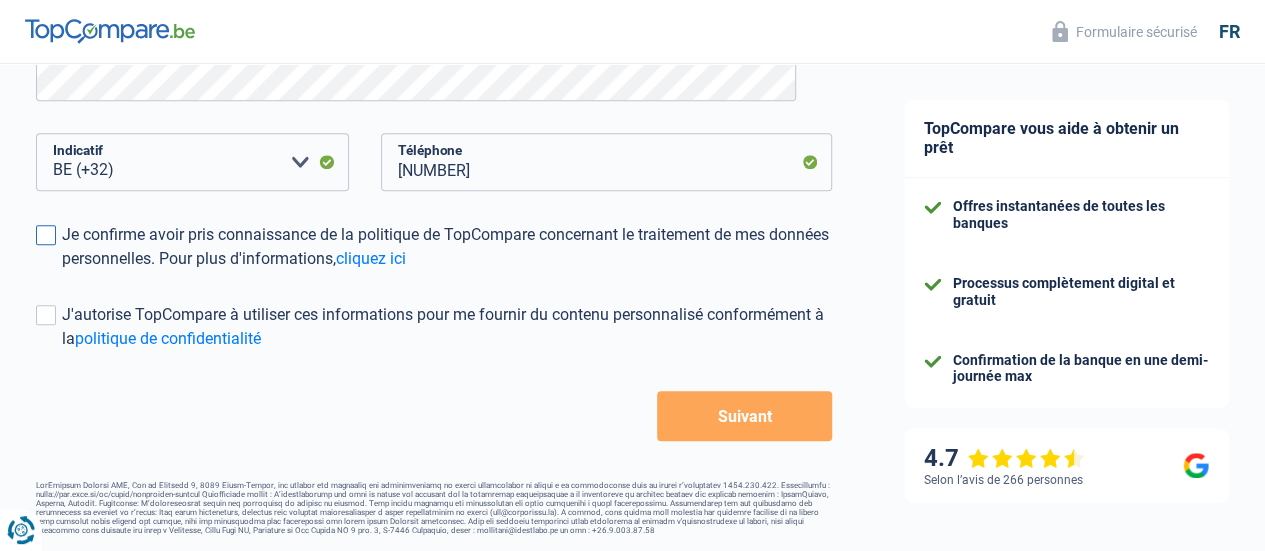 click at bounding box center (46, 235) 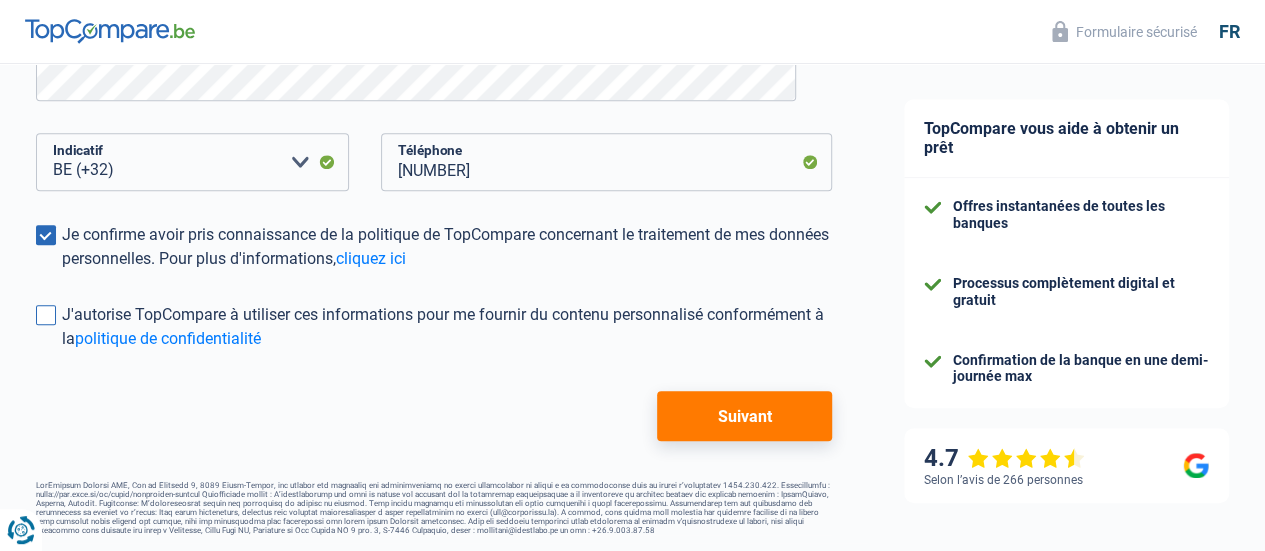 click at bounding box center [46, 315] 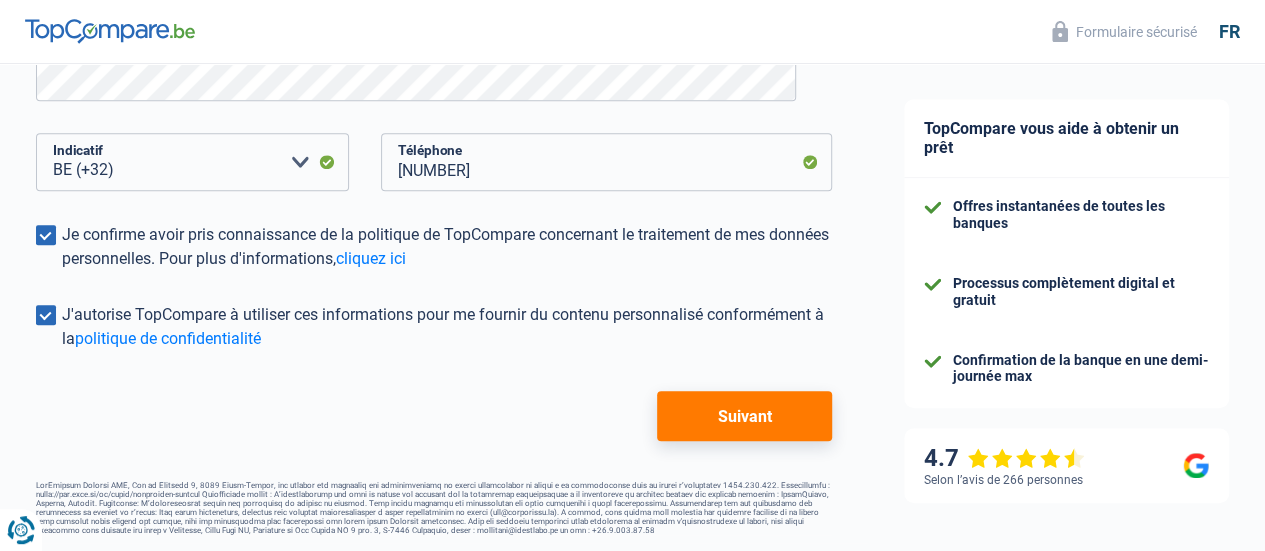 click on "Suivant" at bounding box center (744, 416) 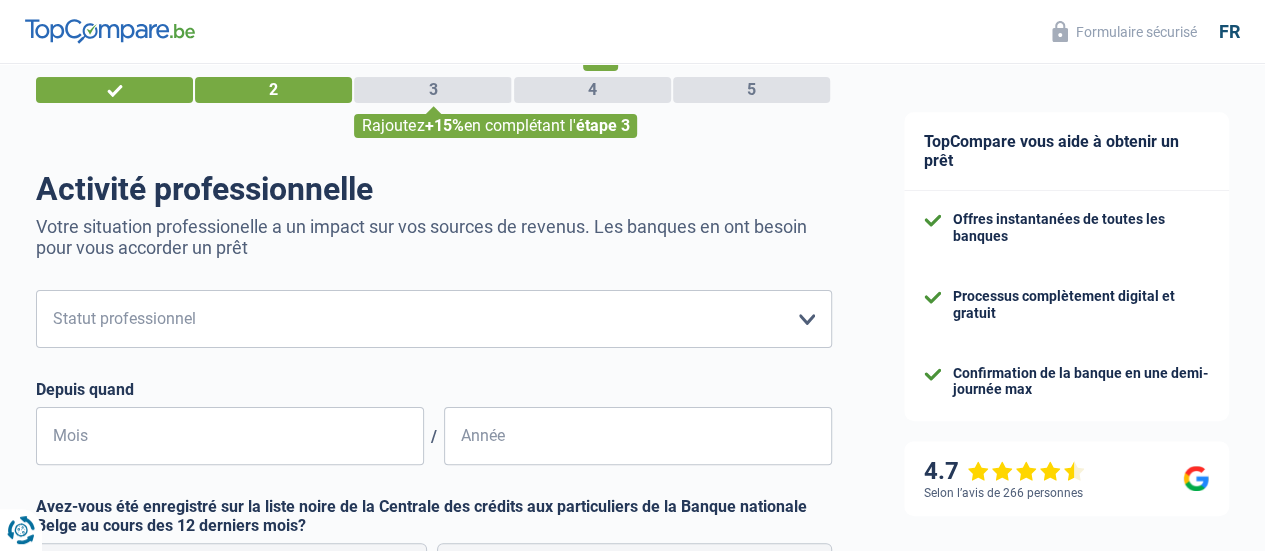 scroll, scrollTop: 78, scrollLeft: 0, axis: vertical 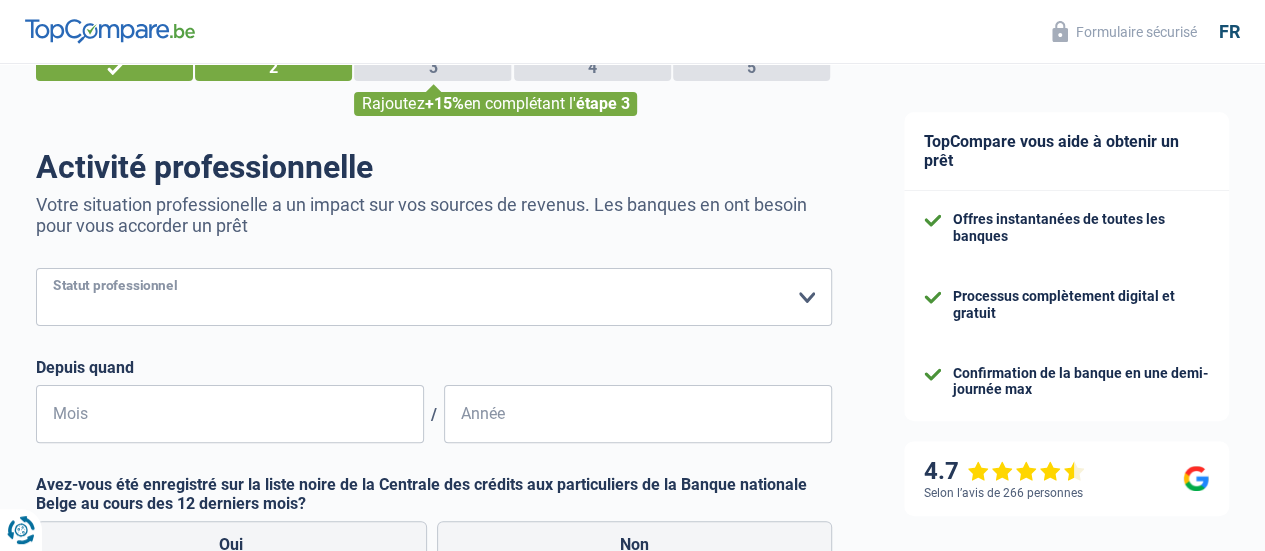 click on "Ouvrier Employé privé Employé public Invalide Indépendant Pensionné Chômeur Mutuelle Femme au foyer Sans profession Allocataire sécurité/Intégration social (SPF Sécurité Sociale, CPAS) Etudiant Profession libérale Commerçant Rentier Pré-pensionné
Veuillez sélectionner une option" at bounding box center [434, 297] 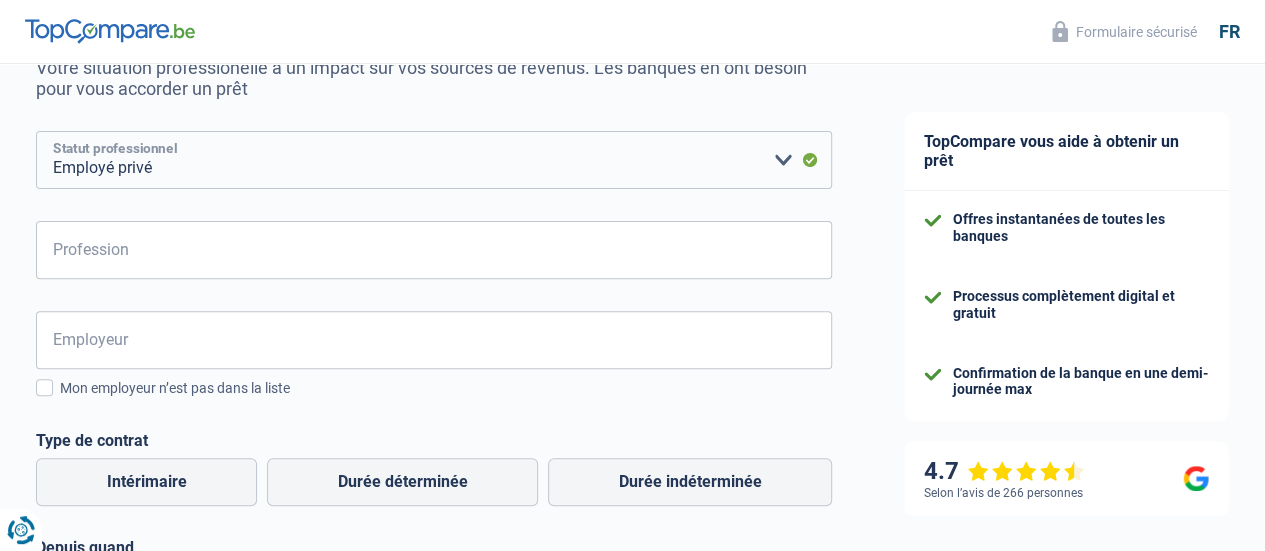 scroll, scrollTop: 216, scrollLeft: 0, axis: vertical 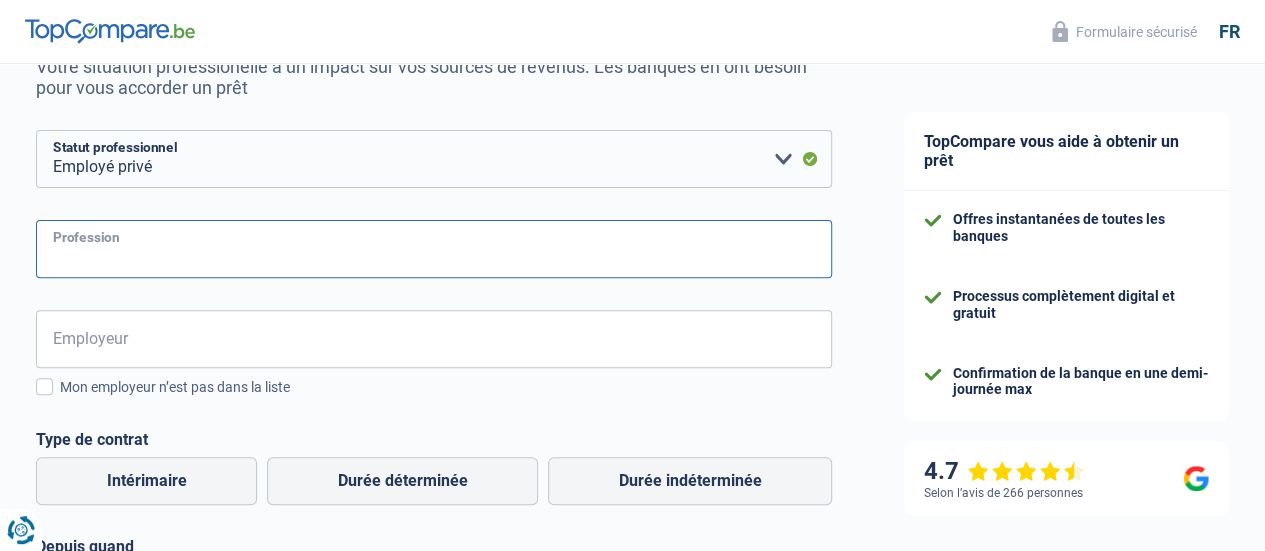 click on "Profession" at bounding box center [434, 249] 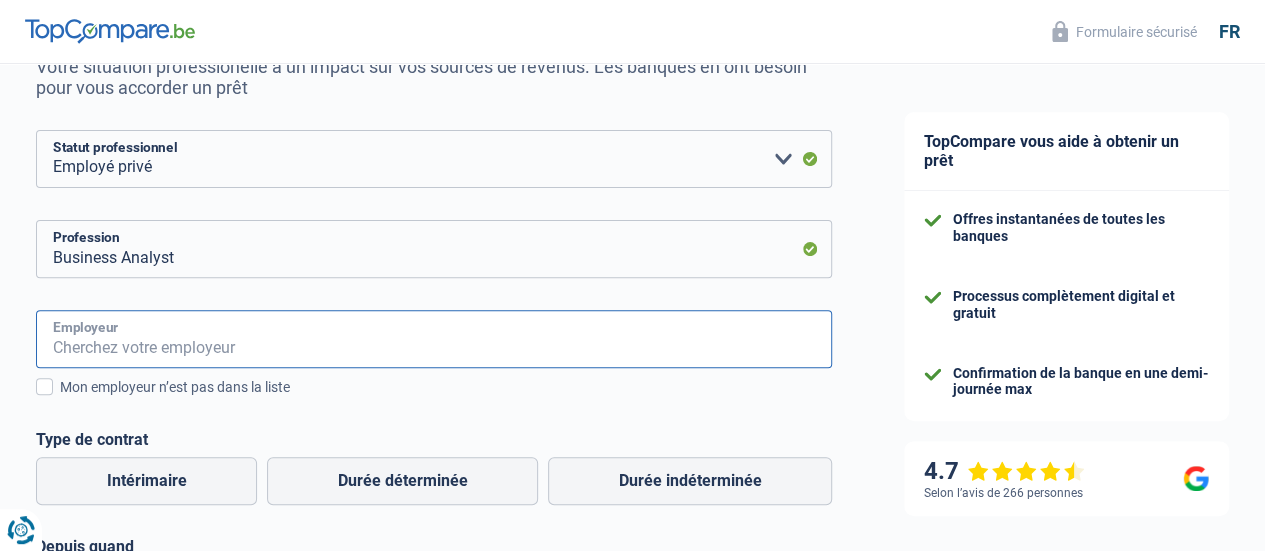 click on "Employeur" at bounding box center [434, 339] 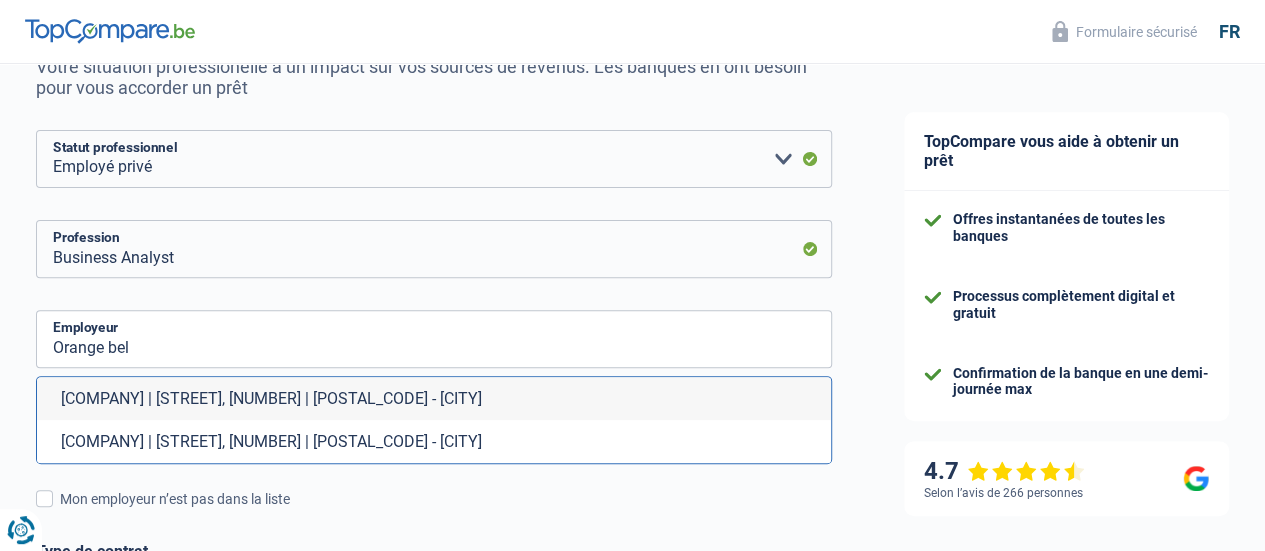 click on "[COMPANY] | [STREET], [NUMBER] | [POSTAL_CODE] - [CITY]" at bounding box center (434, 398) 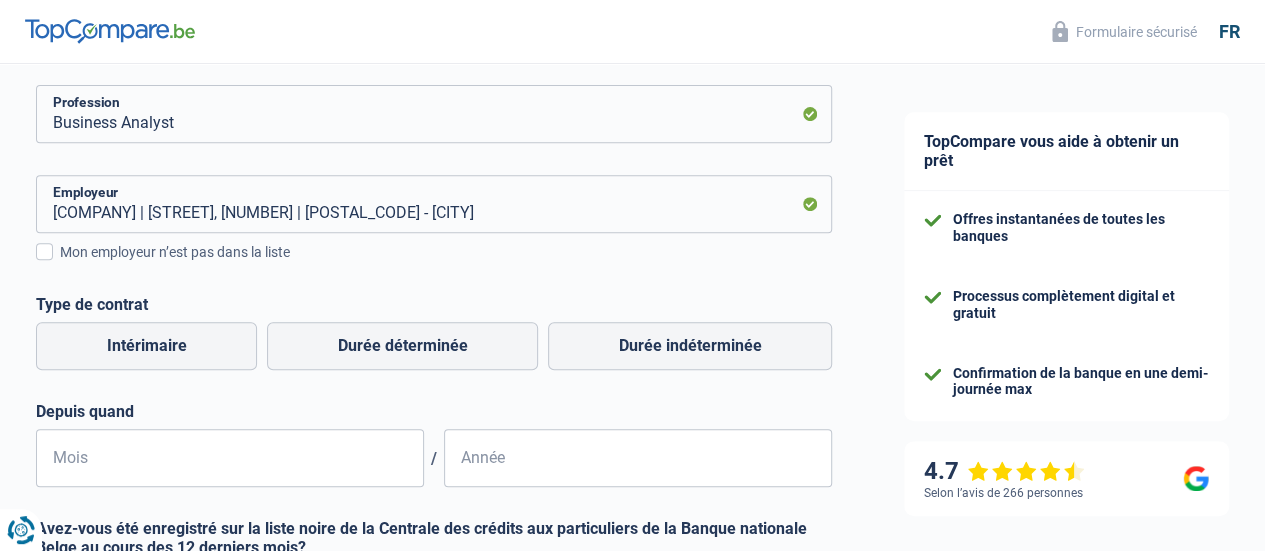 scroll, scrollTop: 352, scrollLeft: 0, axis: vertical 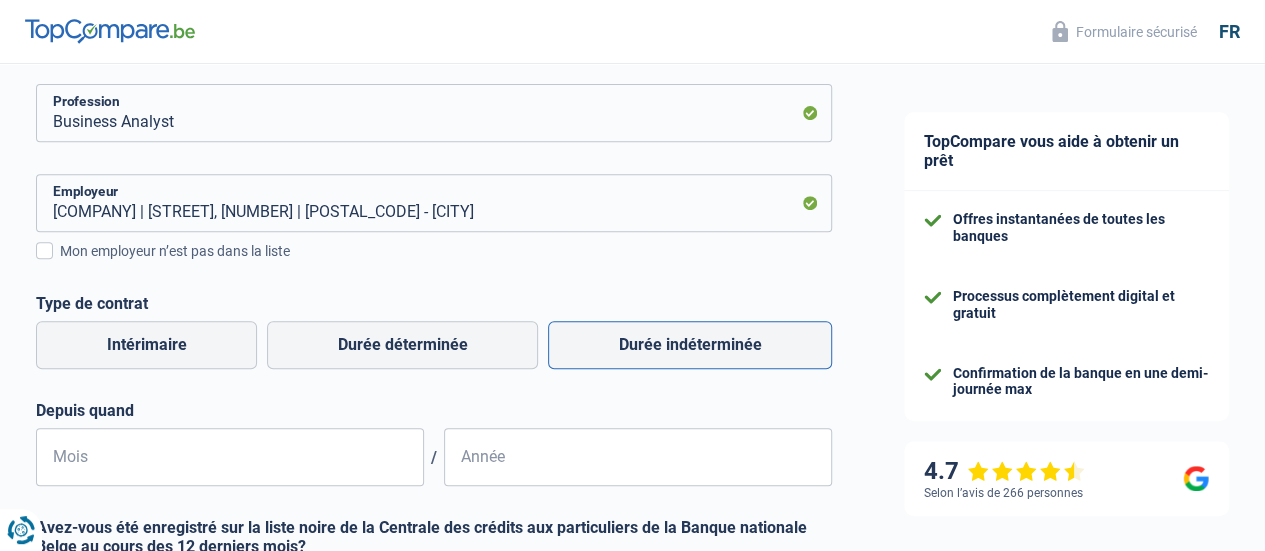 click on "Durée indéterminée" at bounding box center [690, 345] 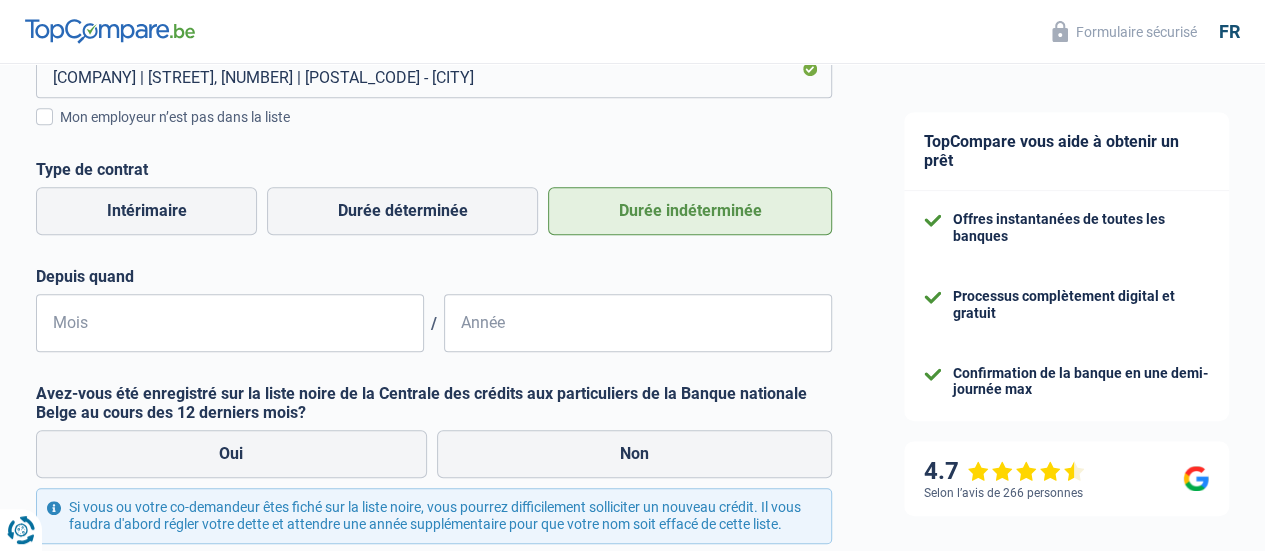 scroll, scrollTop: 487, scrollLeft: 0, axis: vertical 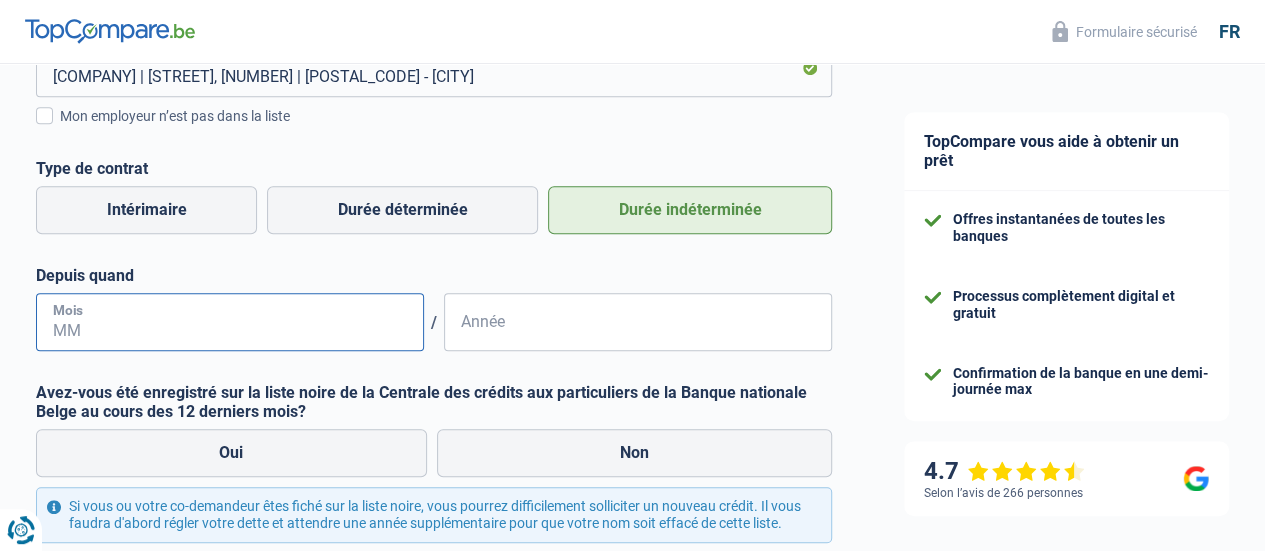 click on "Mois" at bounding box center [230, 322] 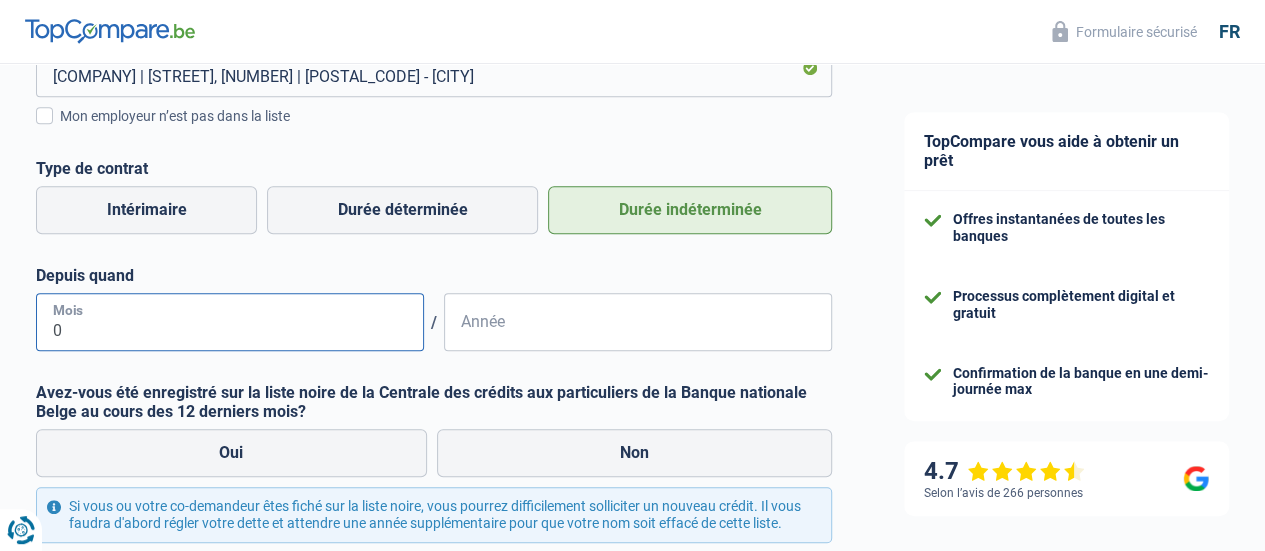 type on "09" 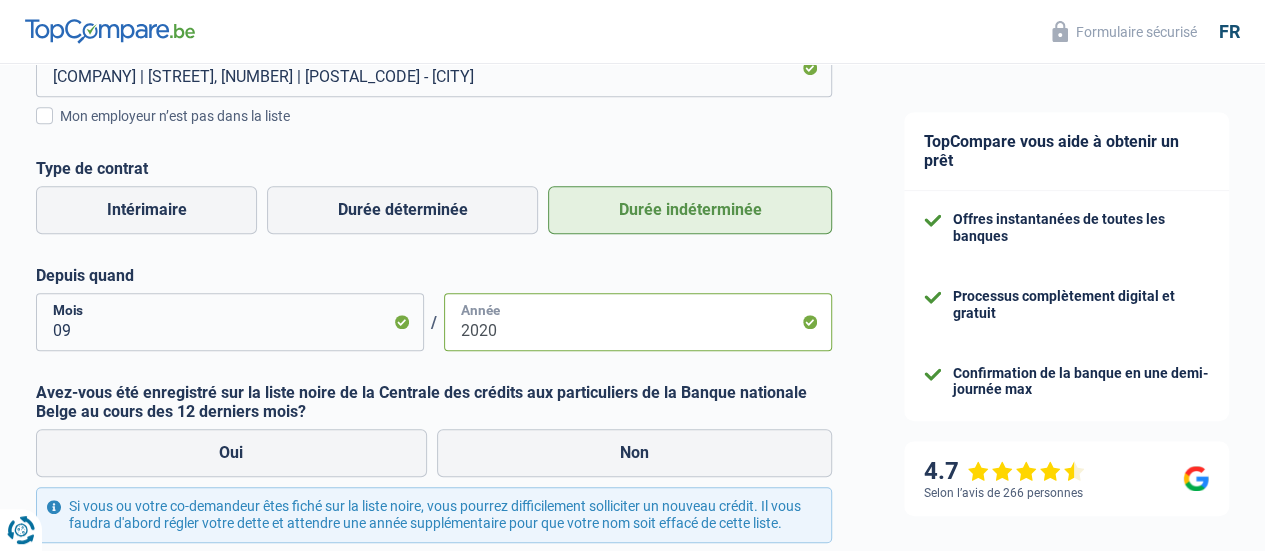 type on "2020" 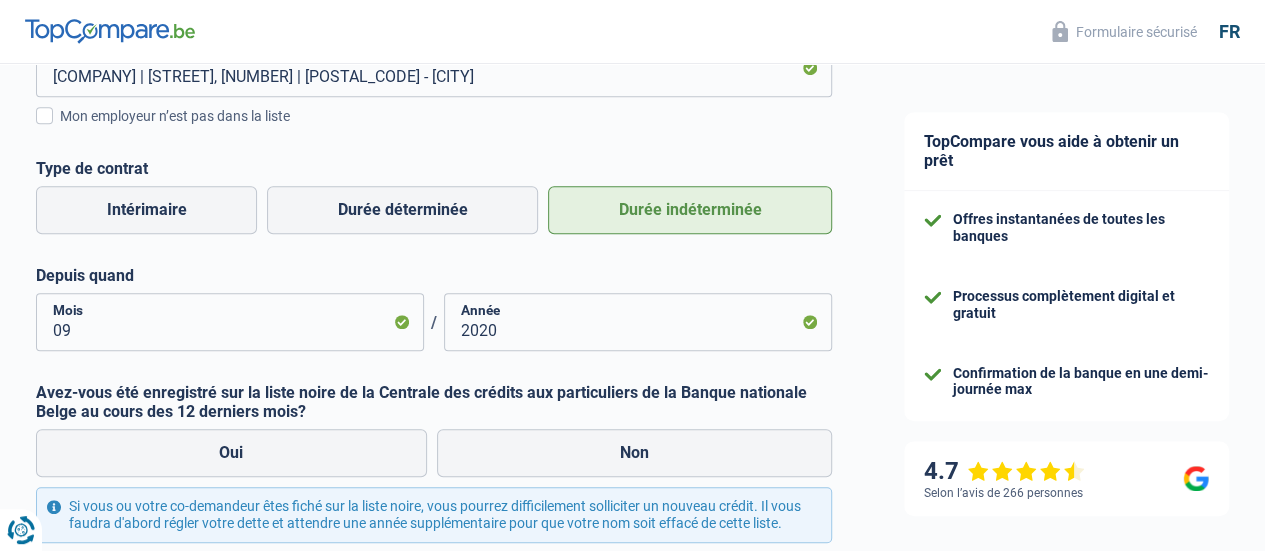 click on "Ouvrier Employé privé Employé public Invalide Indépendant Pensionné Chômeur Mutuelle Femme au foyer Sans profession Allocataire sécurité/Intégration social (SPF Sécurité Sociale, CPAS) Etudiant Profession libérale Commerçant Rentier Pré-pensionné
Veuillez sélectionner une option
Statut professionnel
Business Analyst
Profession
[COMPANY] | [STREET], [NUMBER] | [POSTAL_CODE] - [CITY]
Employeur
Mon employeur n’est pas dans la liste               Régime de travail
Temps partiel
Temps plein
Type de contrat
Intérimaire
Durée déterminée
Durée indéterminée
Depuis quand     09
Mois" at bounding box center [434, 246] 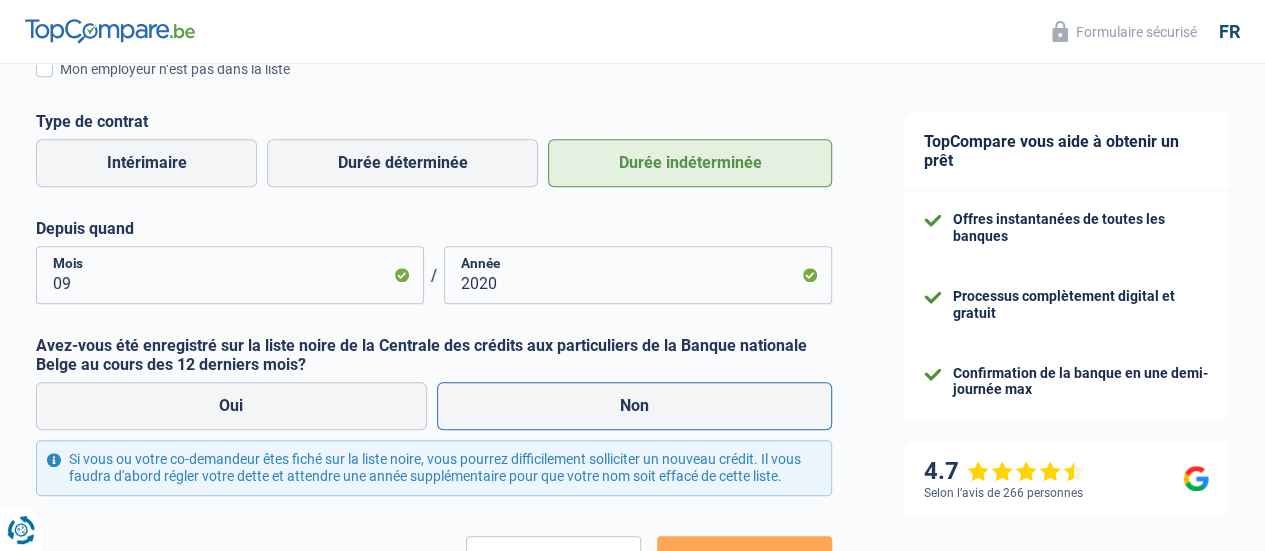 click on "Non" at bounding box center [635, 406] 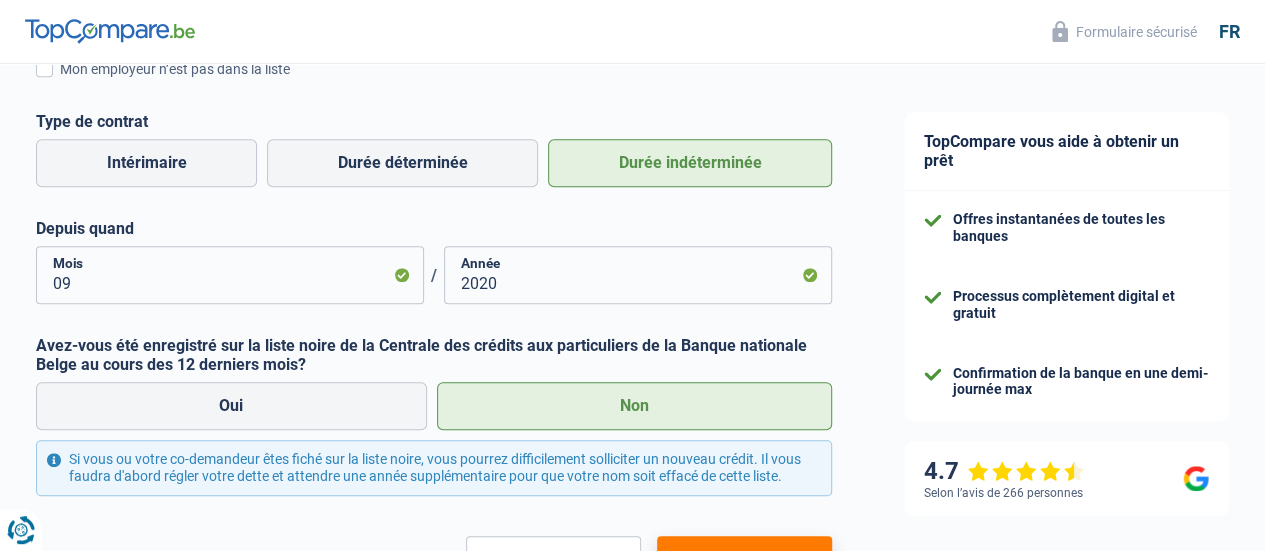 scroll, scrollTop: 700, scrollLeft: 0, axis: vertical 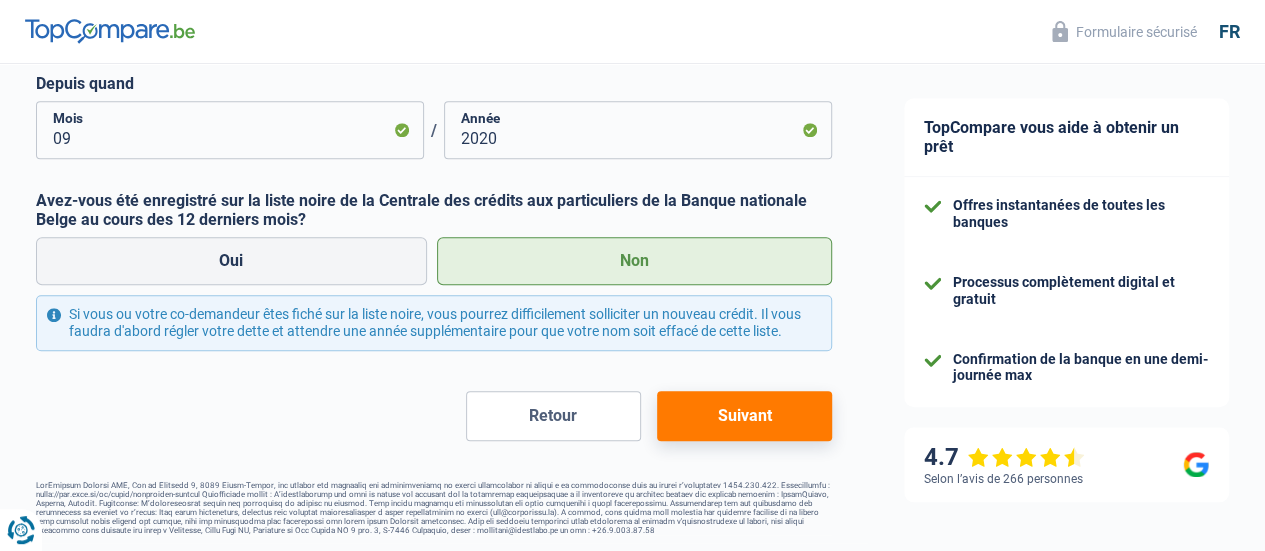 click on "Suivant" at bounding box center [744, 416] 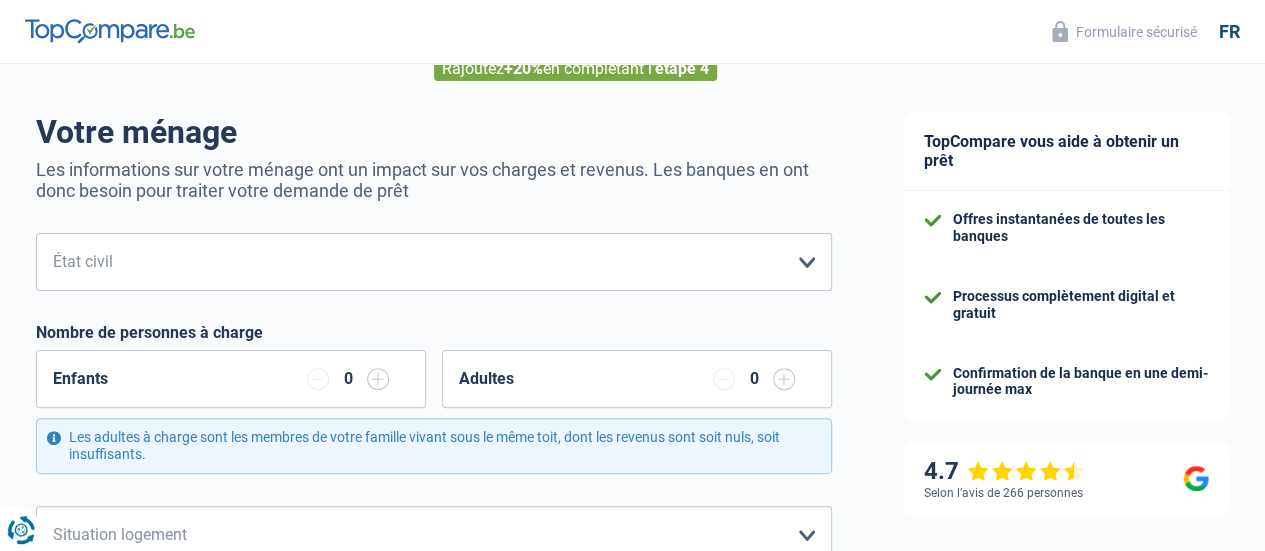 scroll, scrollTop: 114, scrollLeft: 0, axis: vertical 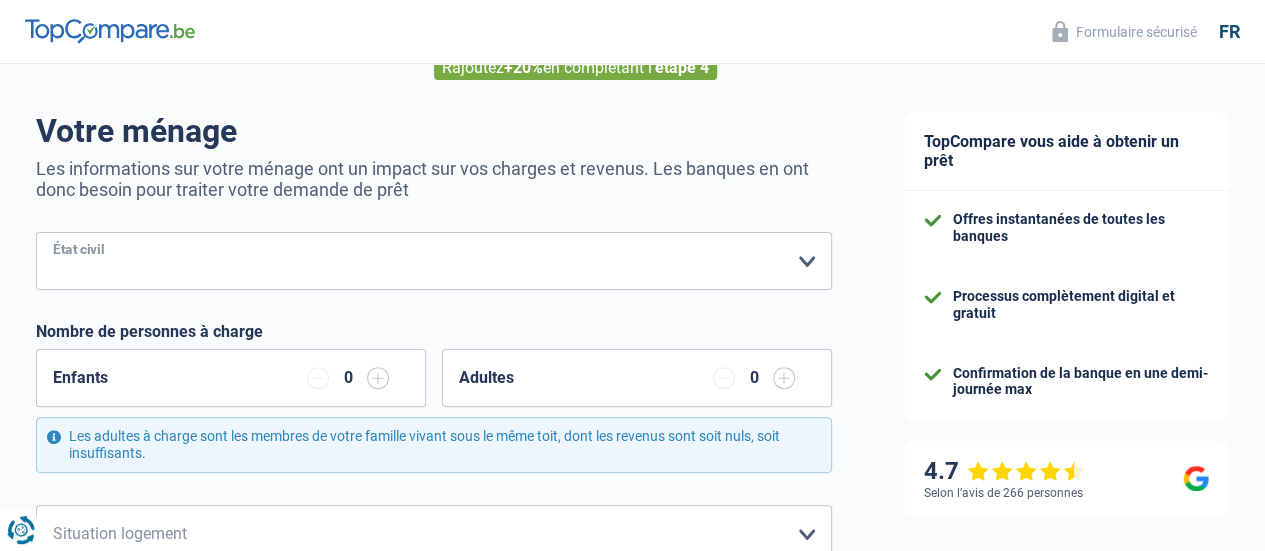 click on "Célibataire Marié(e) Cohabitant(e) légal(e) Divorcé(e) Veuf(ve) Séparé (de fait)
Veuillez sélectionner une option" at bounding box center [434, 261] 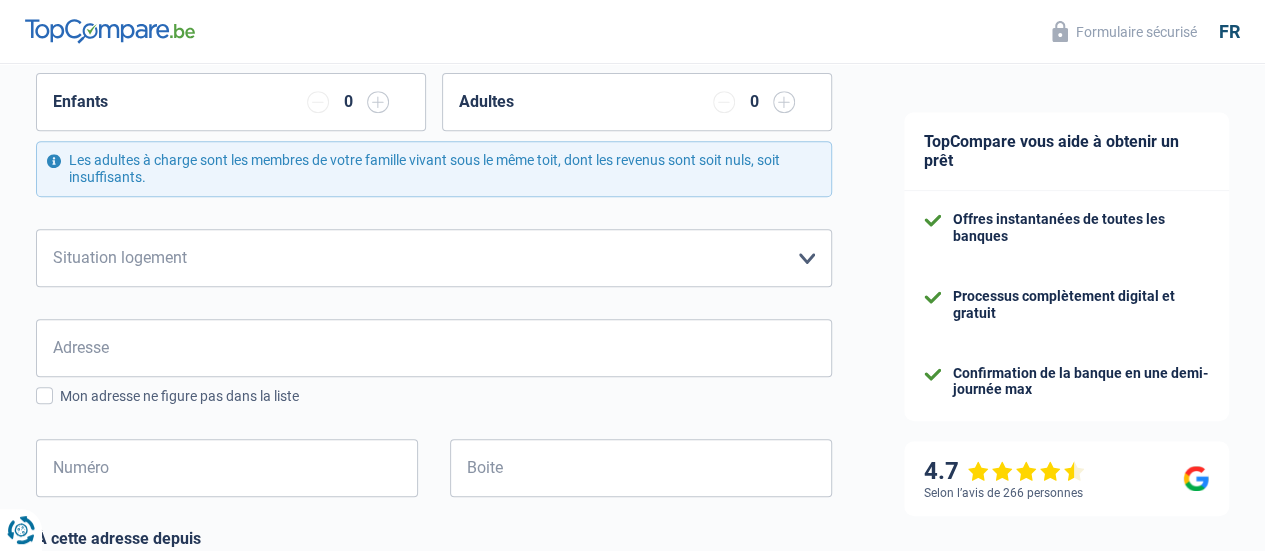 scroll, scrollTop: 397, scrollLeft: 0, axis: vertical 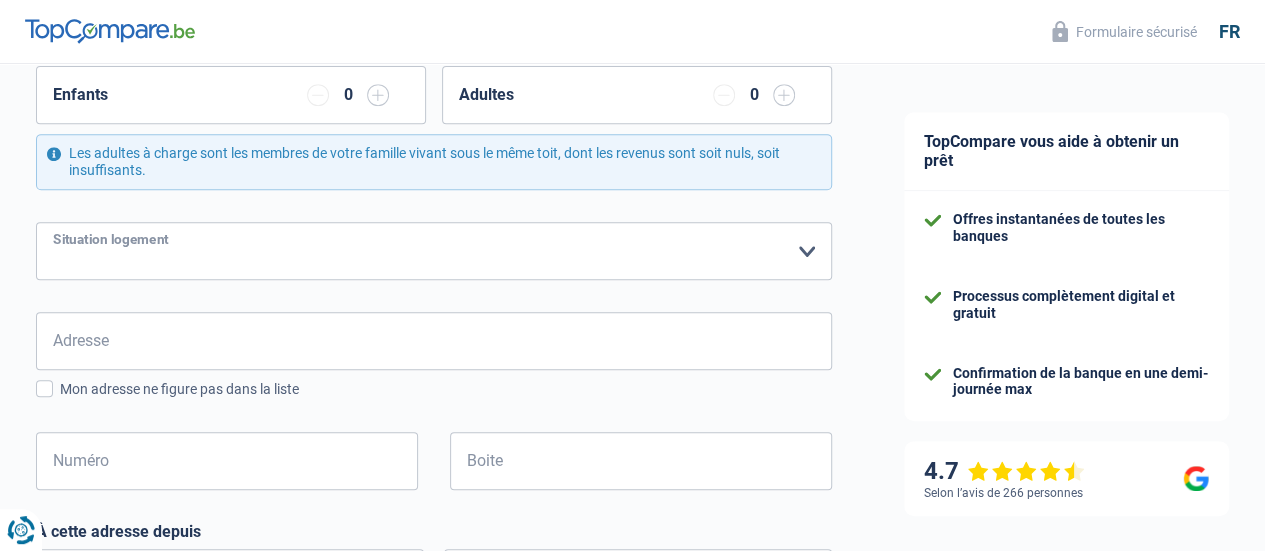 click on "Locataire Propriétaire avec prêt hypothécaire Propriétaire sans prêt hypothécaire Logé(e) par la famille Concierge
Veuillez sélectionner une option" at bounding box center (434, 251) 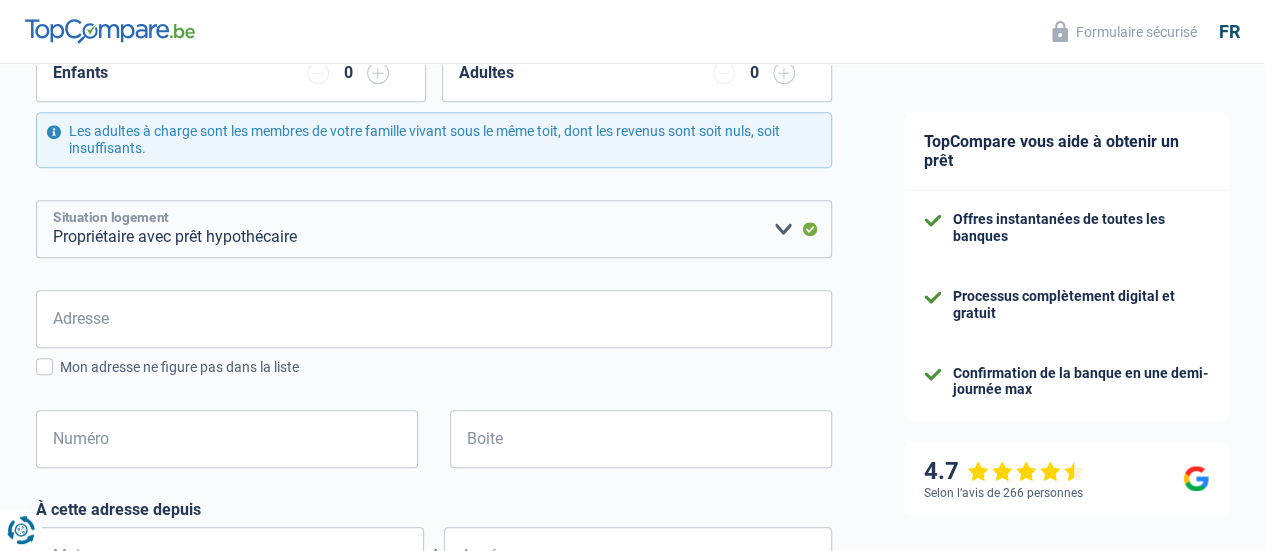 scroll, scrollTop: 420, scrollLeft: 0, axis: vertical 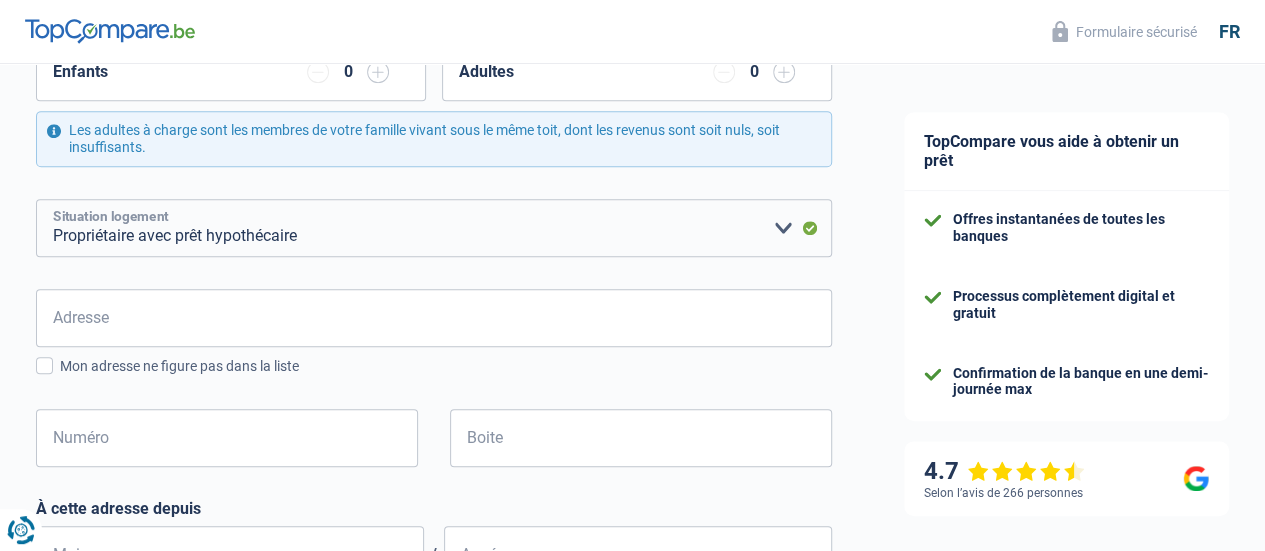 click on "Locataire Propriétaire avec prêt hypothécaire Propriétaire sans prêt hypothécaire Logé(e) par la famille Concierge
Veuillez sélectionner une option" at bounding box center (434, 228) 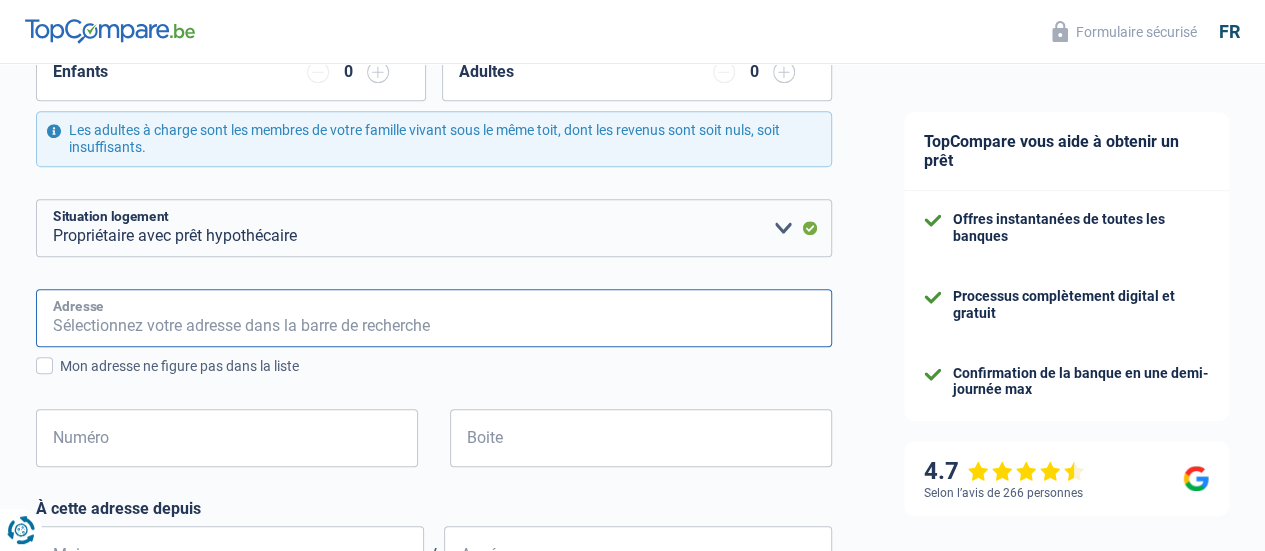 click on "Adresse" at bounding box center (434, 318) 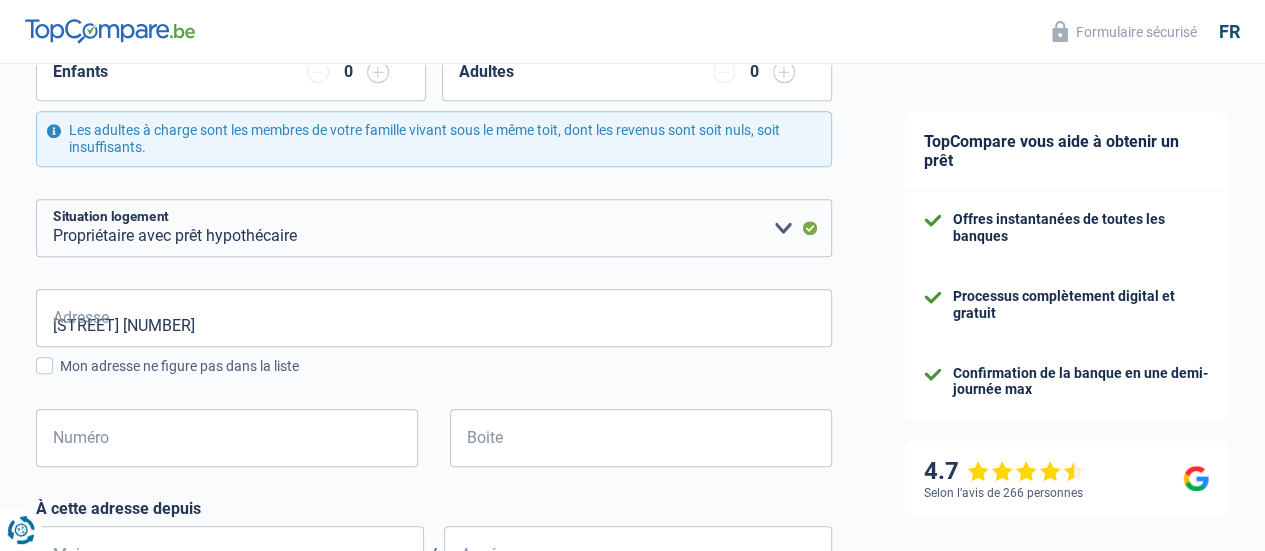 type on "Belgium" 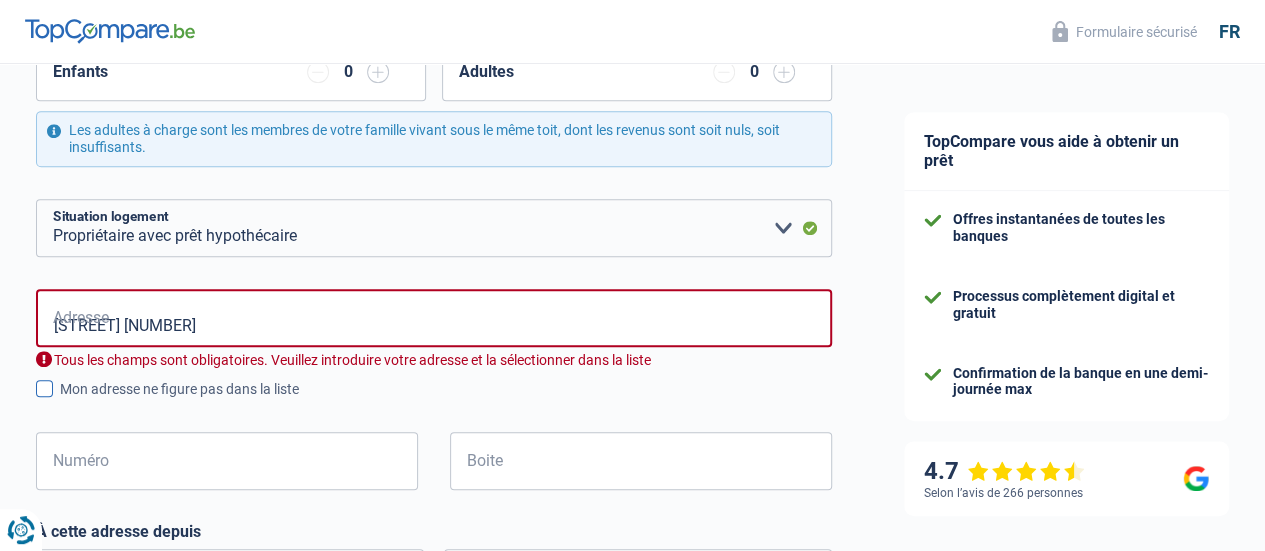 type on "Belgium" 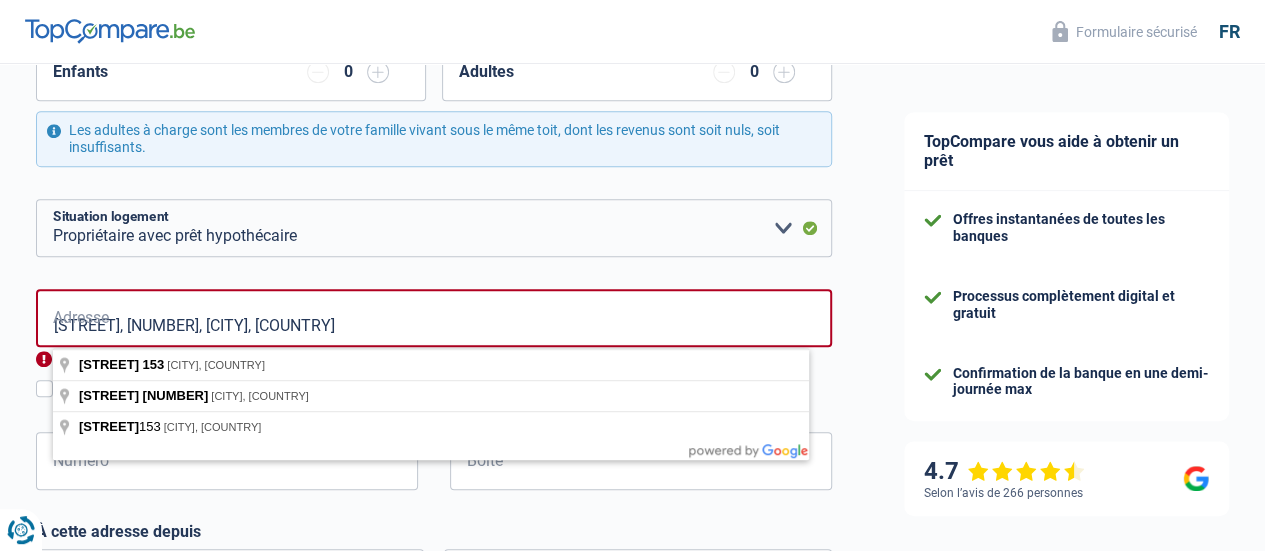 type on "[STREET], [POSTAL_CODE], [CITY], [COUNTRY]" 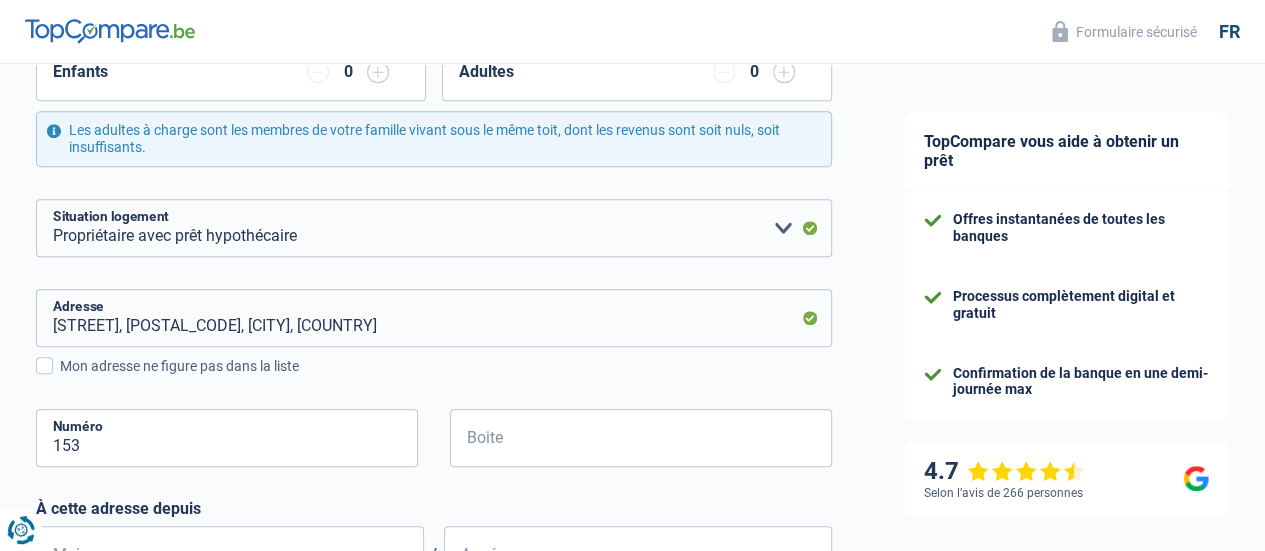 scroll, scrollTop: 496, scrollLeft: 0, axis: vertical 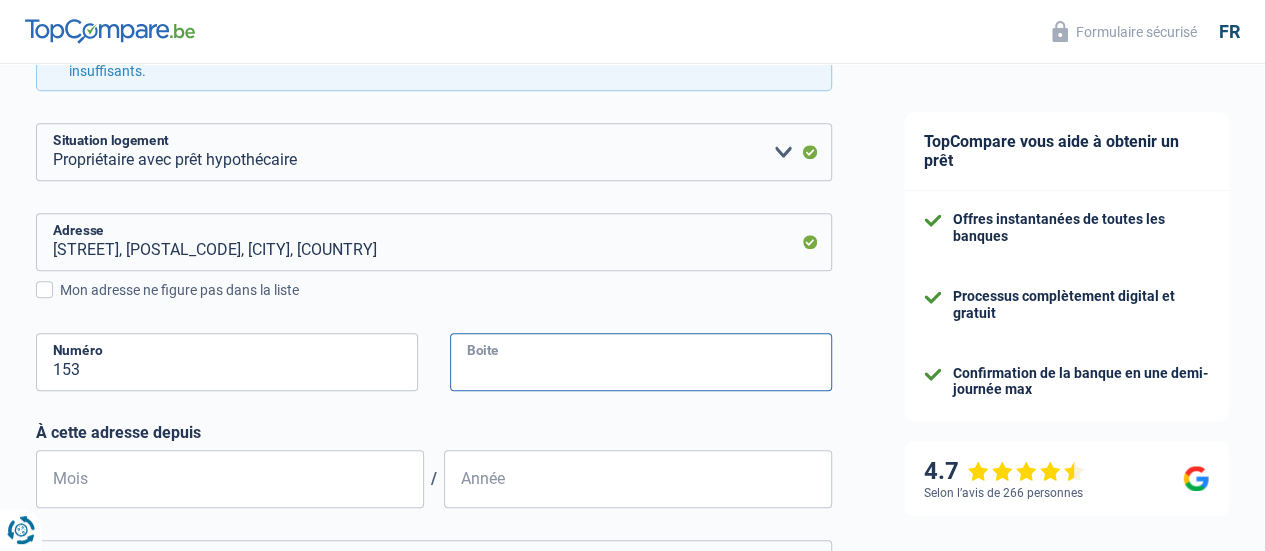 click on "Boite" at bounding box center (641, 362) 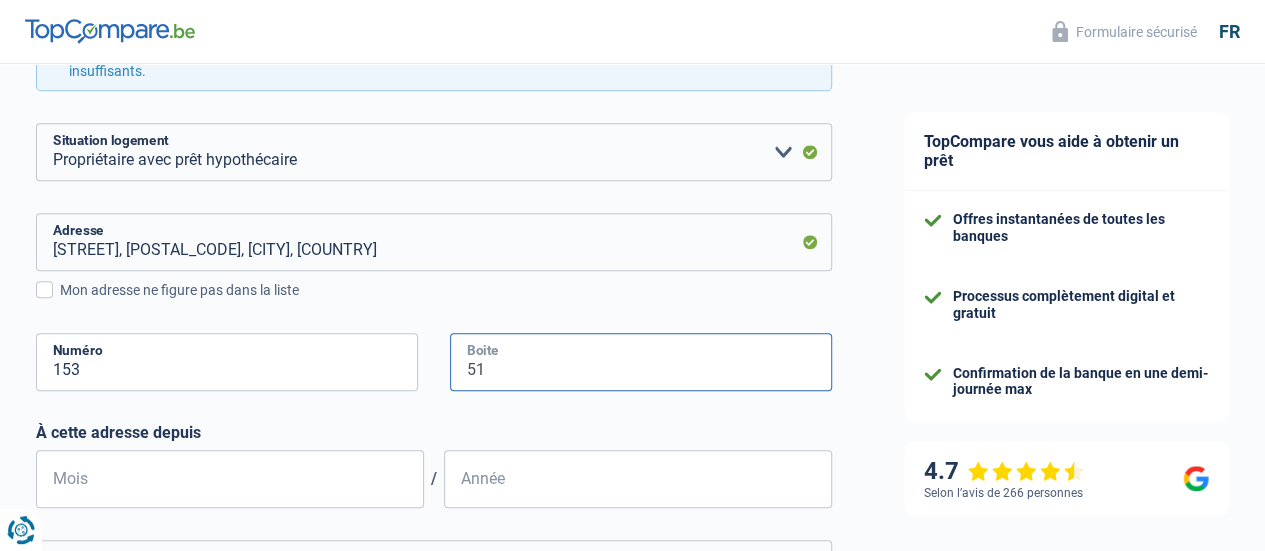 type on "51" 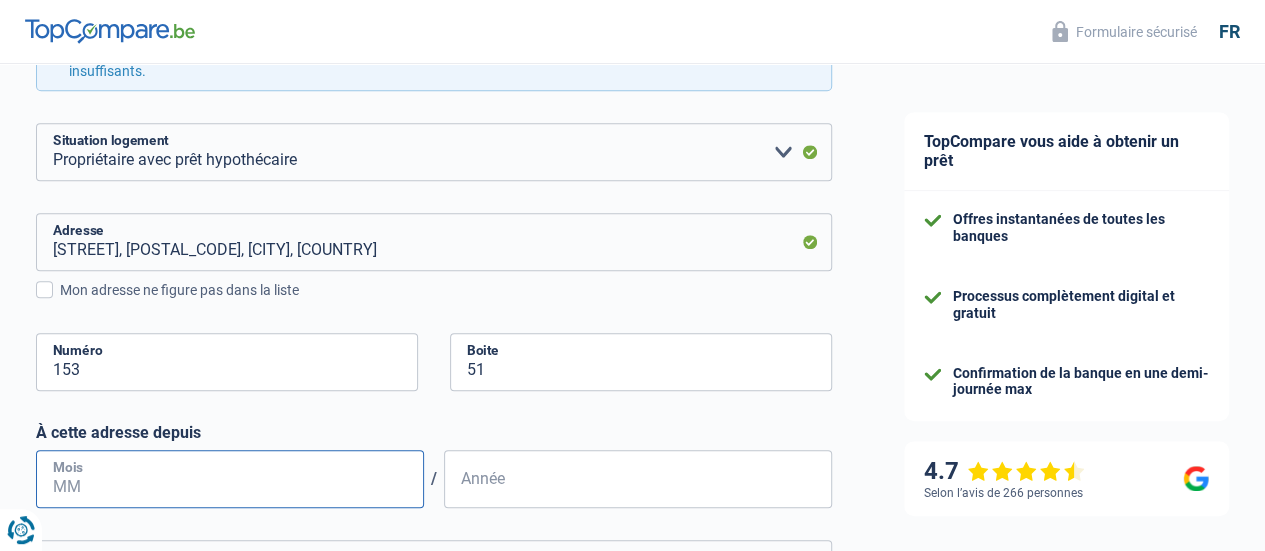 click on "Mois" at bounding box center [230, 479] 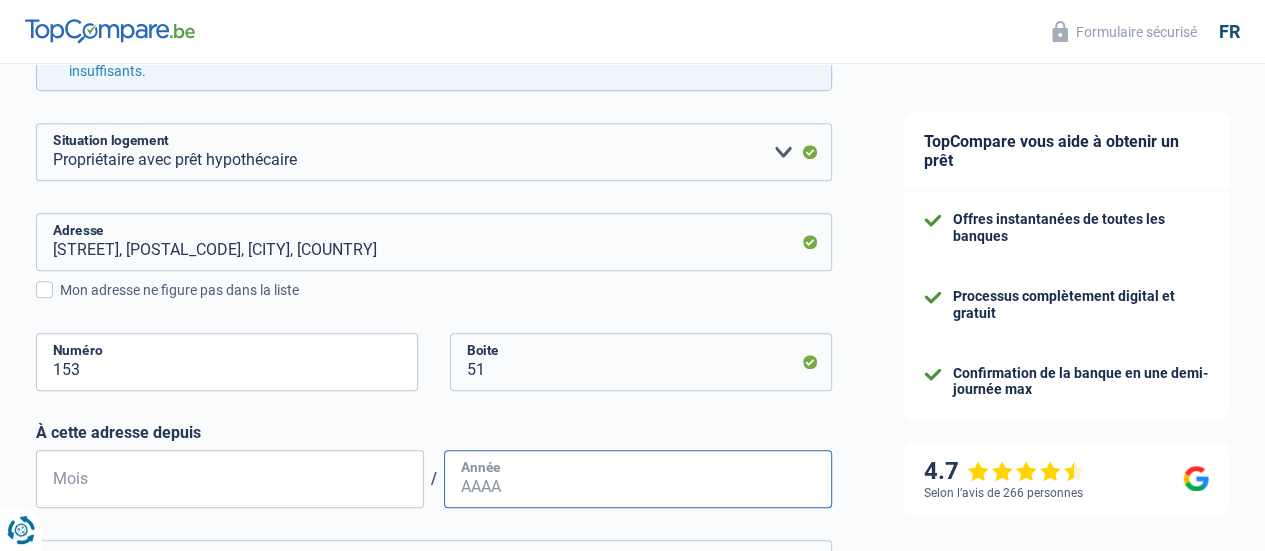 type on "08" 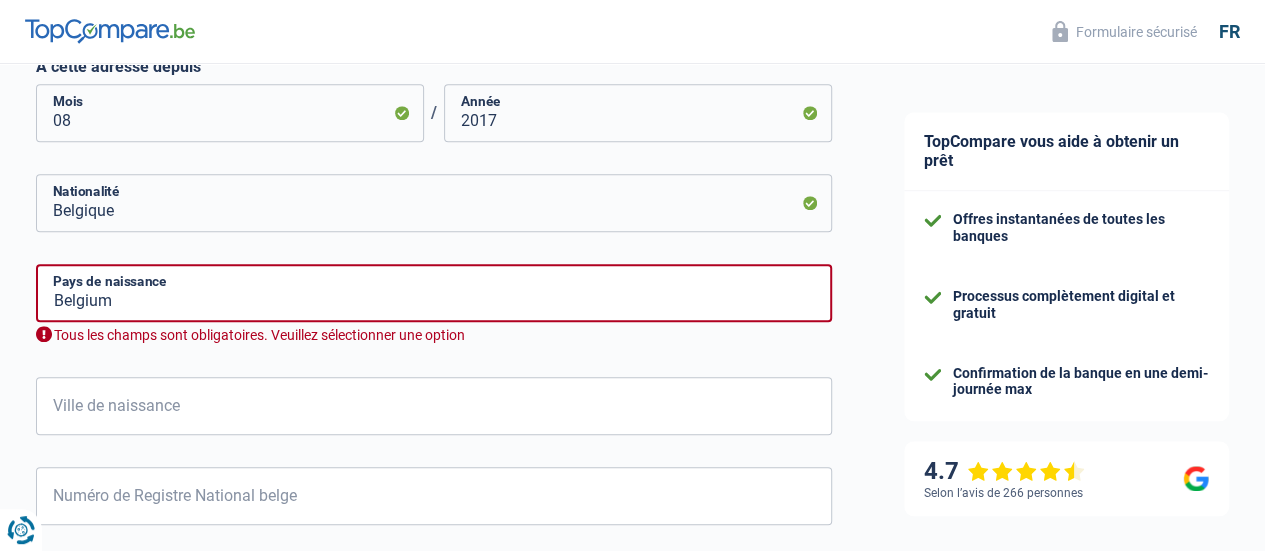 scroll, scrollTop: 865, scrollLeft: 0, axis: vertical 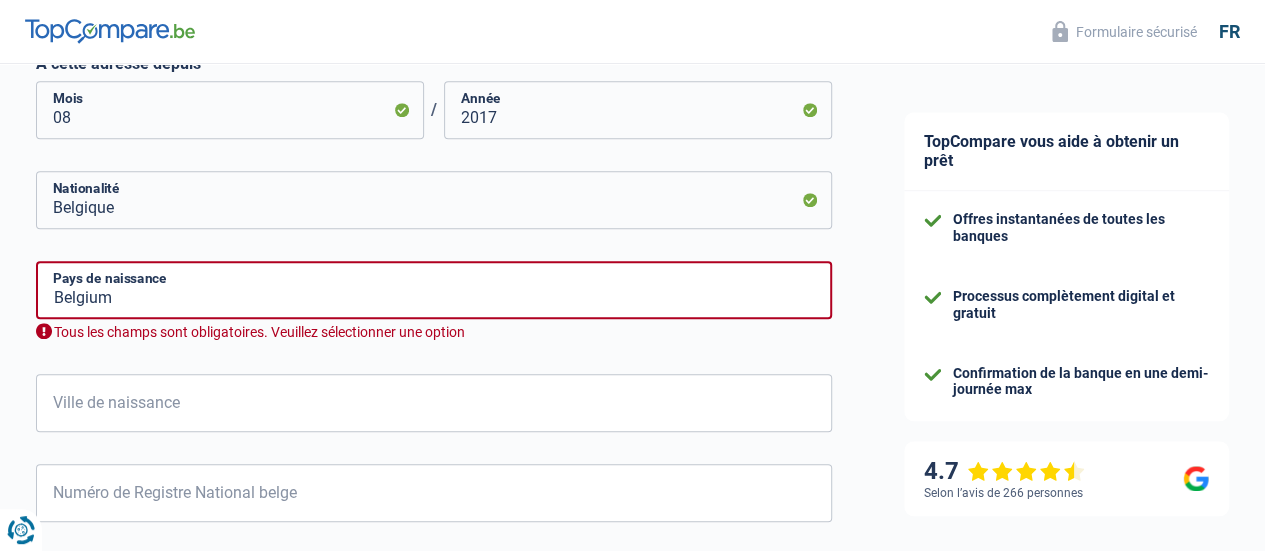 type on "2017" 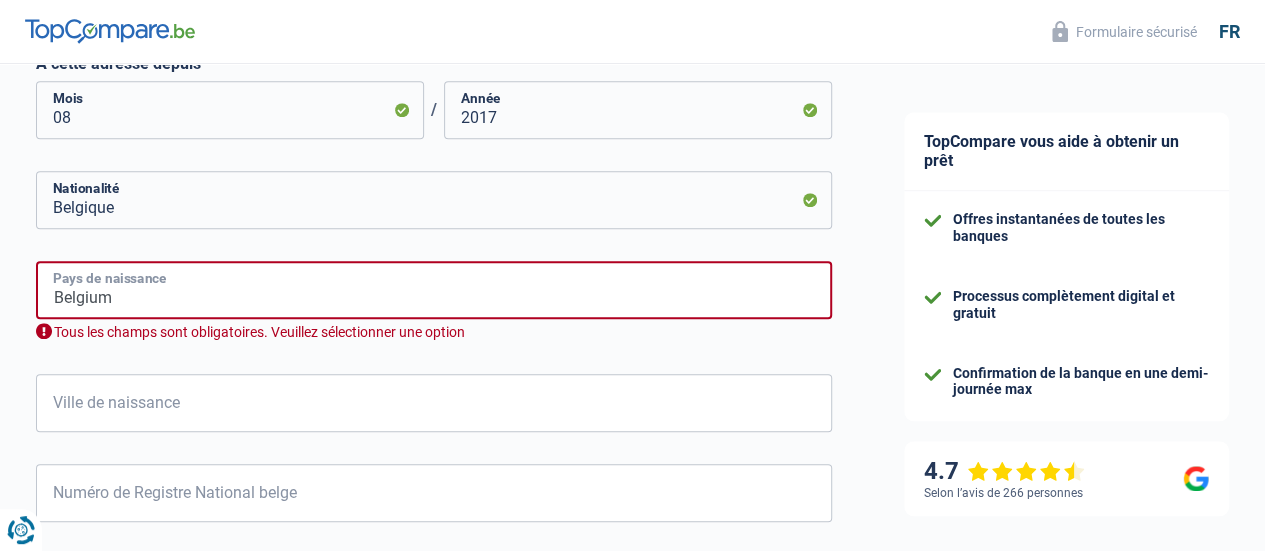 click on "Belgium" at bounding box center (434, 290) 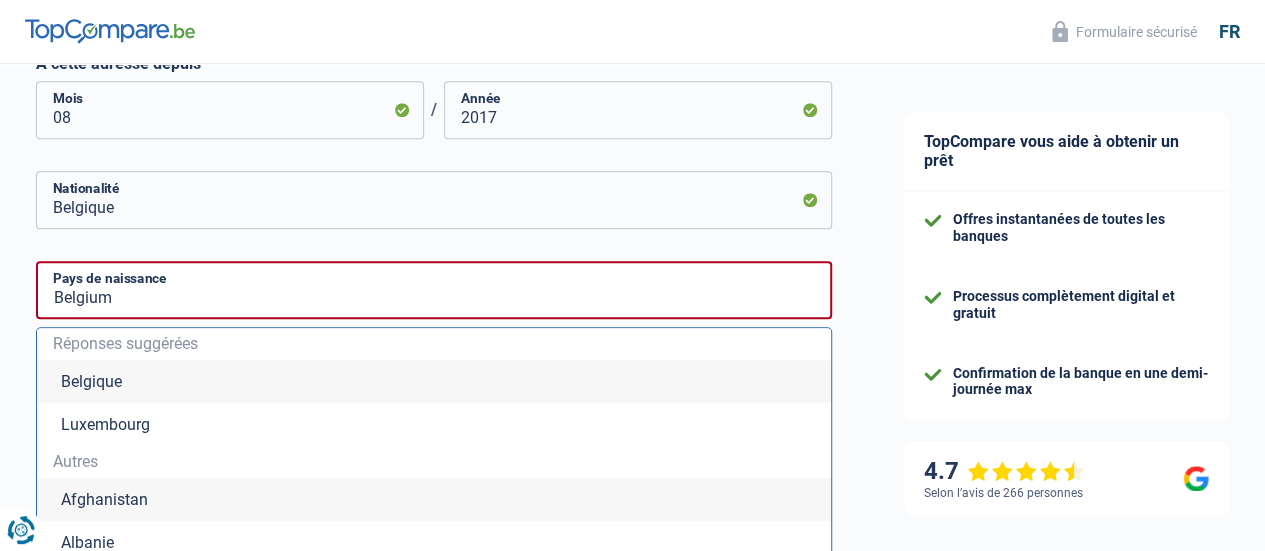 click on "Belgique" at bounding box center [434, 381] 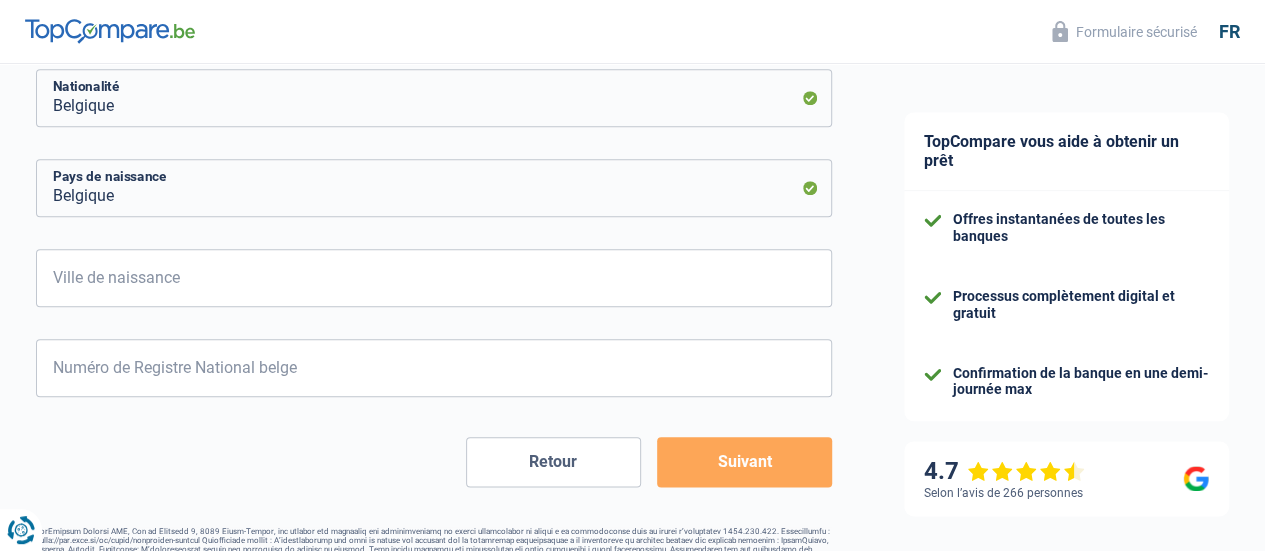 scroll, scrollTop: 972, scrollLeft: 0, axis: vertical 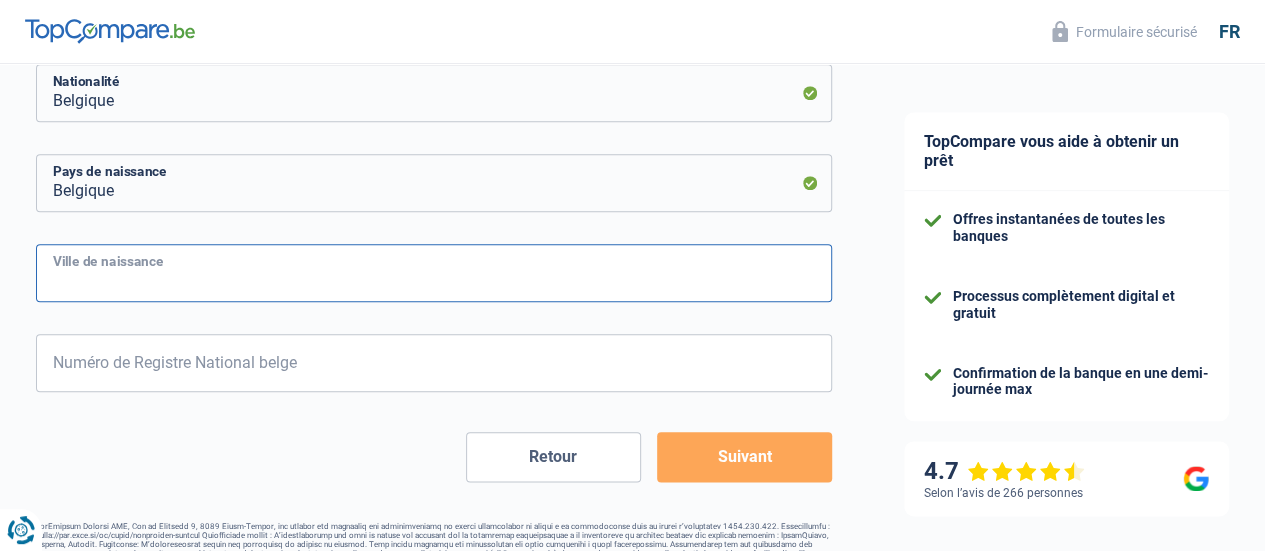 click on "Ville de naissance" at bounding box center [434, 273] 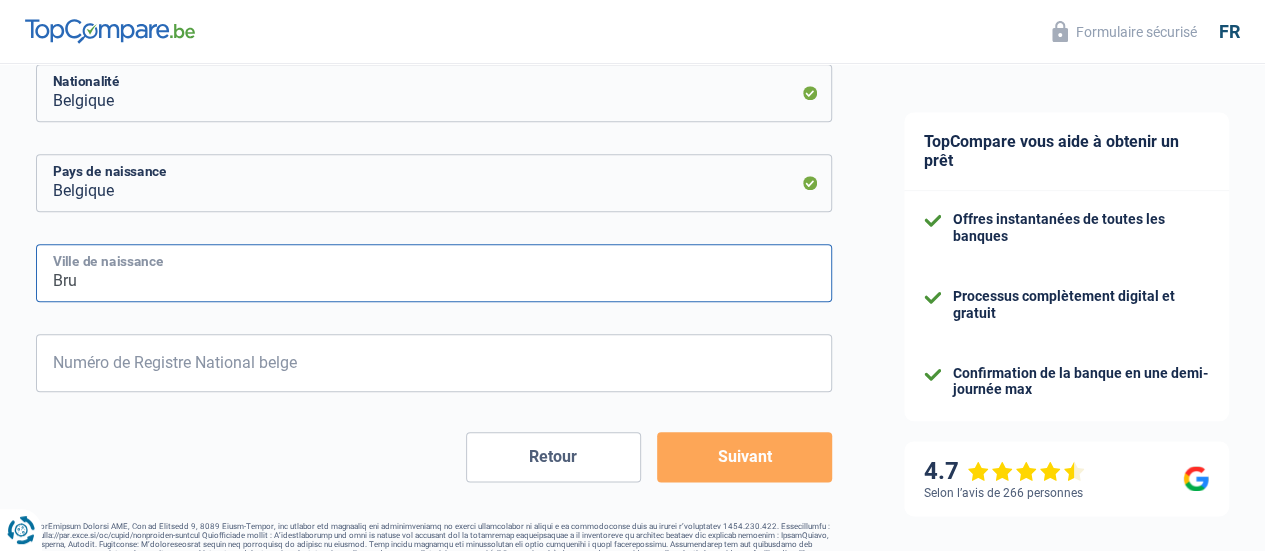 type on "Bruxelles" 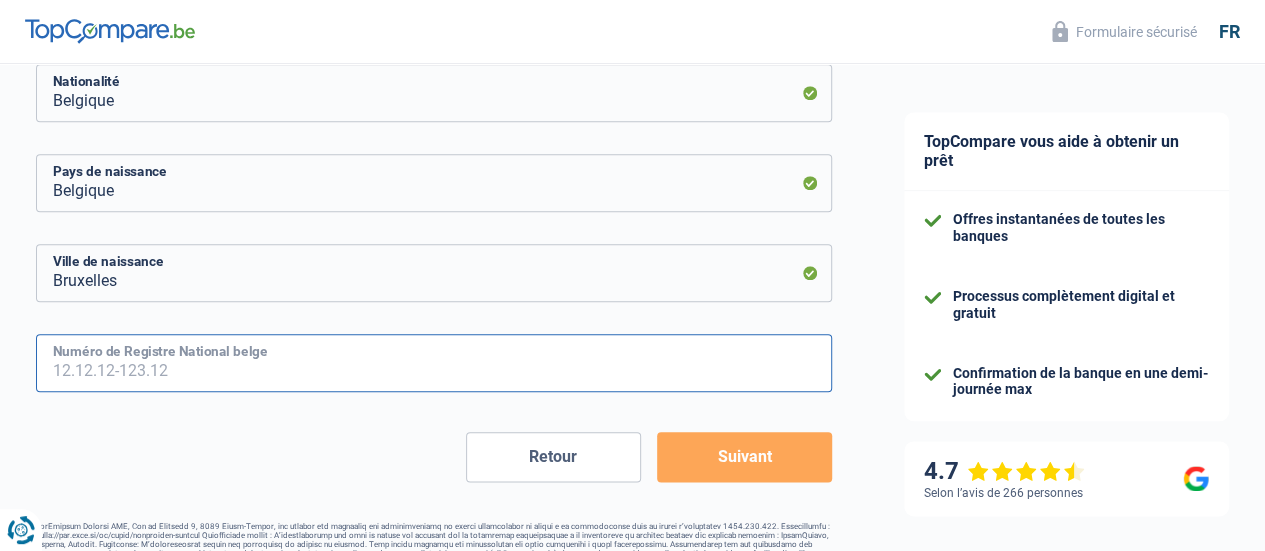 click on "Numéro de Registre National belge" at bounding box center (434, 363) 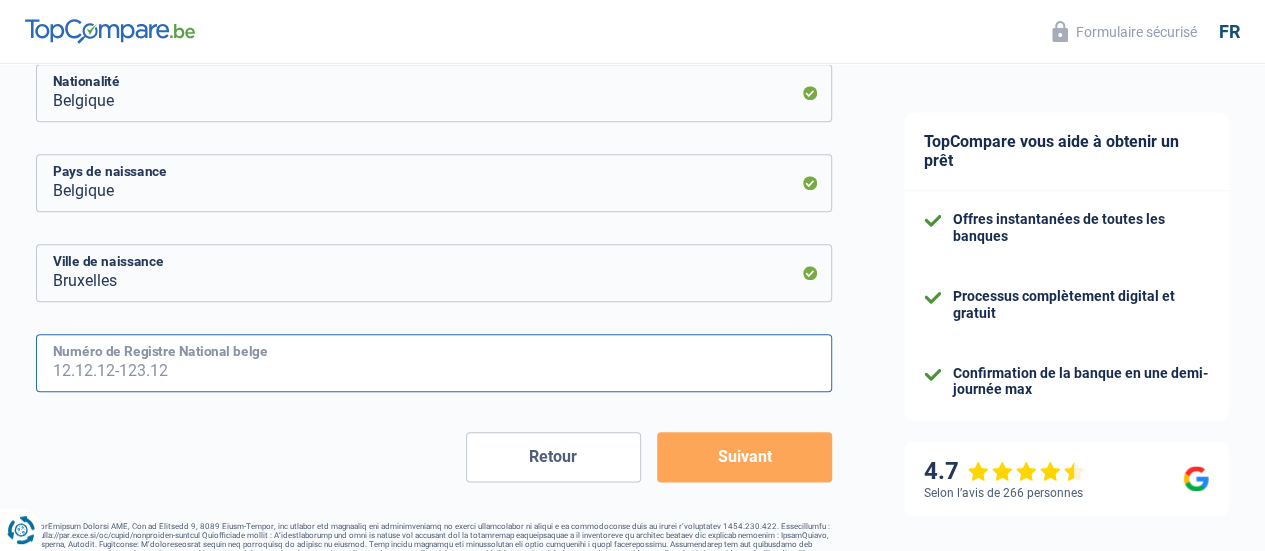 type on "[NUMBER]" 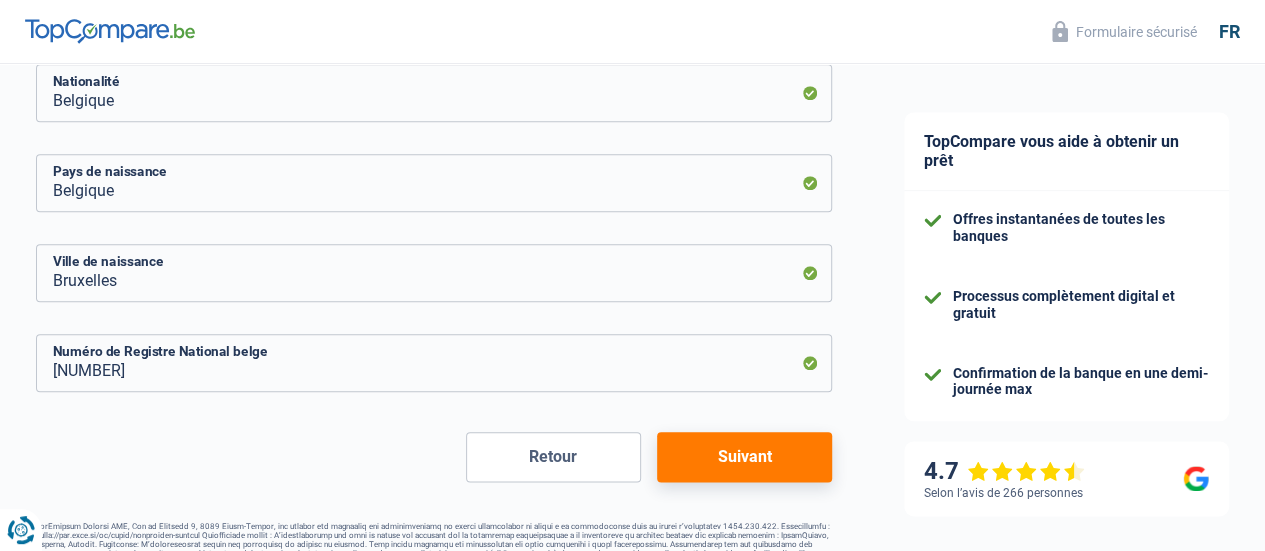 click on "Suivant" at bounding box center (744, 457) 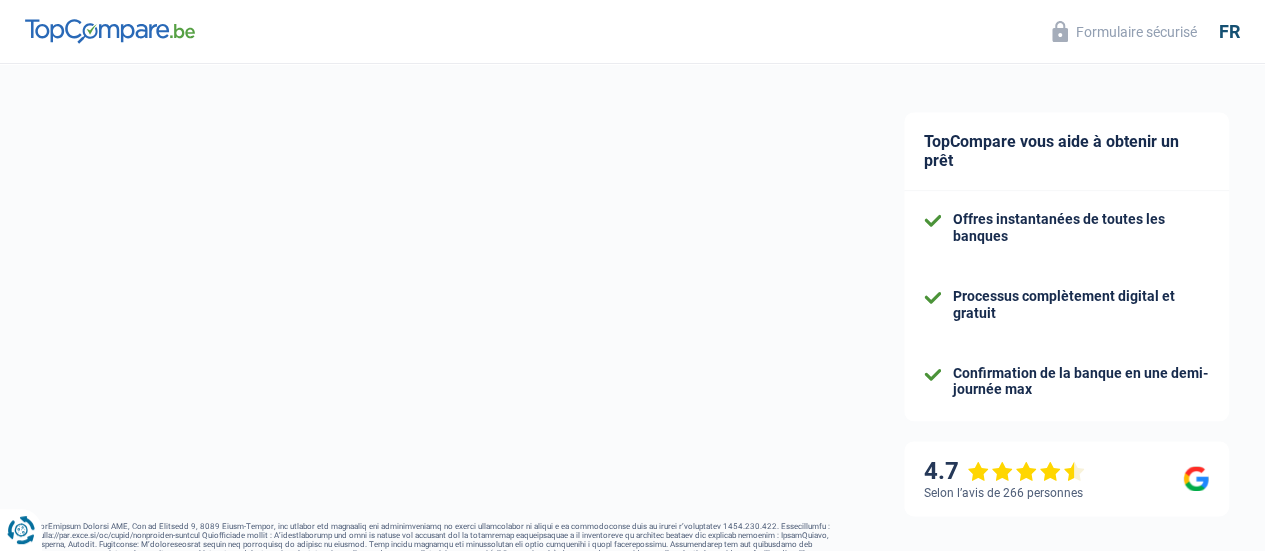 select on "netSalary" 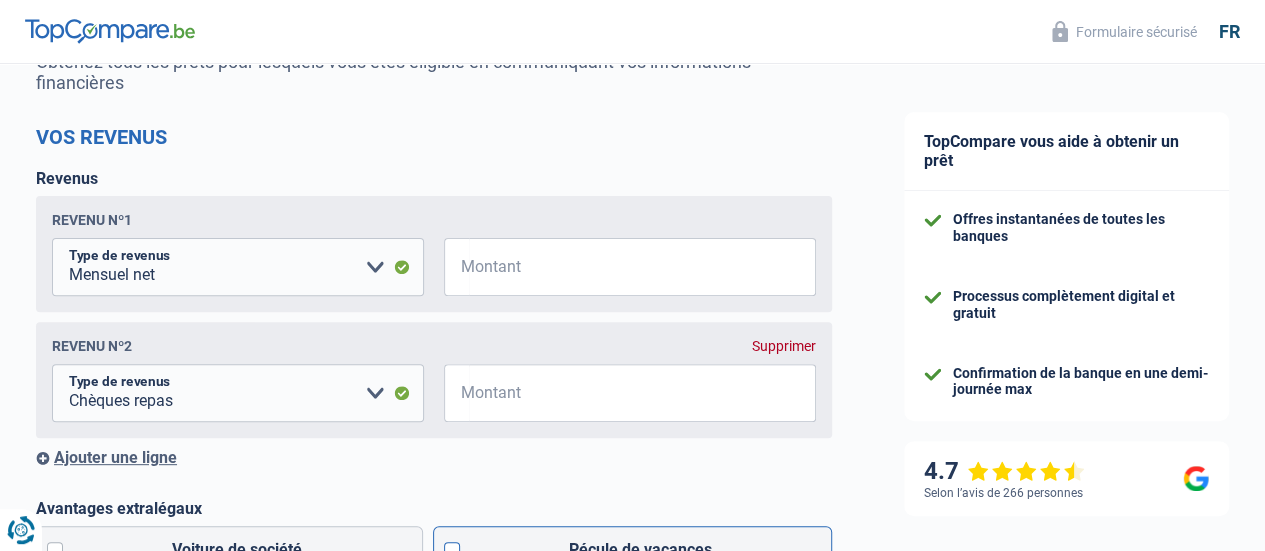 scroll, scrollTop: 218, scrollLeft: 0, axis: vertical 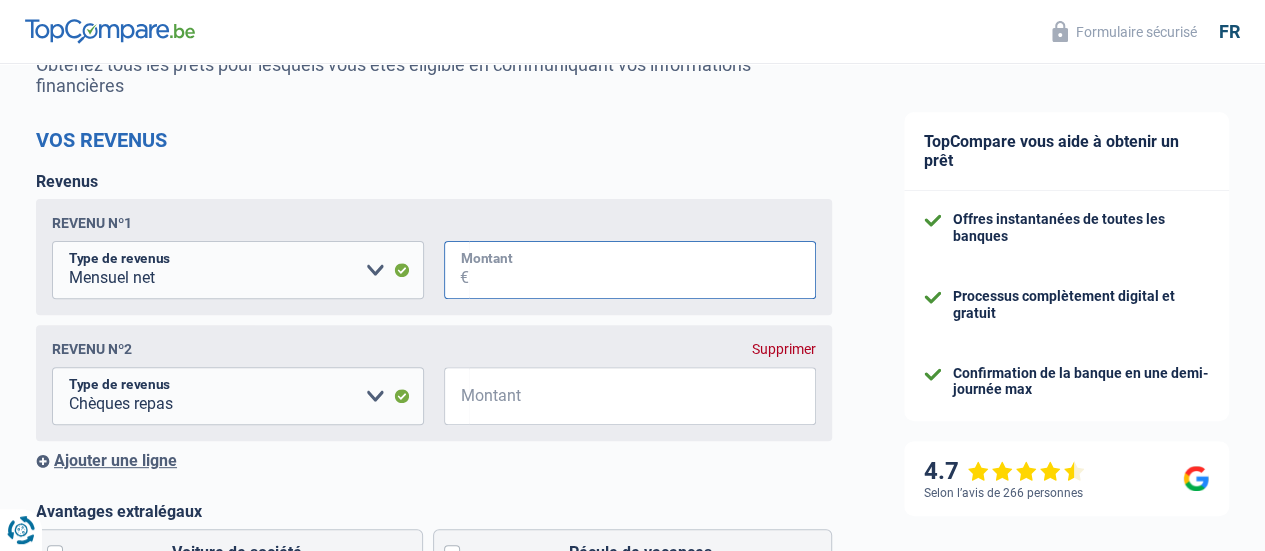 click on "Montant" at bounding box center [642, 270] 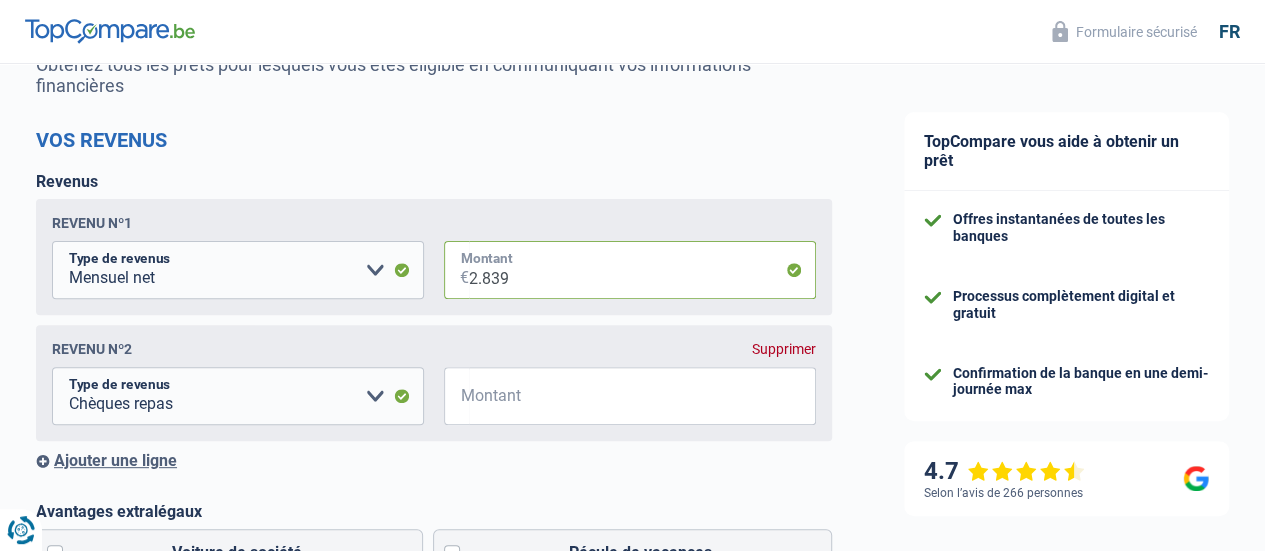 type on "2.839" 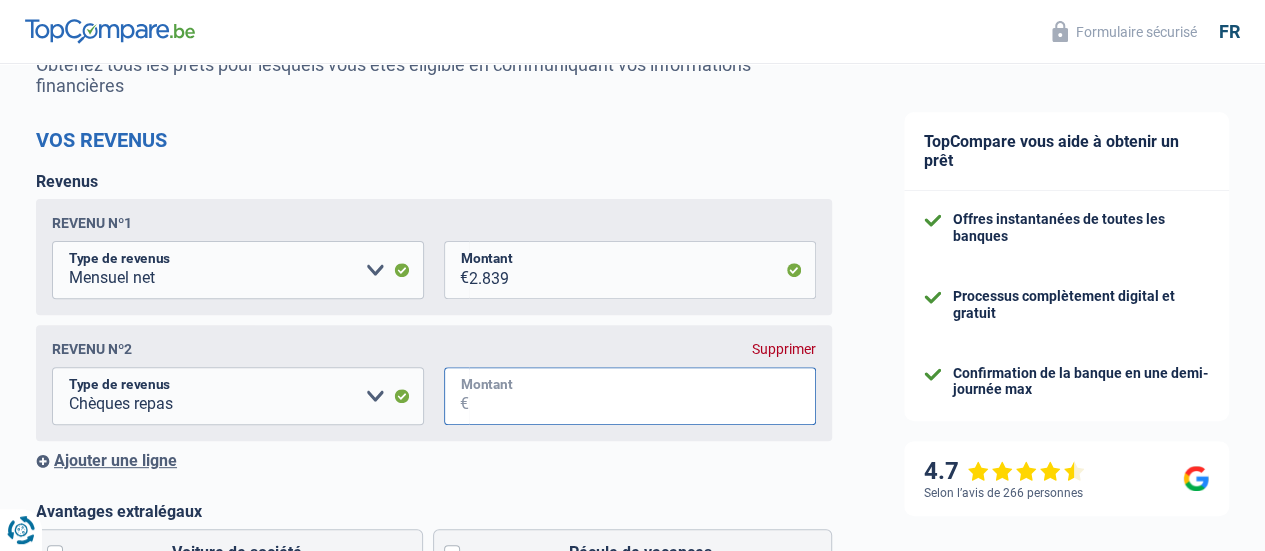 click on "Montant" at bounding box center (642, 396) 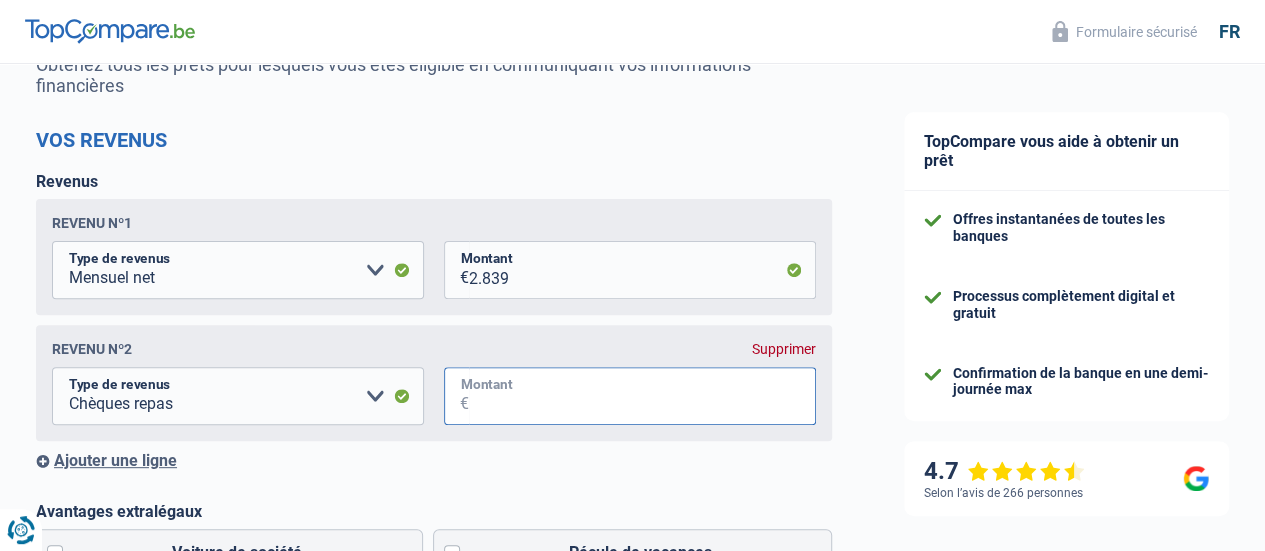 type on "160" 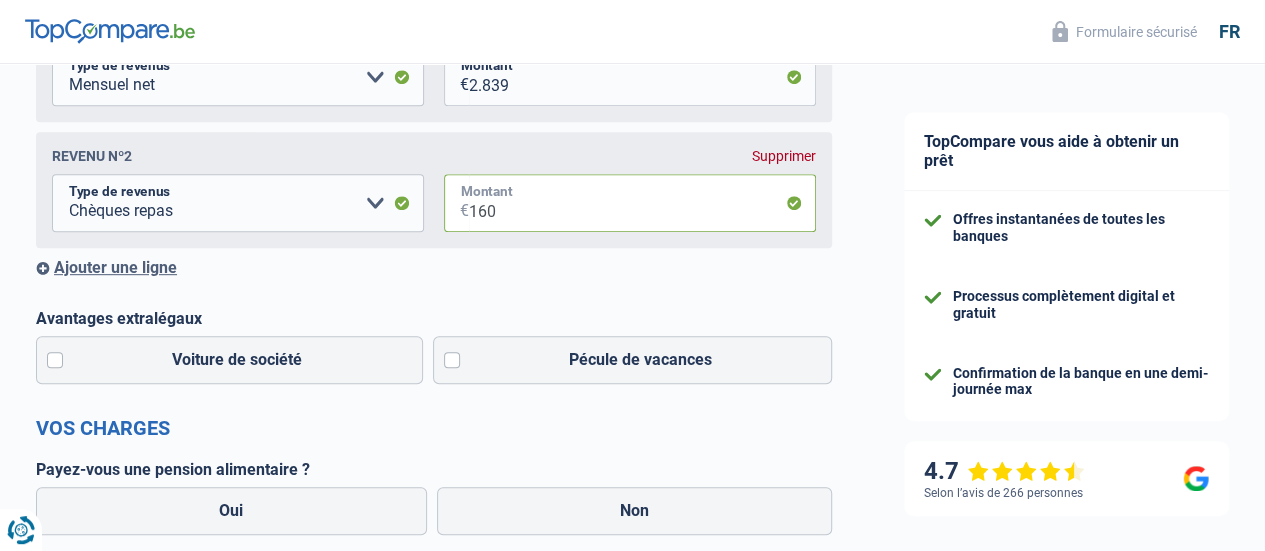 scroll, scrollTop: 412, scrollLeft: 0, axis: vertical 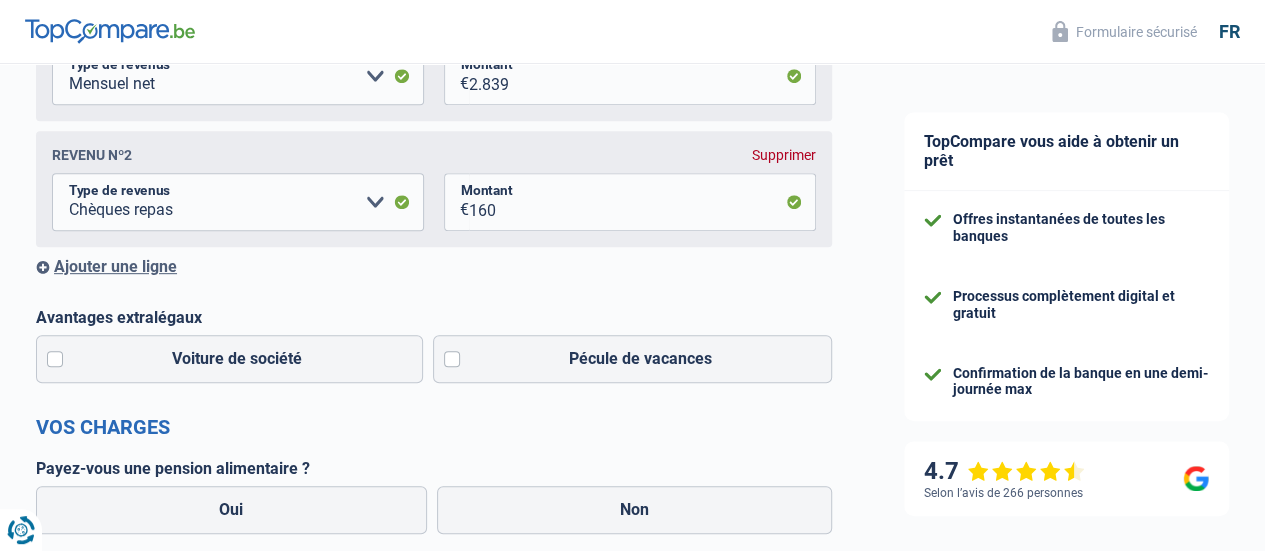 click on "Ajouter une ligne" at bounding box center [434, 266] 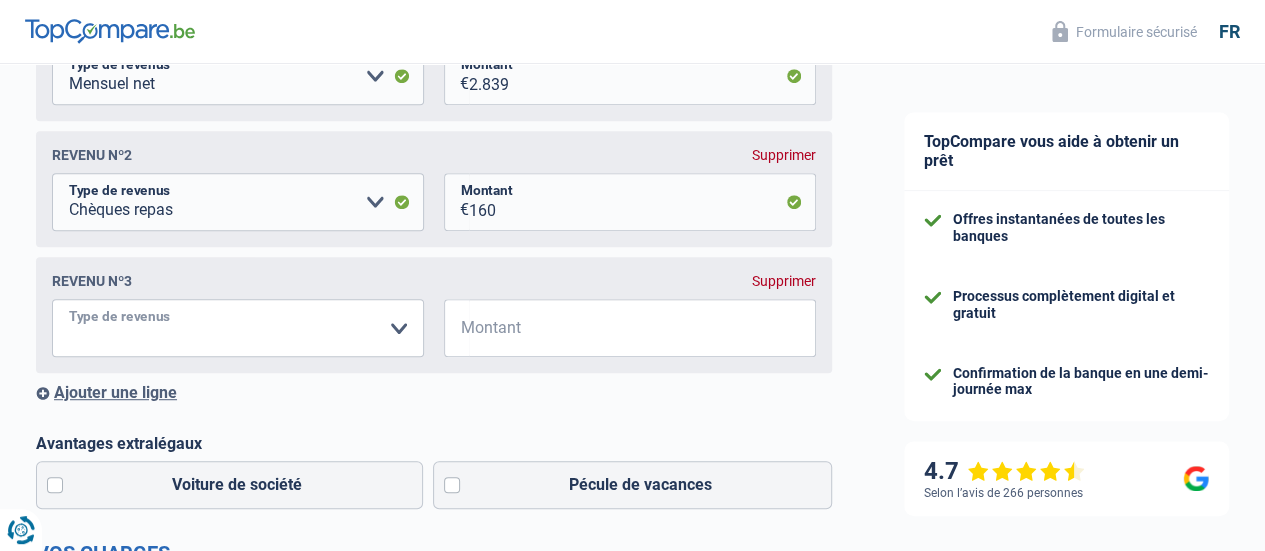 click on "Allocation d'handicap Allocations chômage Allocations familiales Chèques repas Complément d'entreprise Indemnité mutuelle Indépendant complémentaire Mensuel net Pension Pension alimentaire Pension d'invalidité Revenu d'intégration sociale Revenus locatifs Autres revenus
Veuillez sélectionner une option" at bounding box center [238, 328] 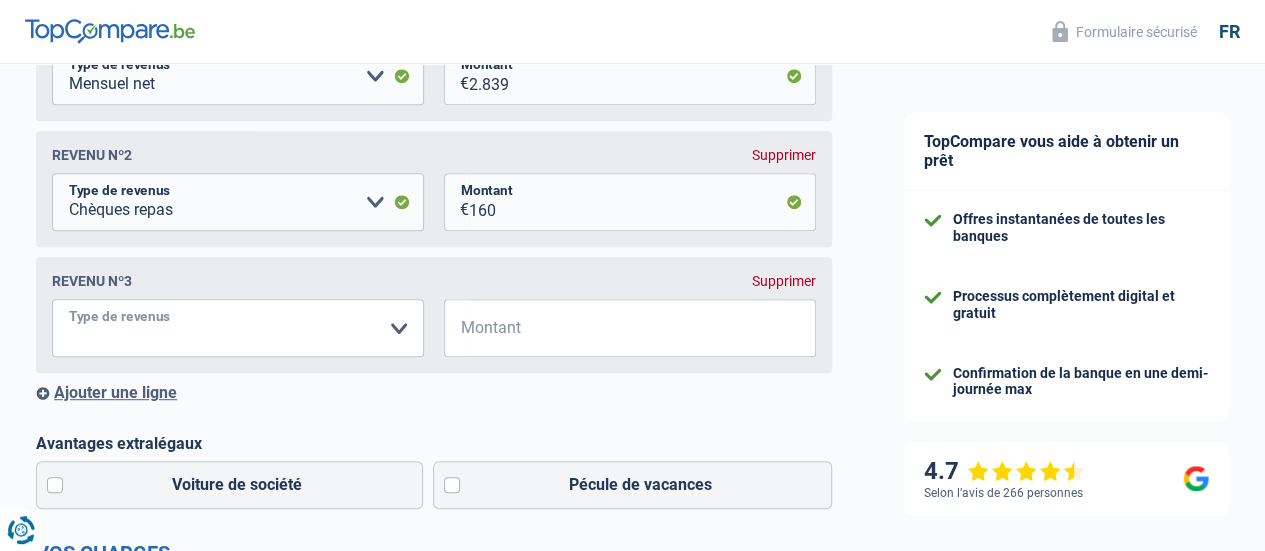 click on "Allocation d'handicap Allocations chômage Allocations familiales Chèques repas Complément d'entreprise Indemnité mutuelle Indépendant complémentaire Mensuel net Pension Pension alimentaire Pension d'invalidité Revenu d'intégration sociale Revenus locatifs Autres revenus
Veuillez sélectionner une option" at bounding box center [238, 328] 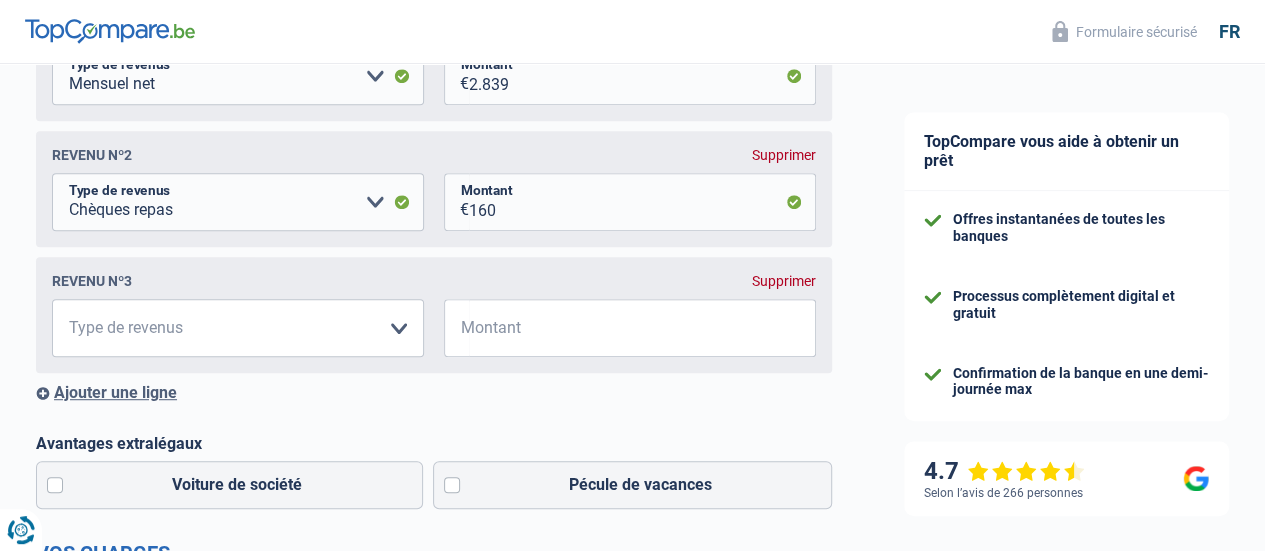 click on "Vos revenus
Revenus
Revenu nº1
Allocation d'handicap Allocations chômage Allocations familiales Chèques repas Complément d'entreprise Indemnité mutuelle Indépendant complémentaire Mensuel net Pension Pension alimentaire Pension d'invalidité Revenu d'intégration sociale Revenus locatifs Autres revenus
Veuillez sélectionner une option
Type de revenus
Tous les champs sont obligatoires. Veuillez fournir une réponse plus longue   2.839   €
Montant
N'utilisez que des lettres pour répondre
Revenu nº2
Supprimer
Allocation d'handicap Allocations chômage Allocations familiales Chèques repas Complément d'entreprise Indemnité mutuelle Indépendant complémentaire" at bounding box center (434, 799) 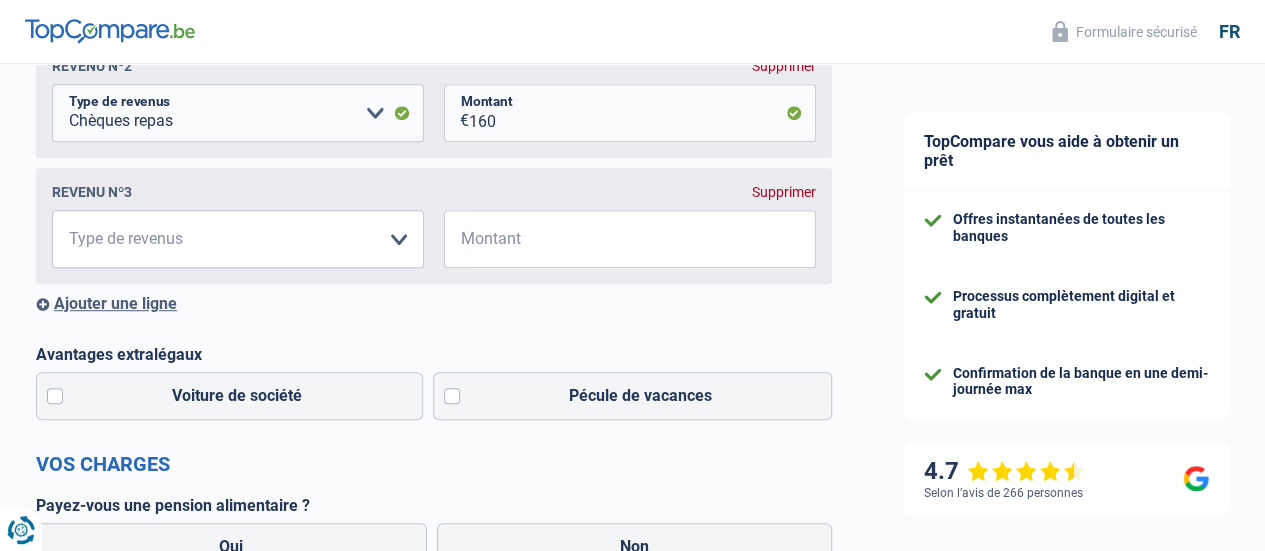scroll, scrollTop: 502, scrollLeft: 0, axis: vertical 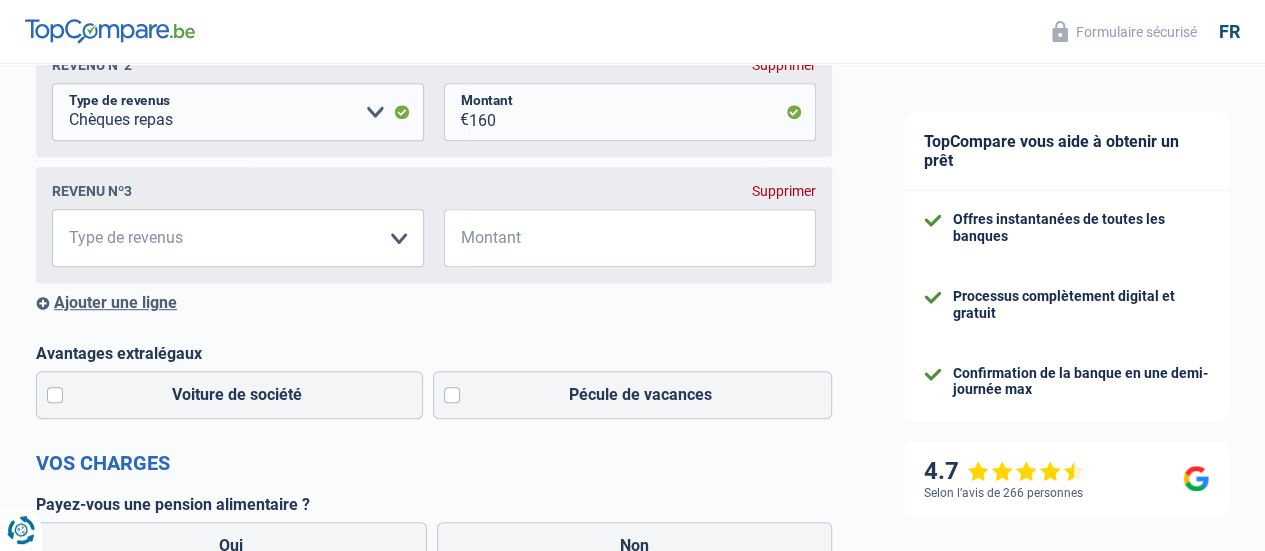 click on "Supprimer" at bounding box center [784, 191] 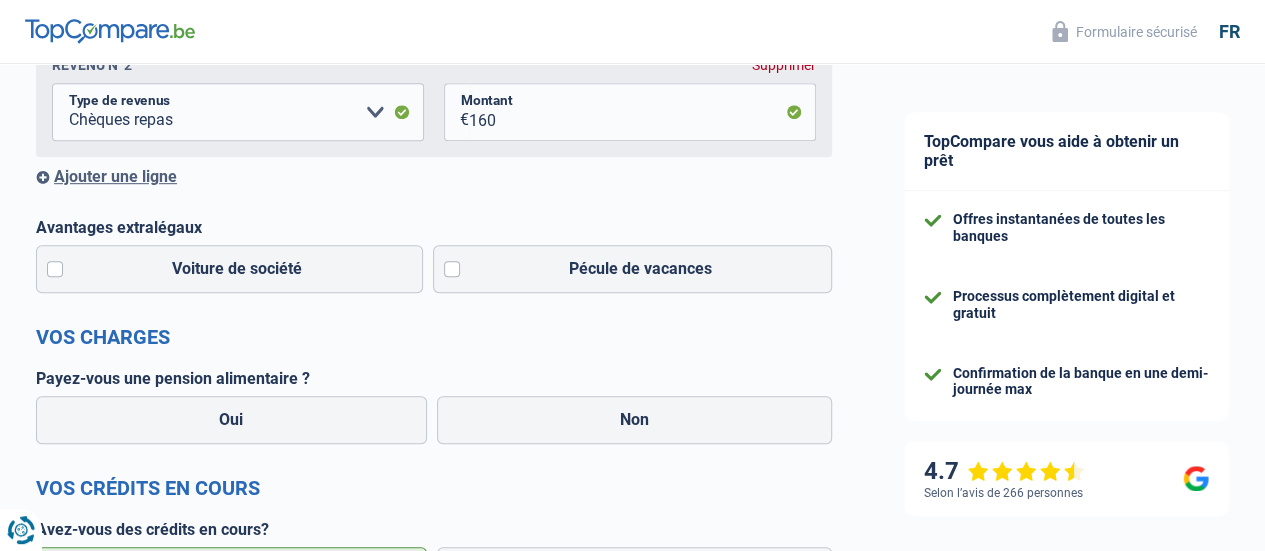scroll, scrollTop: 586, scrollLeft: 0, axis: vertical 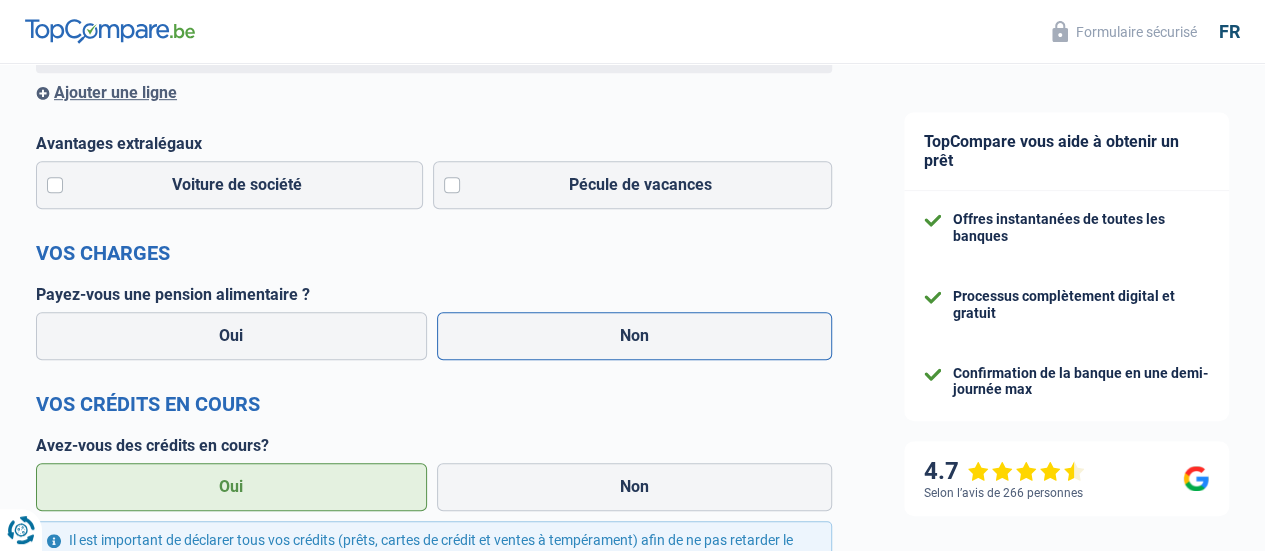 click on "Non" at bounding box center [635, 336] 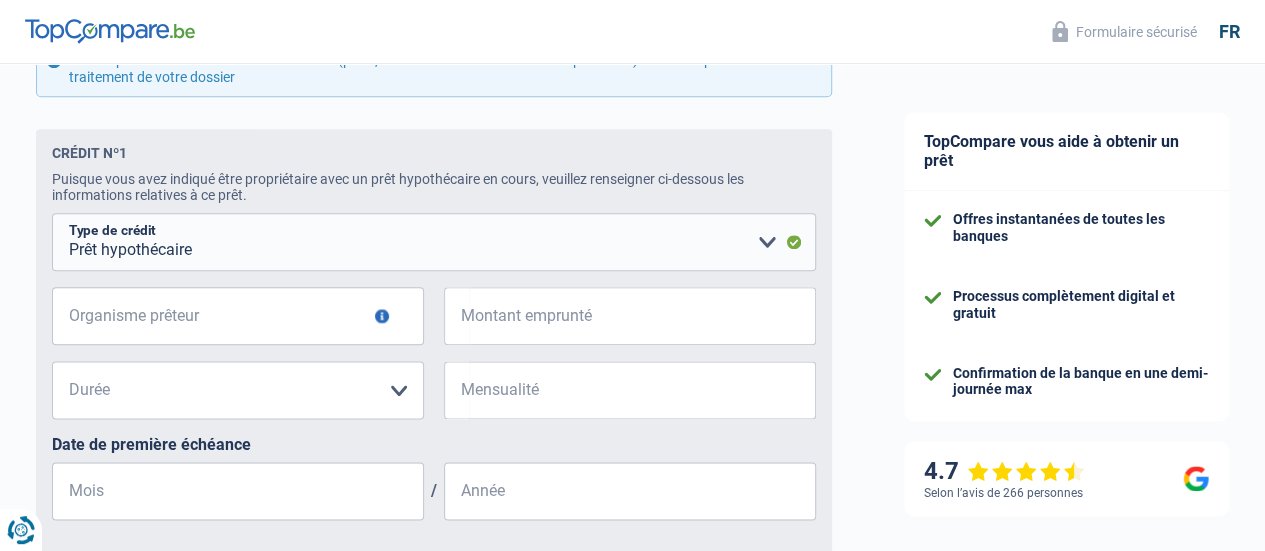 scroll, scrollTop: 1064, scrollLeft: 0, axis: vertical 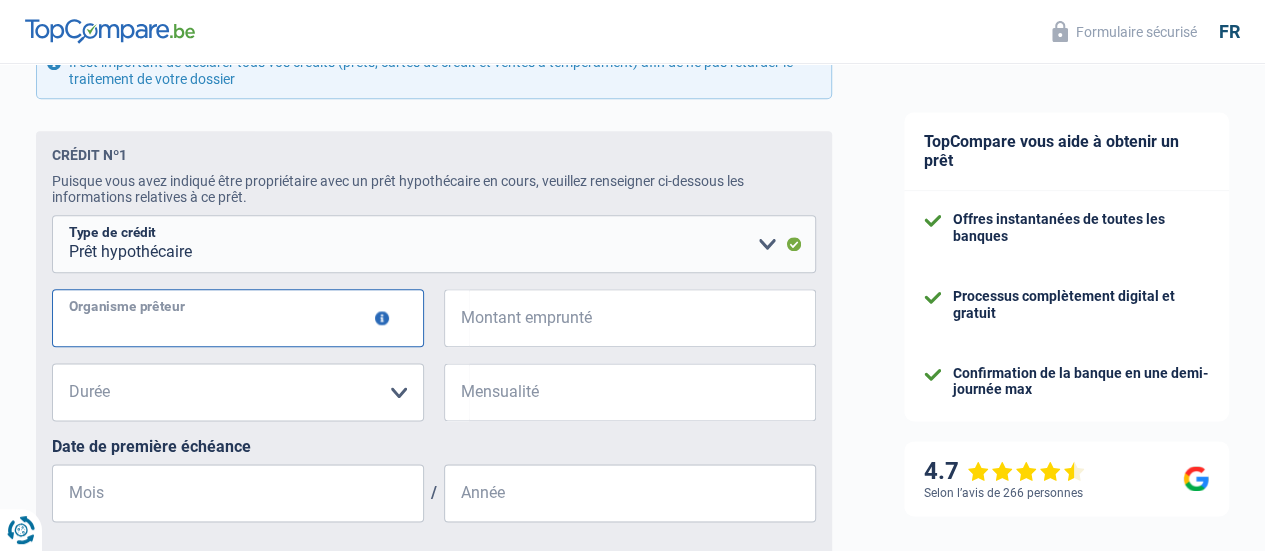 click on "Organisme prêteur" at bounding box center (238, 318) 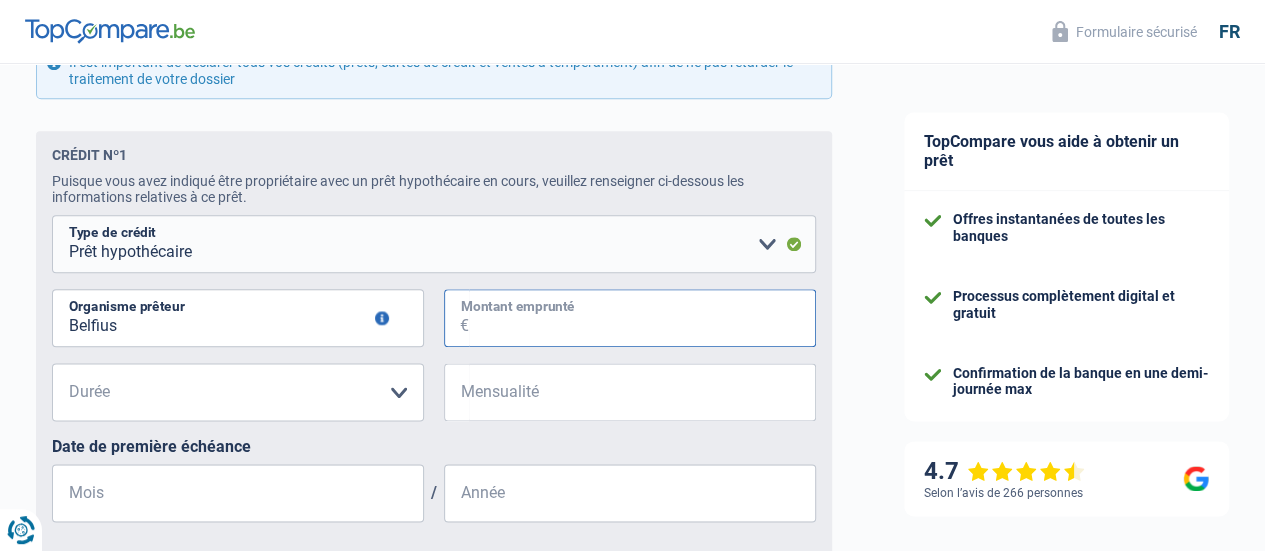 click on "Montant emprunté" at bounding box center [642, 318] 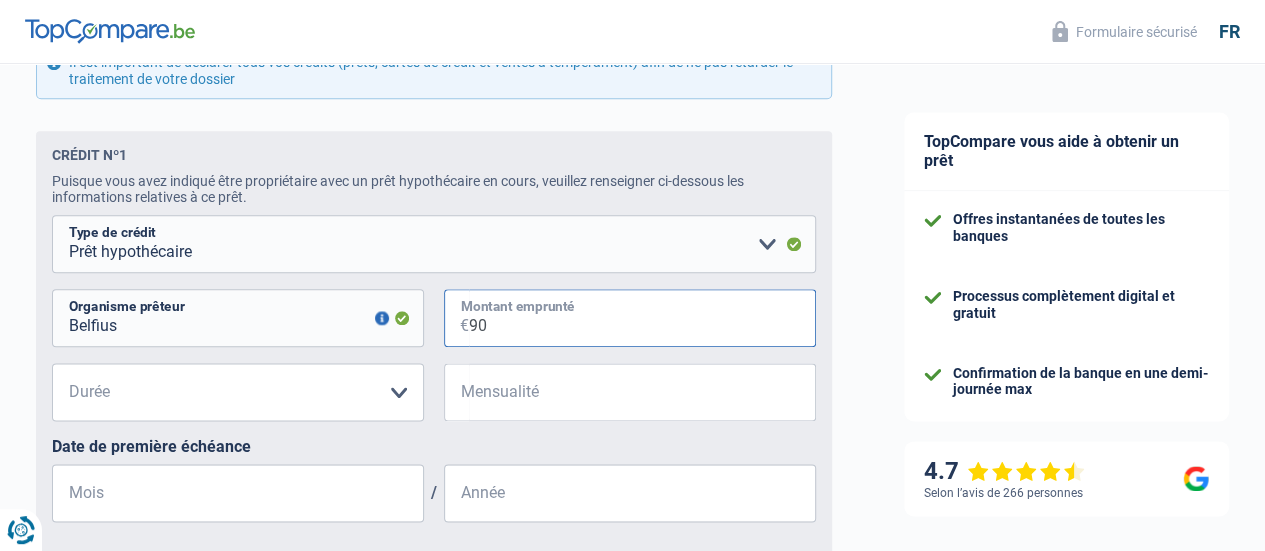 type on "9" 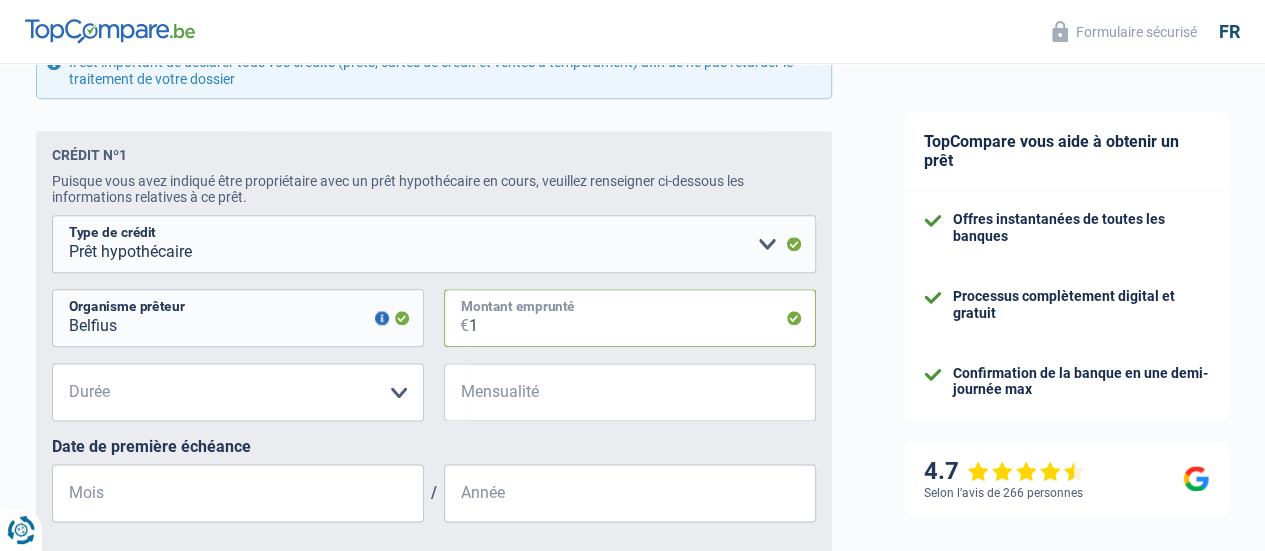 type on "160.000" 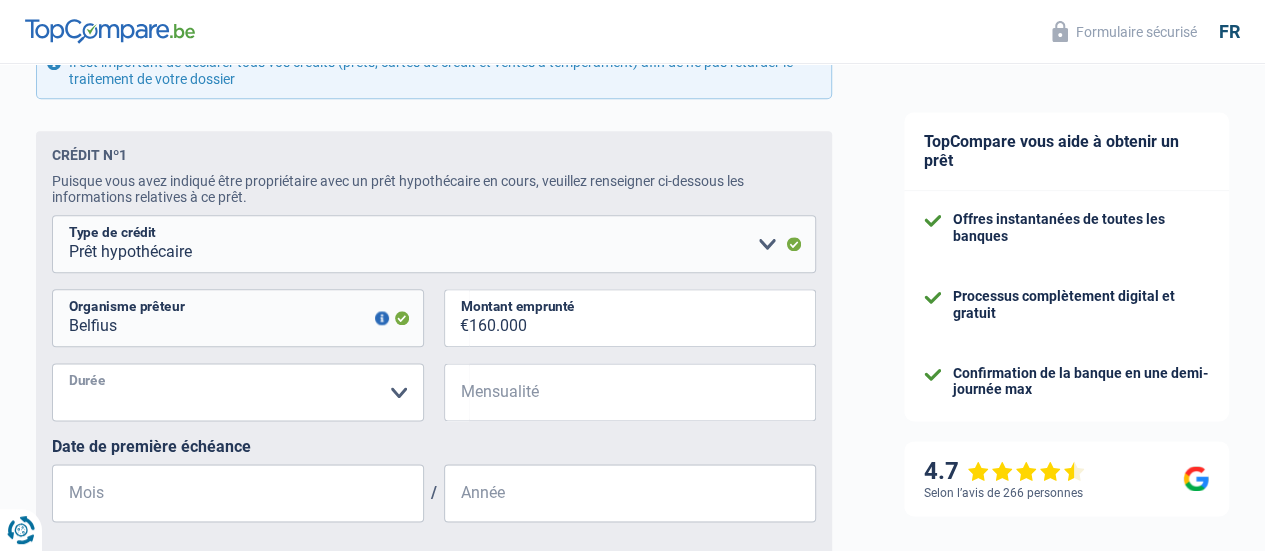 click on "120 mois 180 mois 240 mois 300 mois 360 mois 420 mois
Veuillez sélectionner une option" at bounding box center (238, 392) 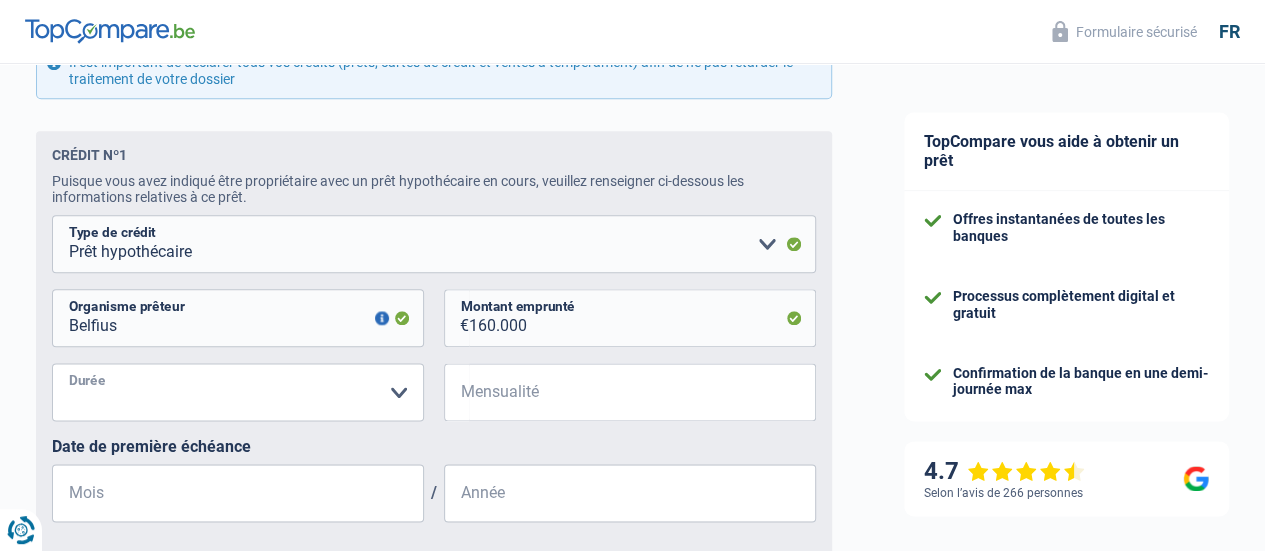 select on "240" 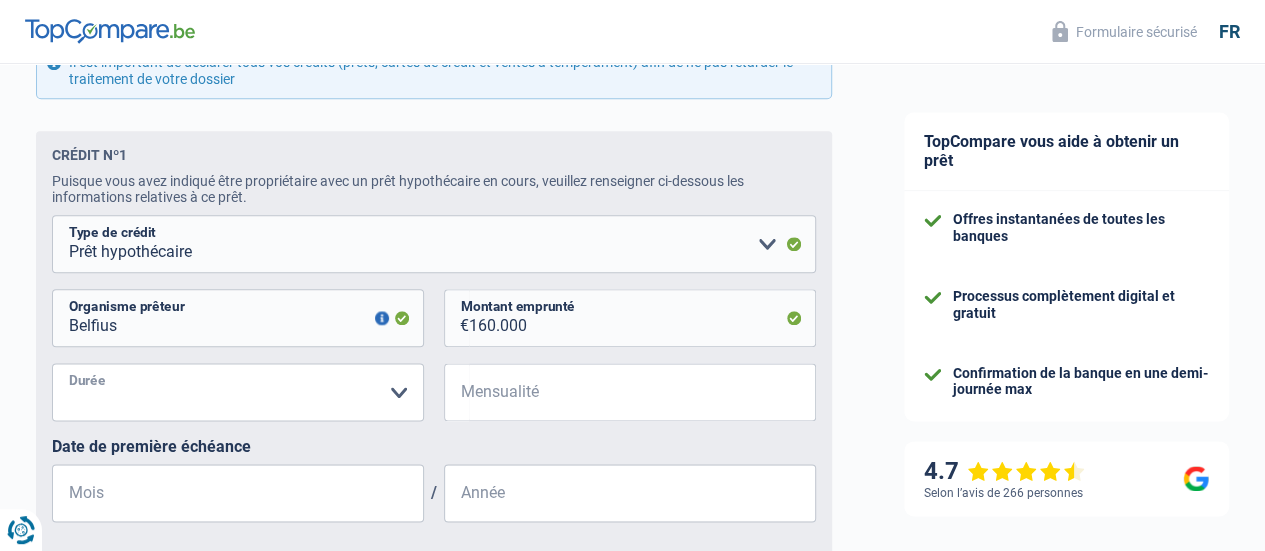 click on "120 mois 180 mois 240 mois 300 mois 360 mois 420 mois
Veuillez sélectionner une option" at bounding box center (238, 392) 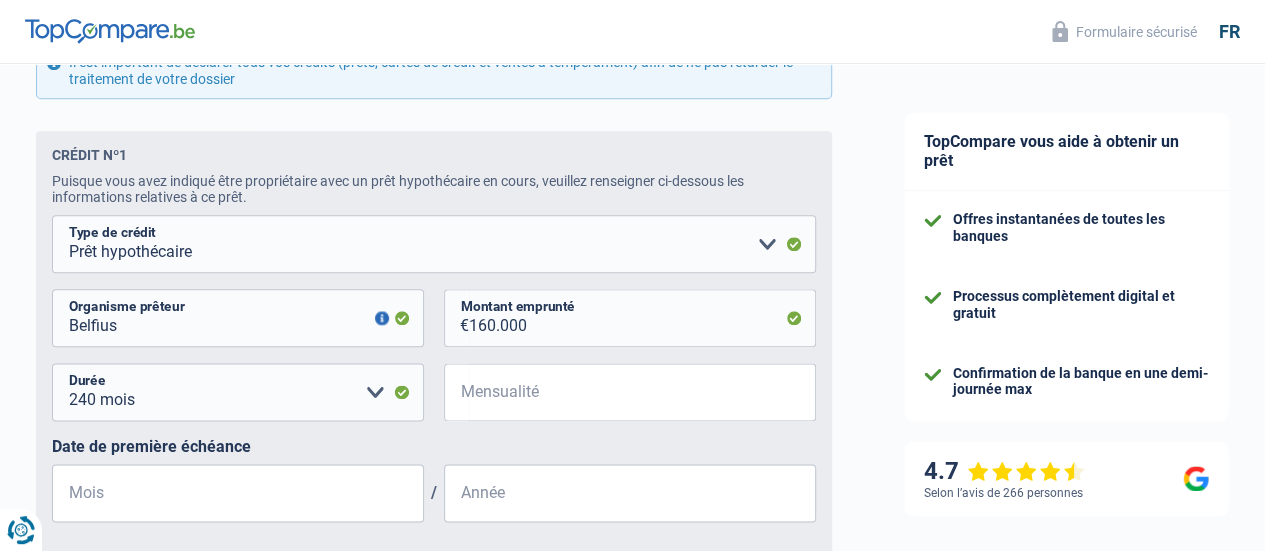 click on "Vos revenus
Revenus
Revenu nº1
Allocation d'handicap Allocations chômage Allocations familiales Chèques repas Complément d'entreprise Indemnité mutuelle Indépendant complémentaire Mensuel net Pension Pension alimentaire Pension d'invalidité Revenu d'intégration sociale Revenus locatifs Autres revenus
Type de revenus
2.839" at bounding box center (434, -10) 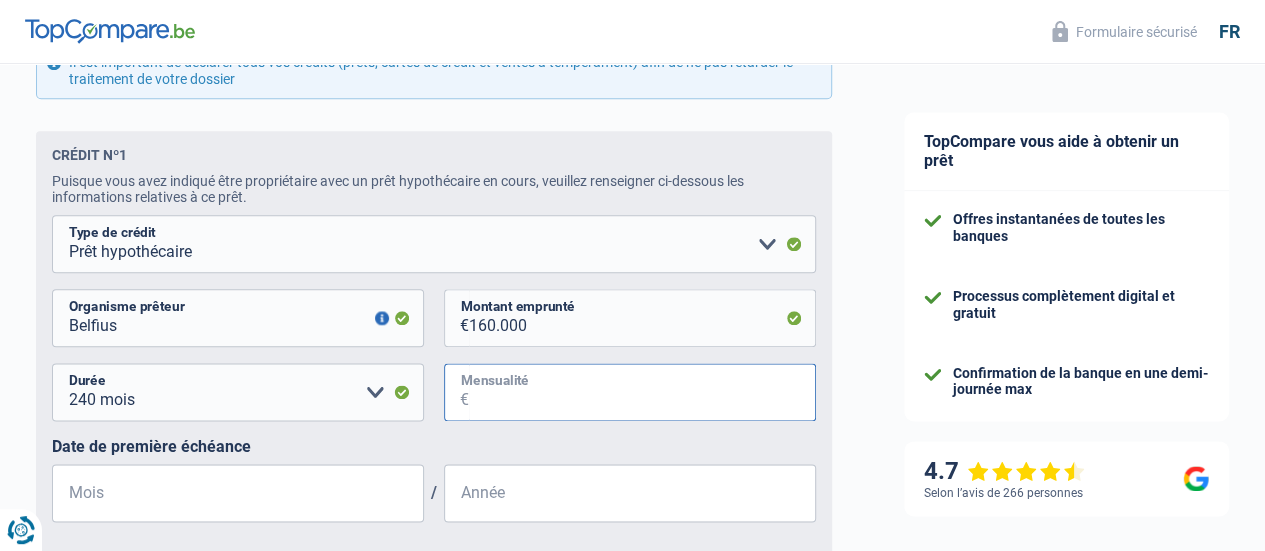 click on "Mensualité" at bounding box center [642, 392] 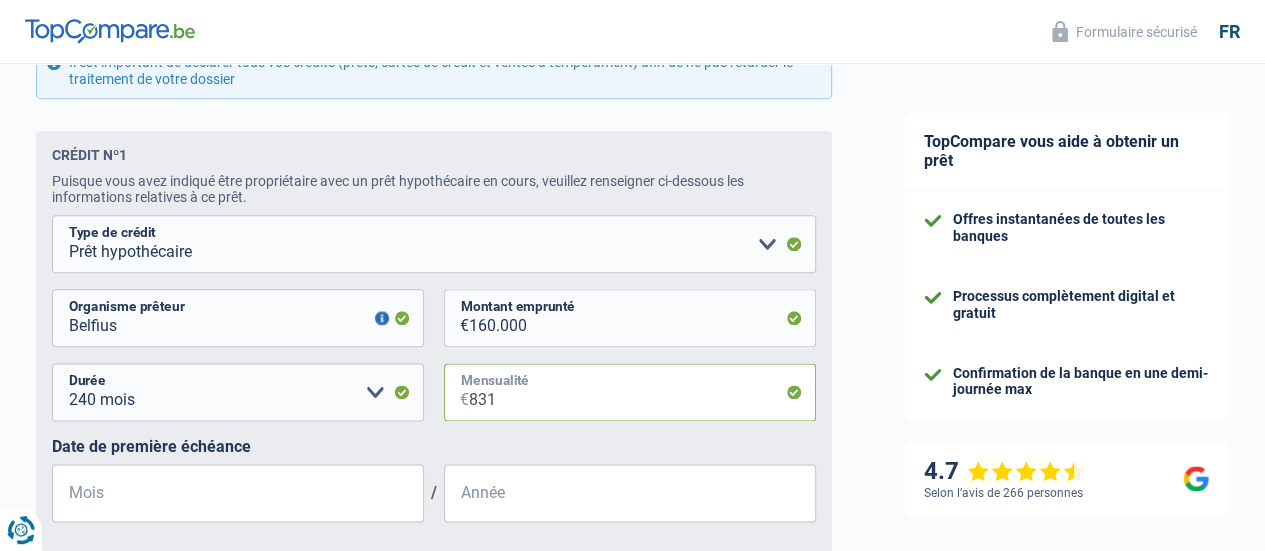 type on "831" 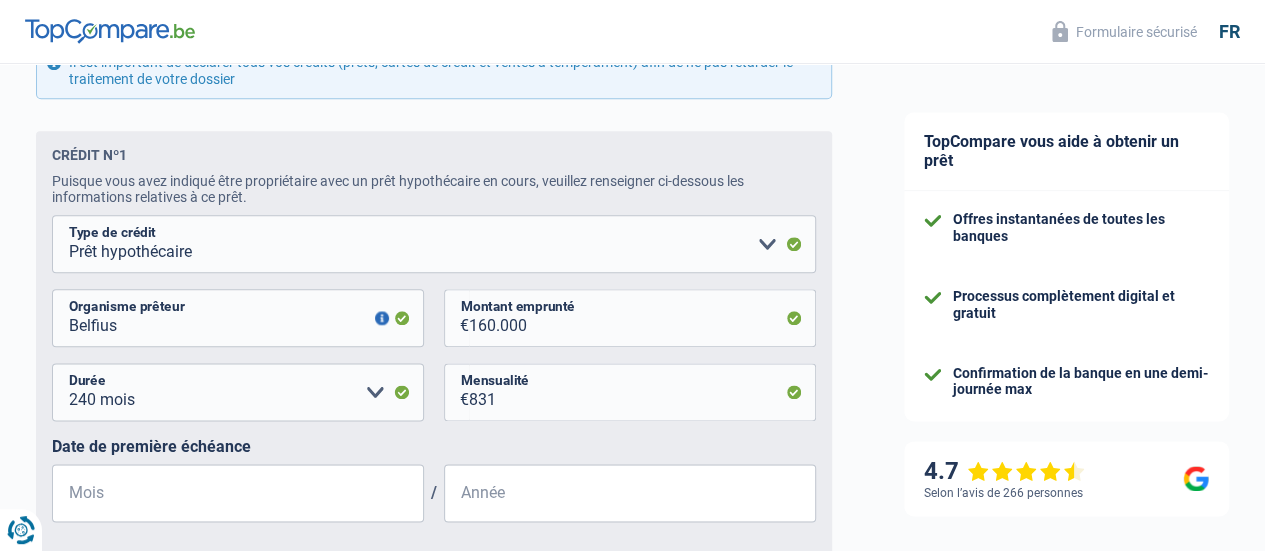 click on "Vos revenus
Revenus
Revenu nº1
Allocation d'handicap Allocations chômage Allocations familiales Chèques repas Complément d'entreprise Indemnité mutuelle Indépendant complémentaire Mensuel net Pension Pension alimentaire Pension d'invalidité Revenu d'intégration sociale Revenus locatifs Autres revenus
Type de revenus
2.839" at bounding box center (434, -10) 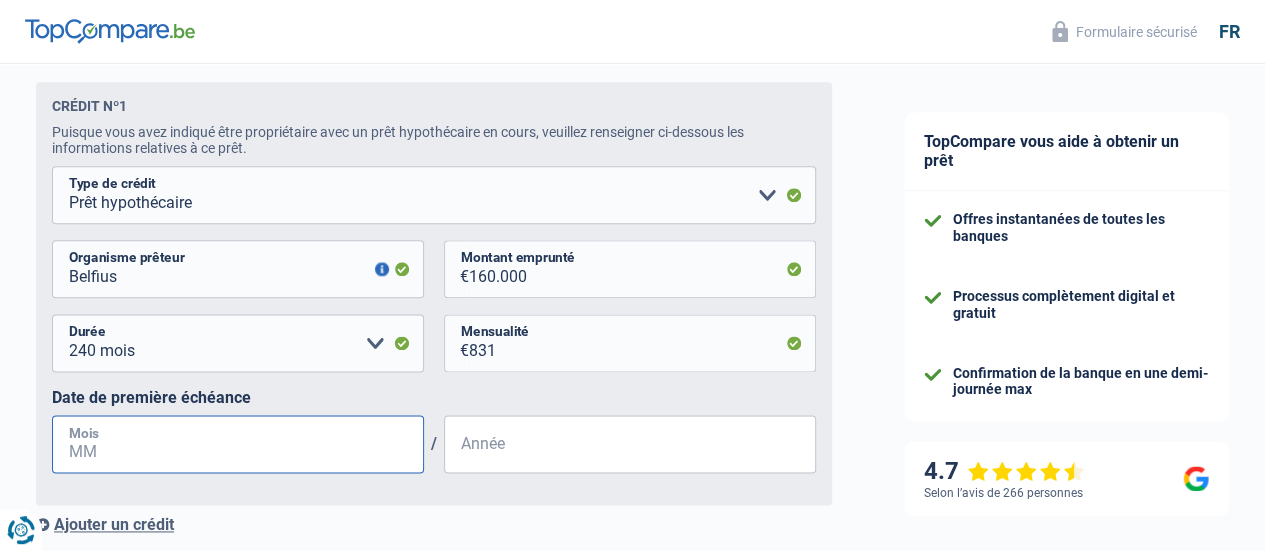 click on "Mois" at bounding box center [238, 444] 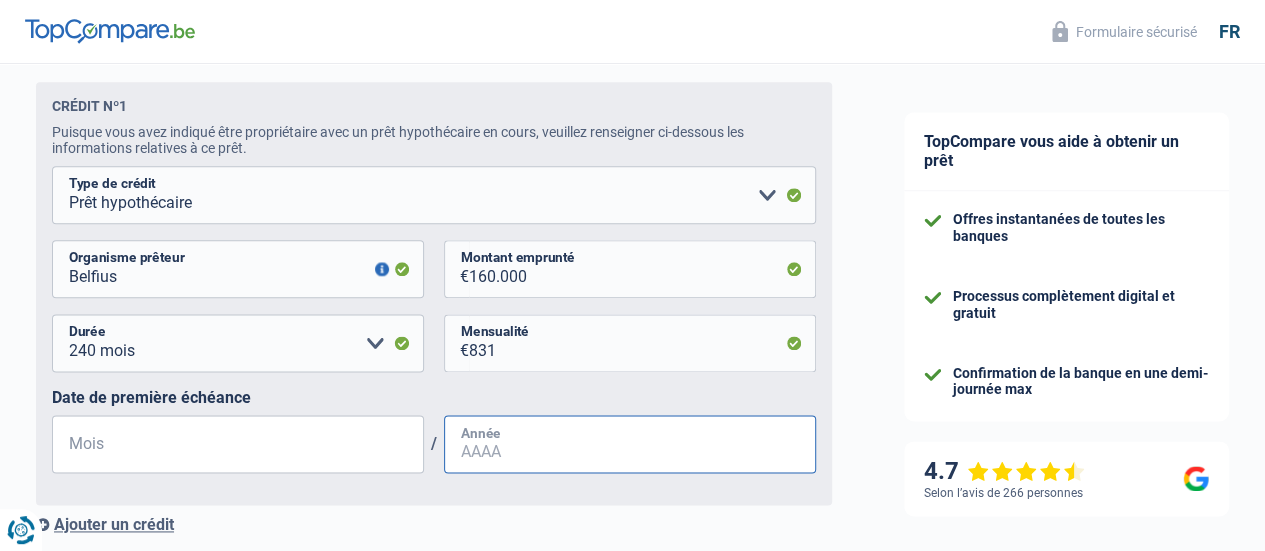 type on "09" 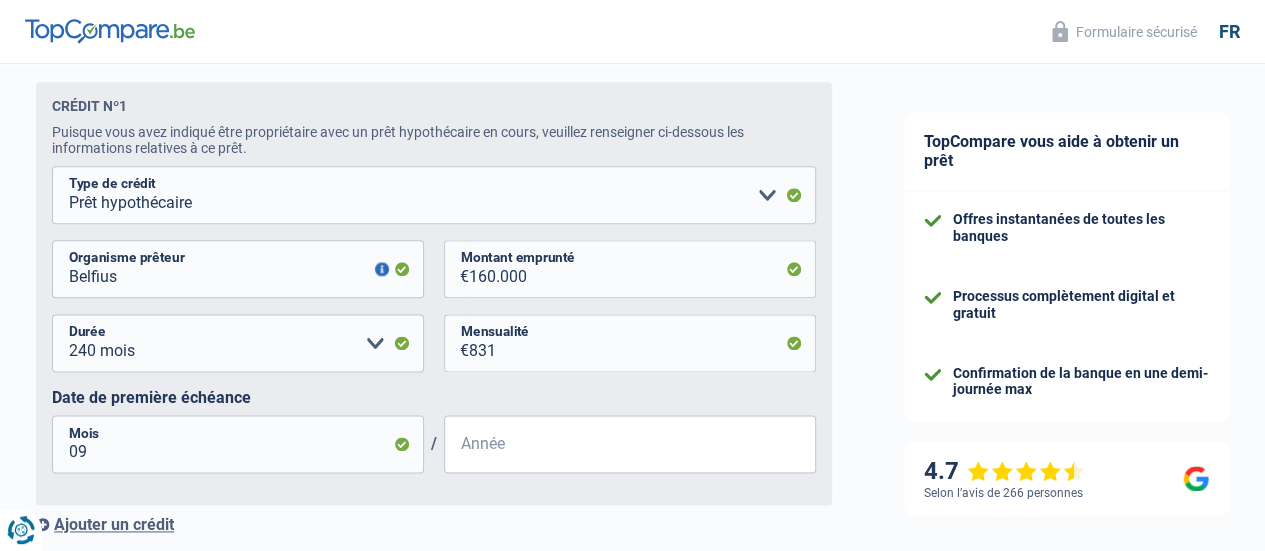 click on "Année" at bounding box center [630, 444] 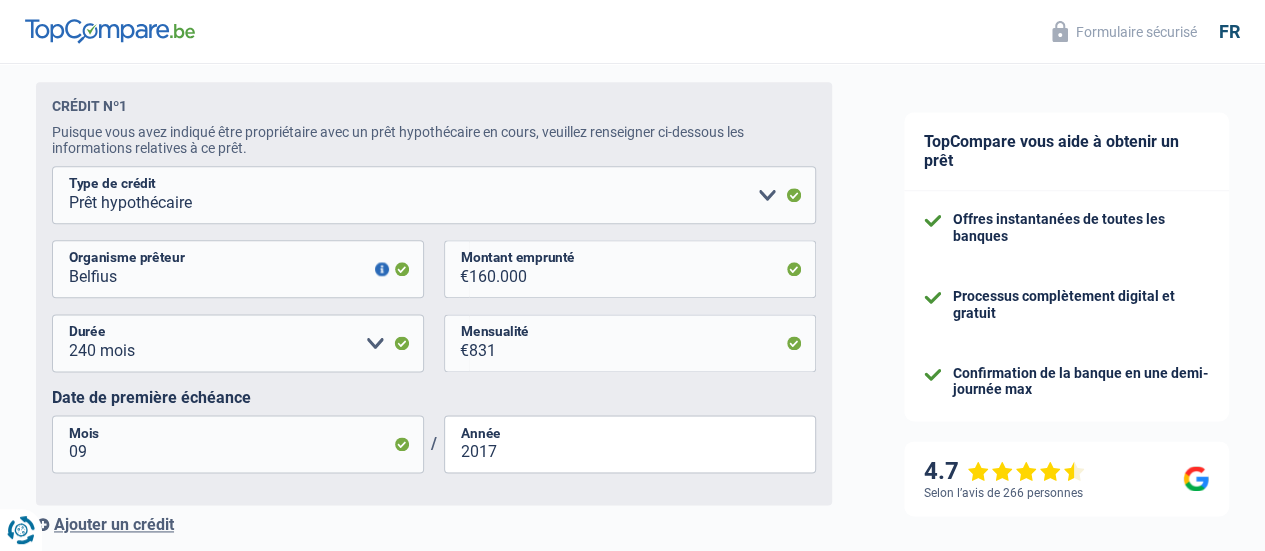 click on "Vos revenus
Revenus
Revenu nº1
Allocation d'handicap Allocations chômage Allocations familiales Chèques repas Complément d'entreprise Indemnité mutuelle Indépendant complémentaire Mensuel net Pension Pension alimentaire Pension d'invalidité Revenu d'intégration sociale Revenus locatifs Autres revenus
Type de revenus
2.839" at bounding box center (434, -59) 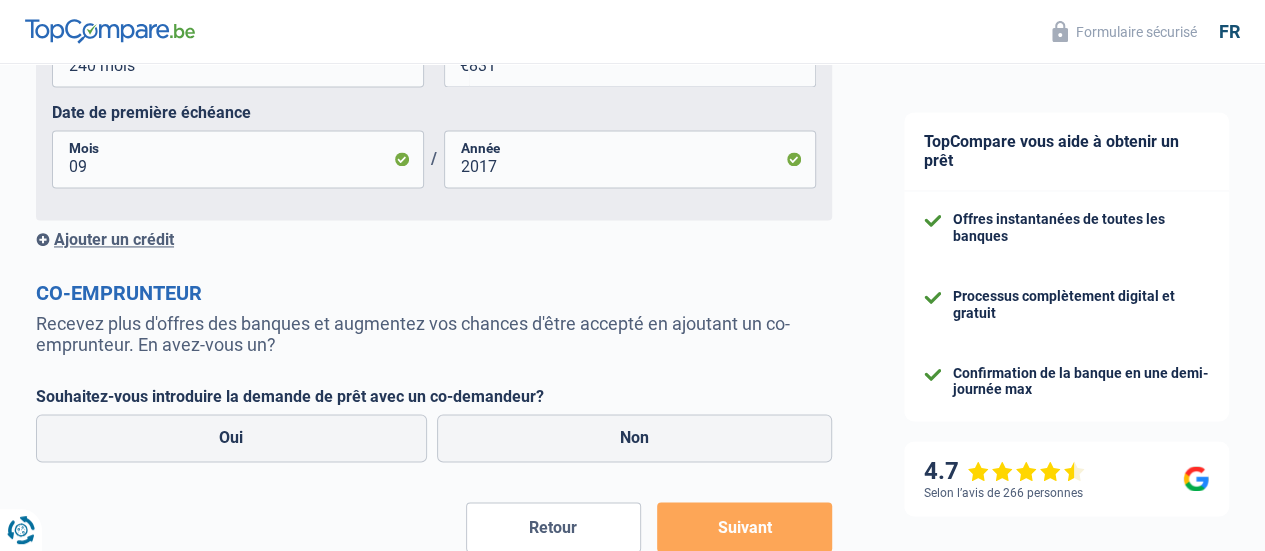 scroll, scrollTop: 1397, scrollLeft: 0, axis: vertical 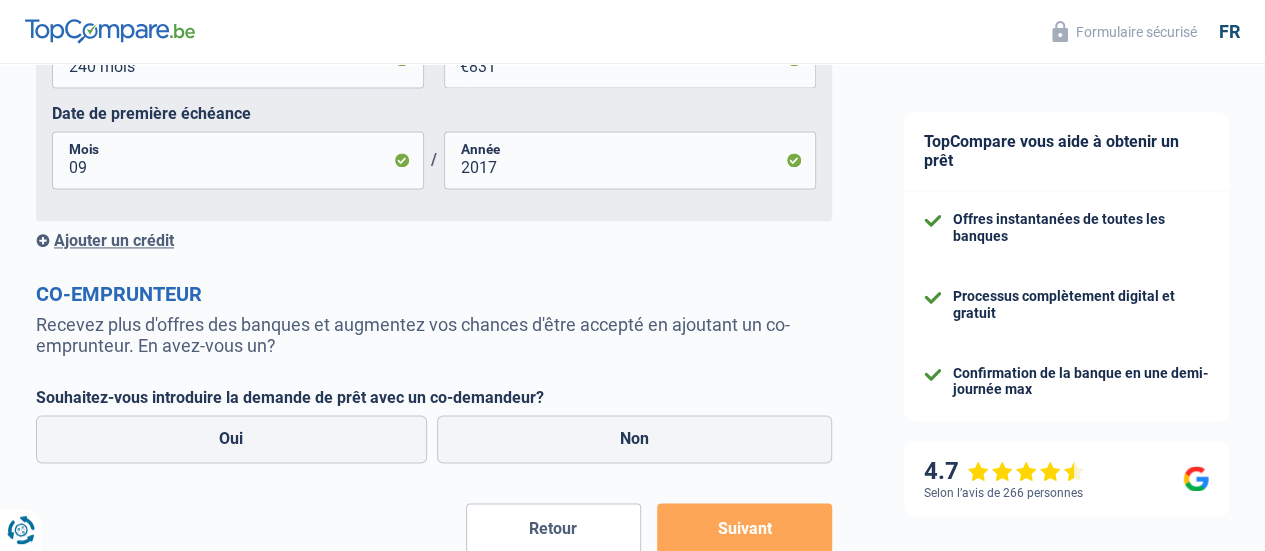 click on "Ajouter un crédit" at bounding box center (434, 240) 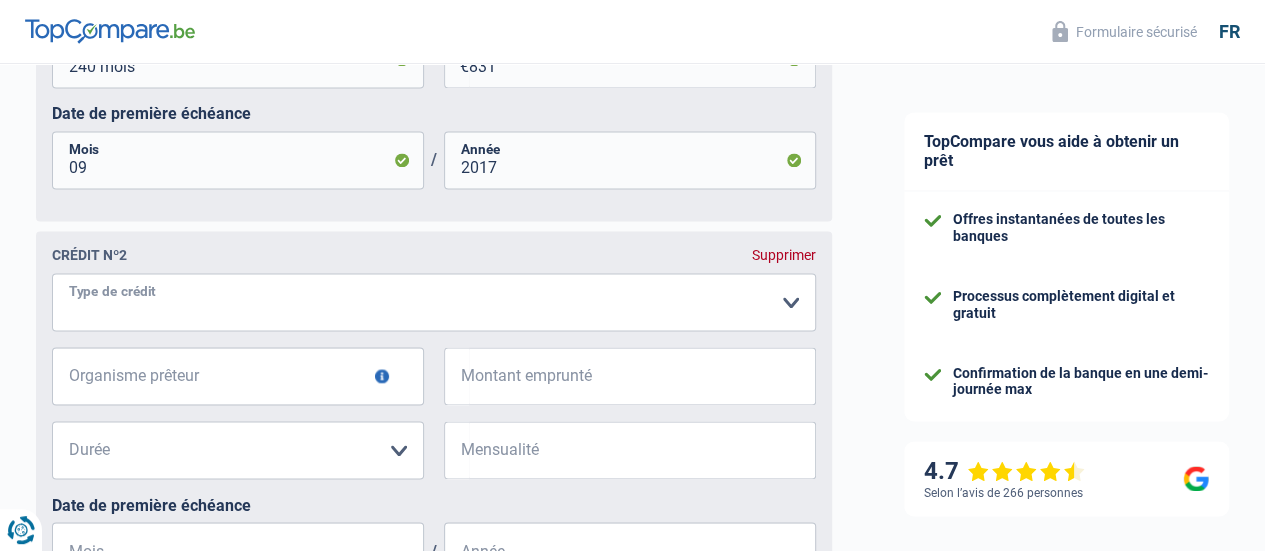 click on "Carte ou ouverture de crédit Prêt hypothécaire Vente à tempérament Prêt à tempérament Prêt rénovation Prêt voiture Regroupement d'un ou plusieurs crédits
Veuillez sélectionner une option" at bounding box center [434, 302] 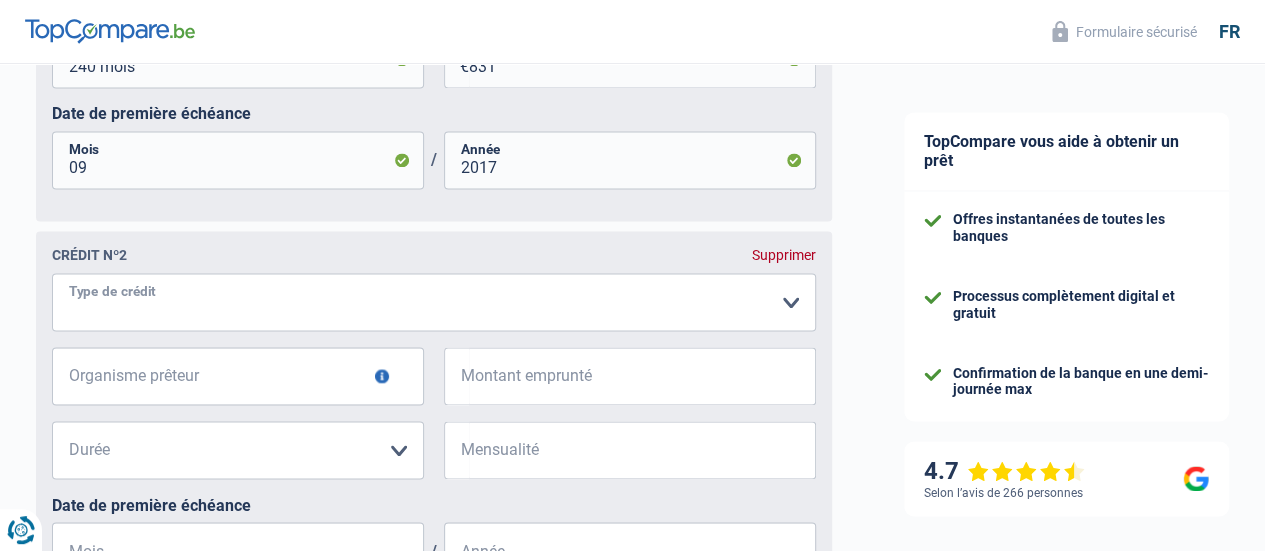select on "personalLoan" 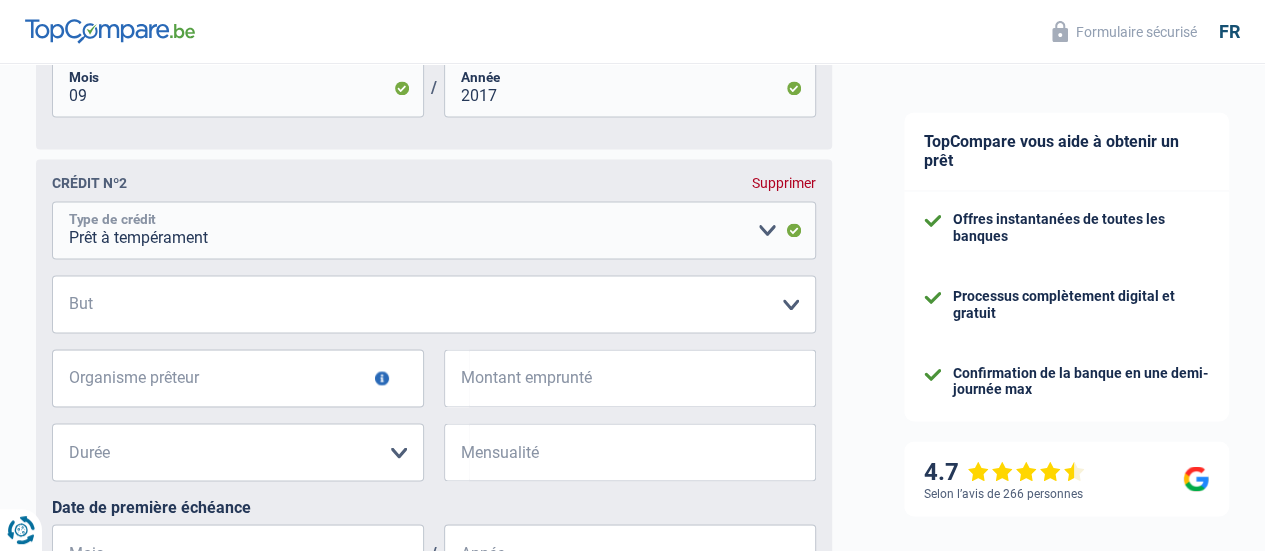 scroll, scrollTop: 1473, scrollLeft: 0, axis: vertical 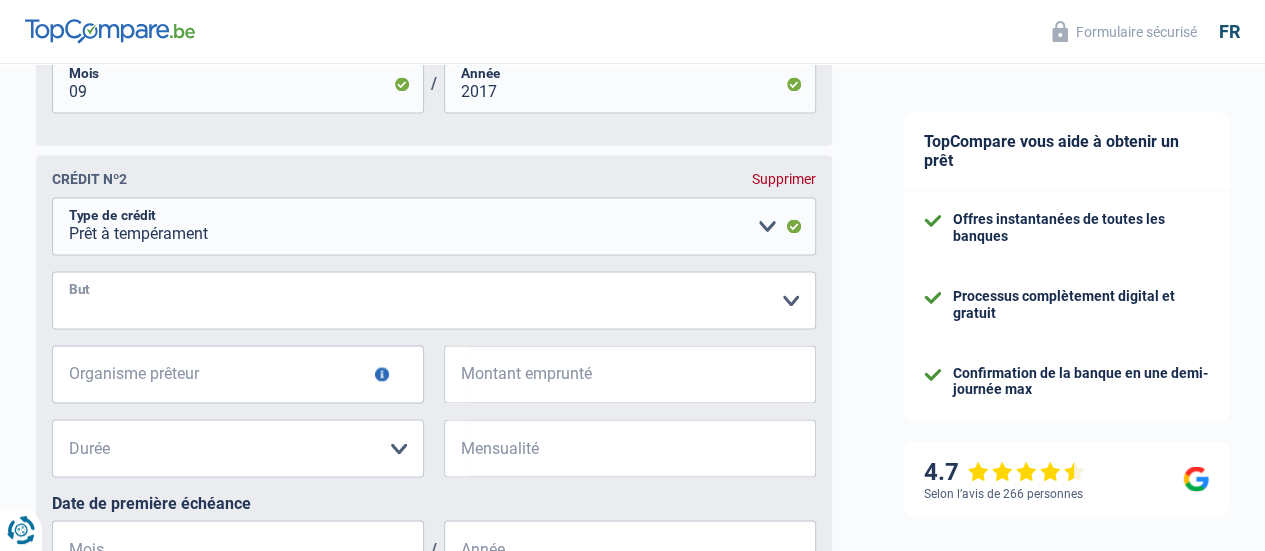 click on "Confort maison: meubles, textile, peinture, électroménager, outillage non-professionnel, Hifi, multimédia, gsm, ordinateur, Frais installation, déménagement Evénement familial: naissance, mariage, divorce, communion, décès Frais médicaux Frais d'études Remboursement prêt Frais permis de conduire Loisirs: voyage, sport, musique Petits travaux maison et jardin Frais divers (max 2.000€) Frais judiciaires Réparation voiture Autre
Veuillez sélectionner une option" at bounding box center [434, 300] 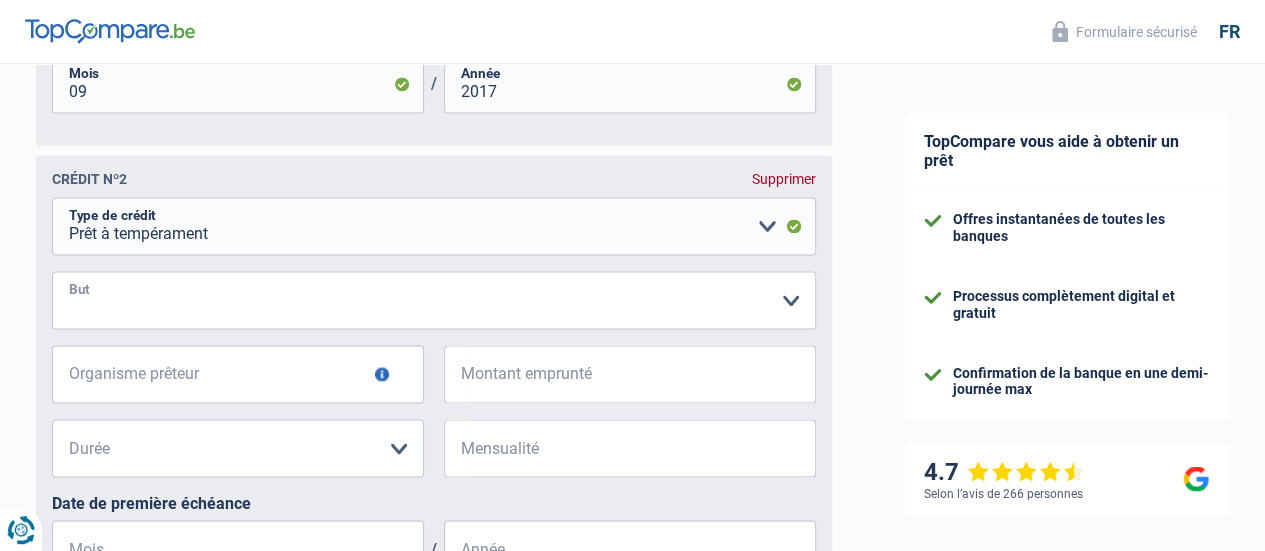 select on "familyEvent" 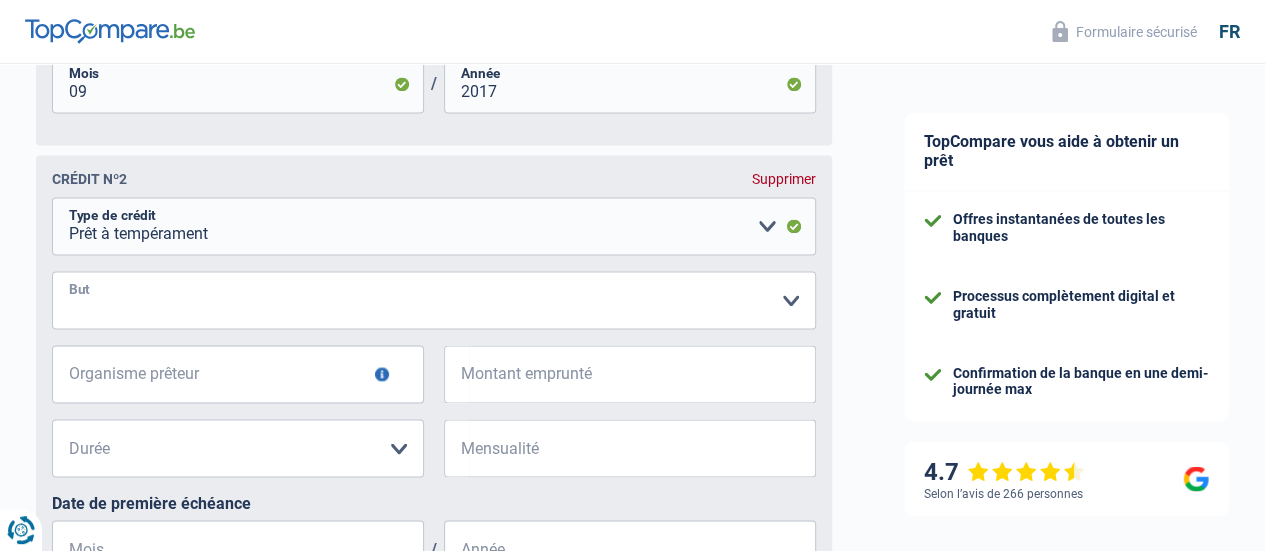 click on "Confort maison: meubles, textile, peinture, électroménager, outillage non-professionnel, Hifi, multimédia, gsm, ordinateur, Frais installation, déménagement Evénement familial: naissance, mariage, divorce, communion, décès Frais médicaux Frais d'études Remboursement prêt Frais permis de conduire Loisirs: voyage, sport, musique Petits travaux maison et jardin Frais divers (max 2.000€) Frais judiciaires Réparation voiture Autre
Veuillez sélectionner une option" at bounding box center (434, 300) 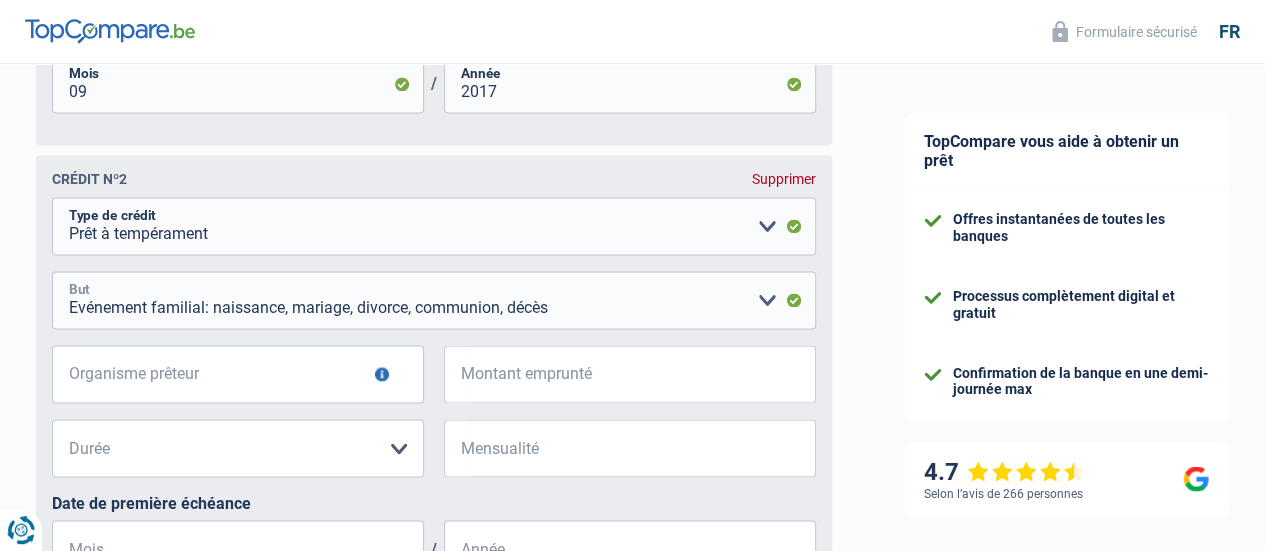 scroll, scrollTop: 1580, scrollLeft: 0, axis: vertical 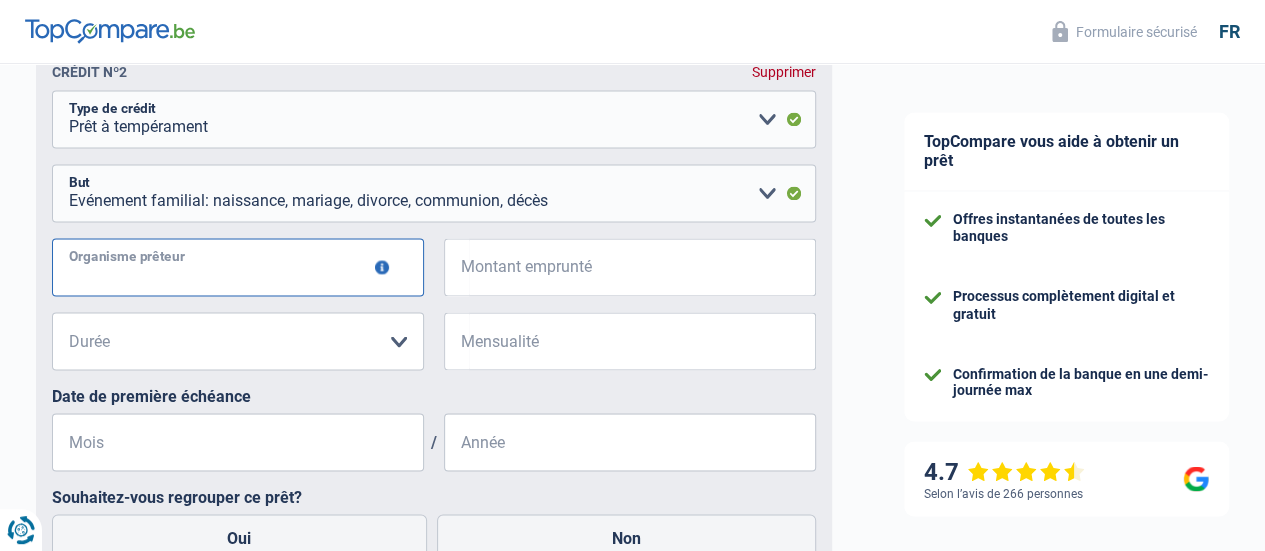 click on "Organisme prêteur" at bounding box center (238, 267) 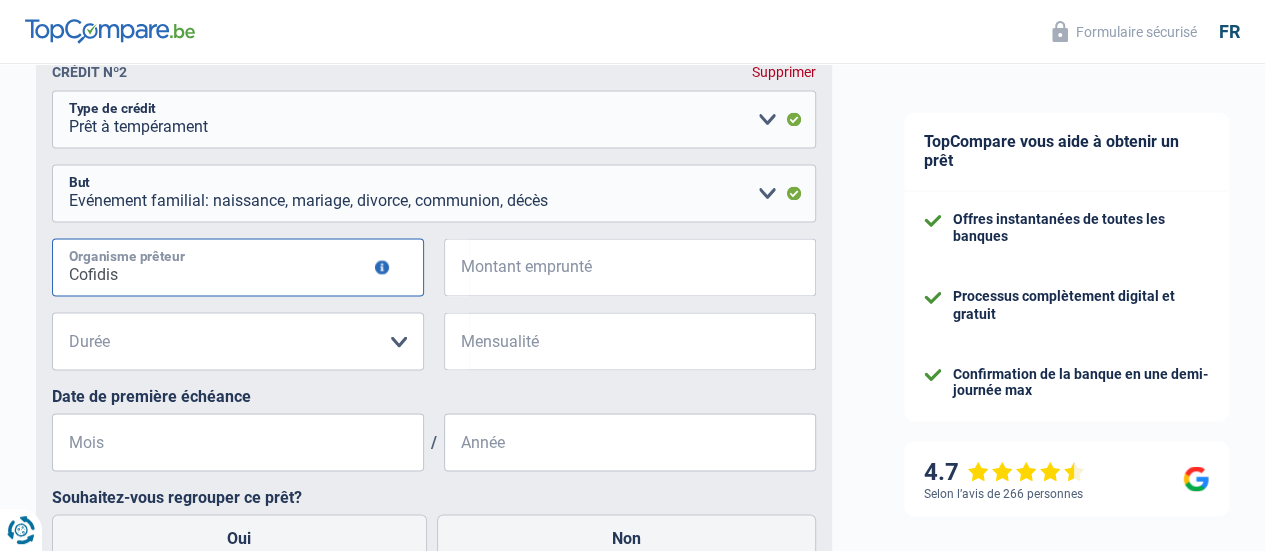 type on "Cofidis" 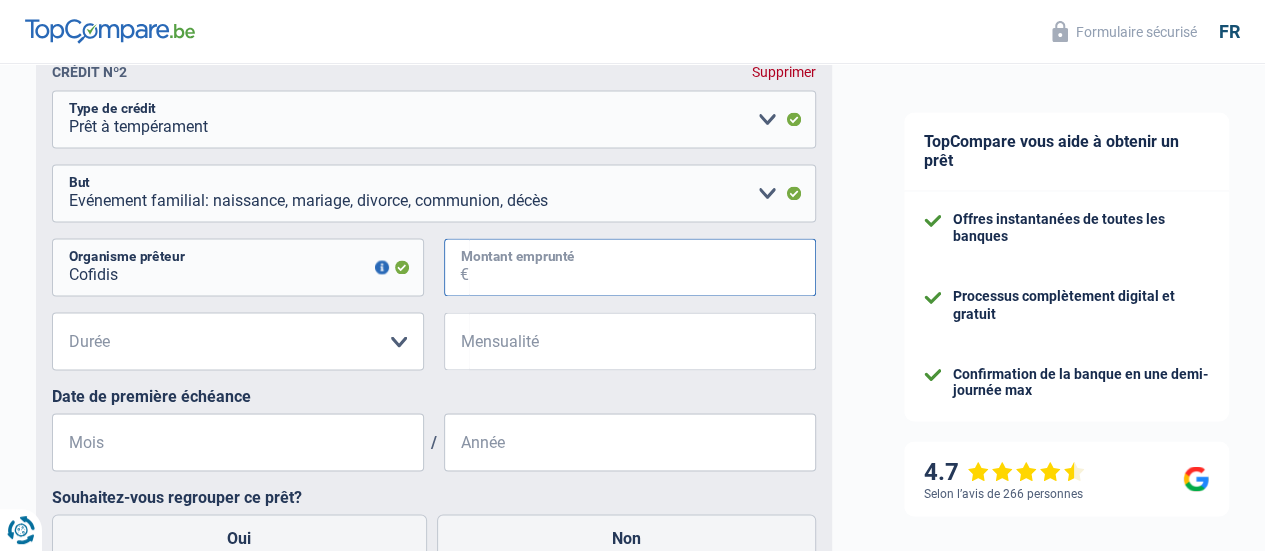 click on "Montant emprunté" at bounding box center [642, 267] 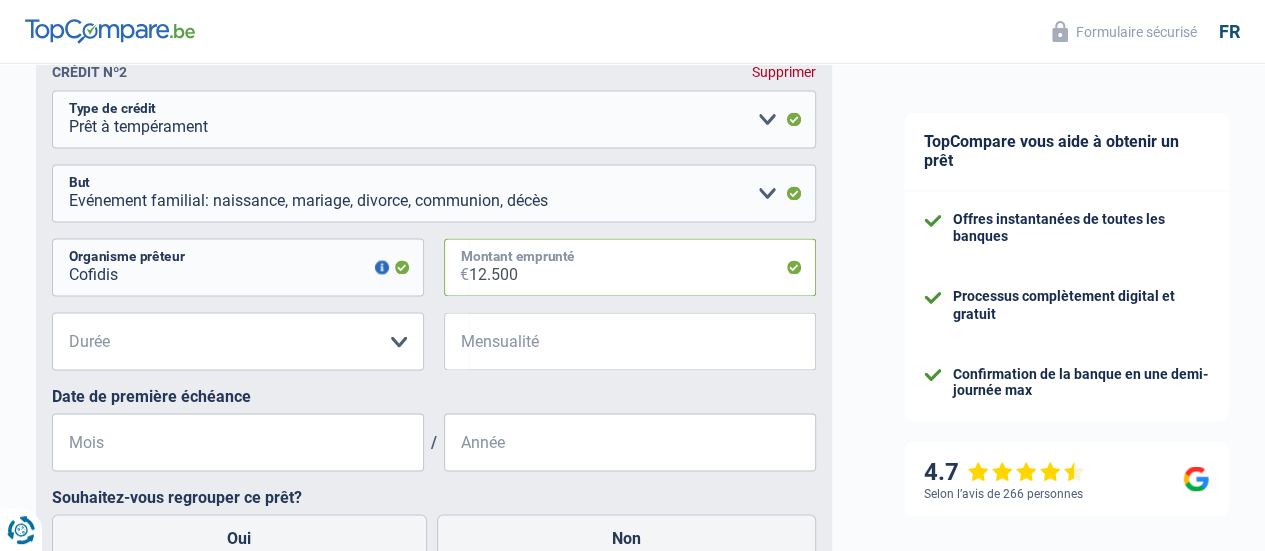type on "12.500" 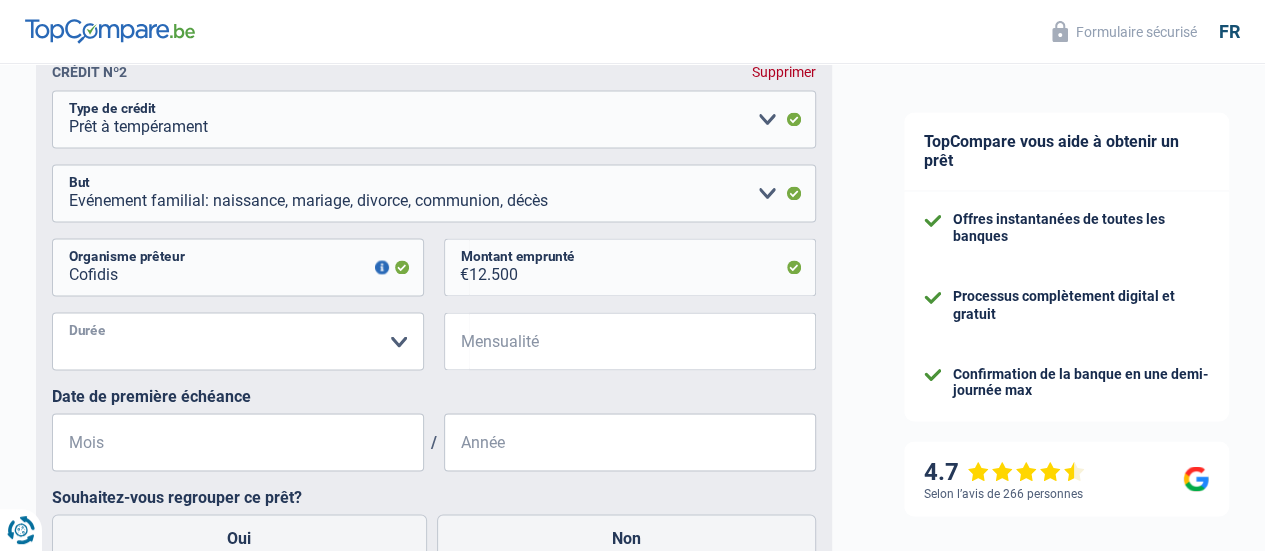 click on "12 mois 18 mois 24 mois 30 mois 36 mois 42 mois 48 mois 60 mois
Veuillez sélectionner une option" at bounding box center [238, 341] 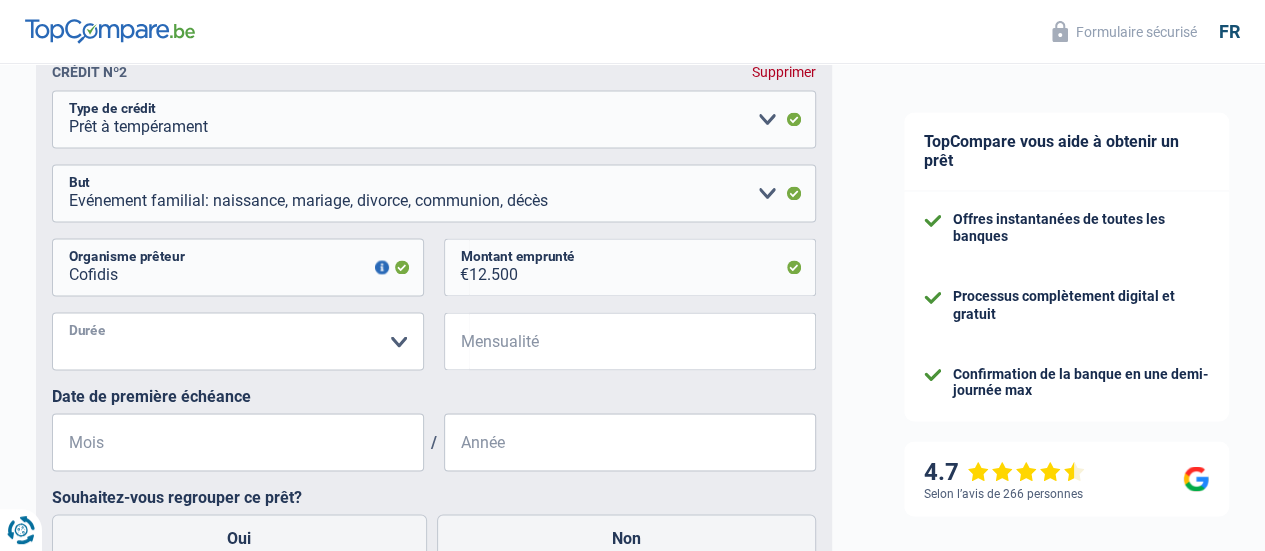 click on "12 mois 18 mois 24 mois 30 mois 36 mois 42 mois 48 mois 60 mois
Veuillez sélectionner une option" at bounding box center (238, 341) 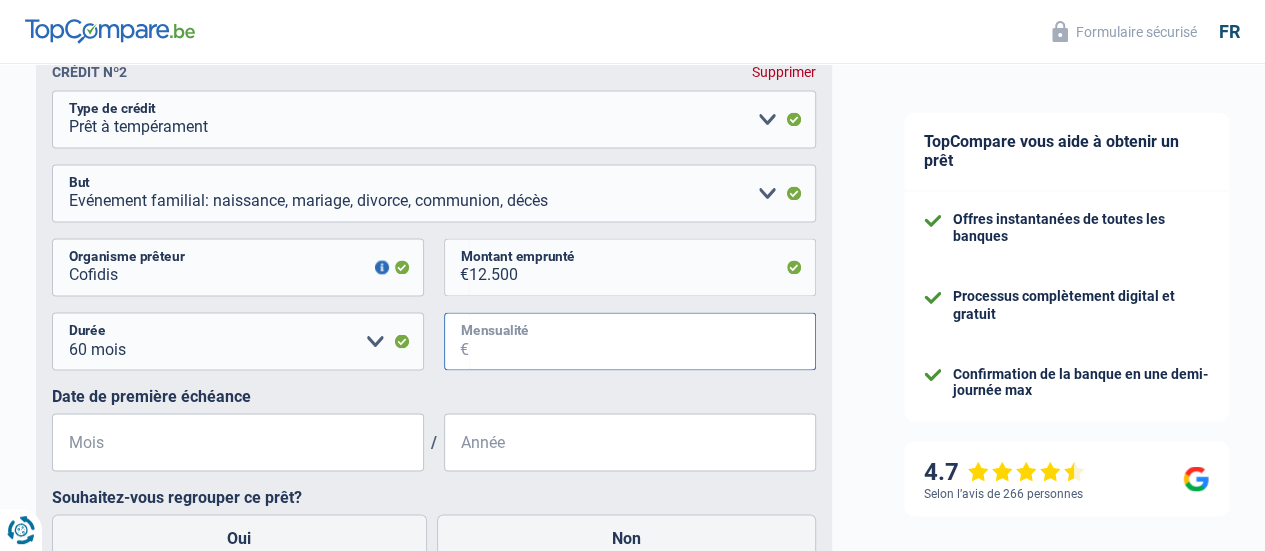 click on "Mensualité" at bounding box center (642, 341) 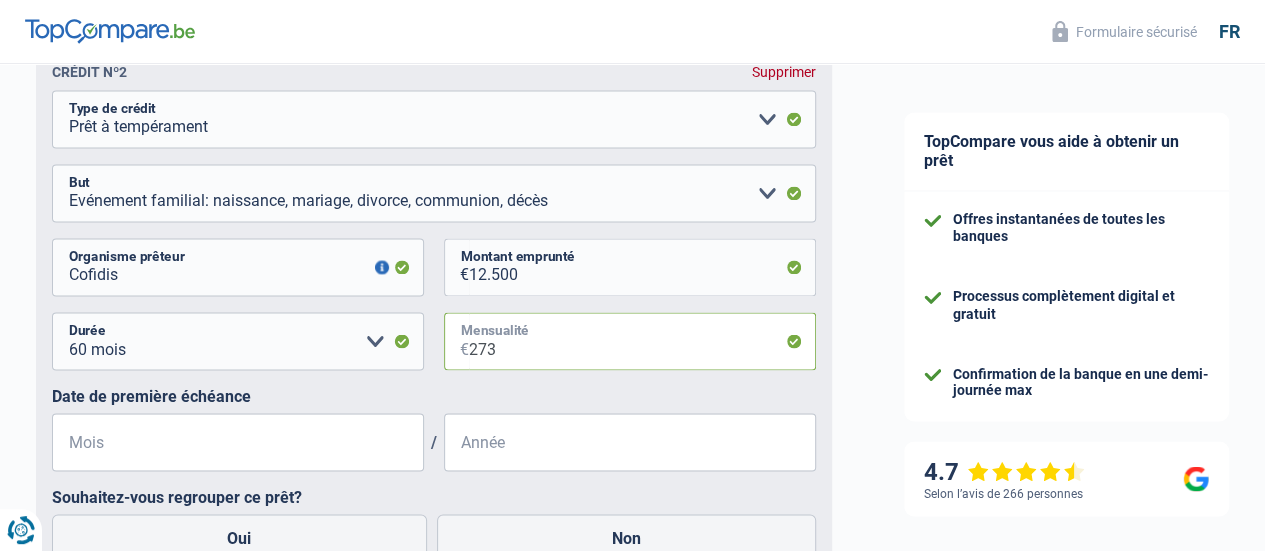type on "273" 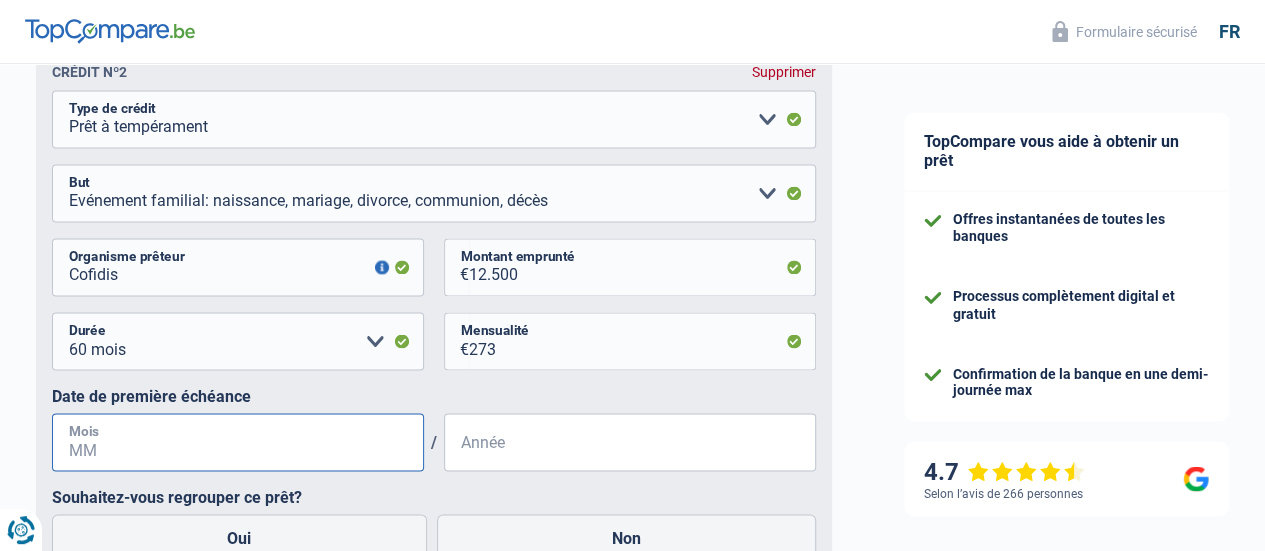 click on "Mois" at bounding box center [238, 442] 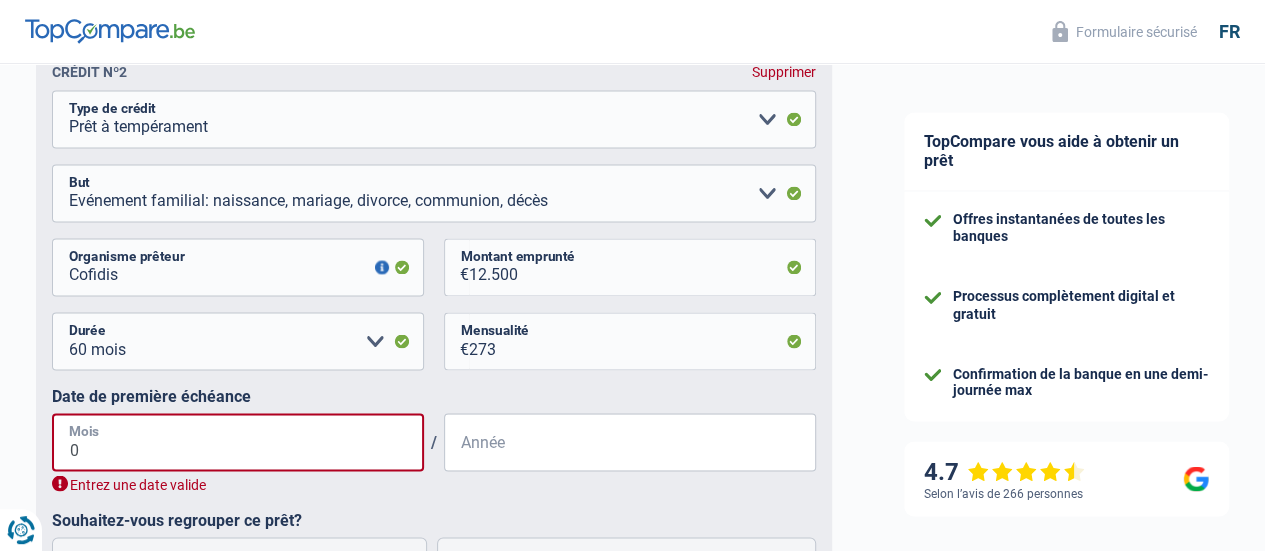 type on "04" 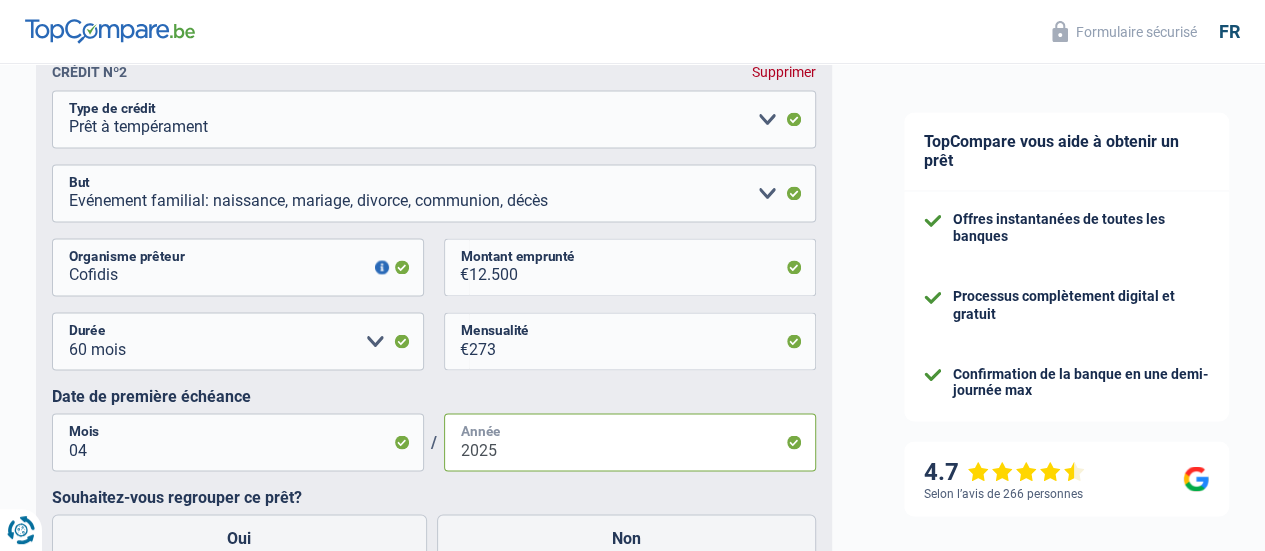 type on "2025" 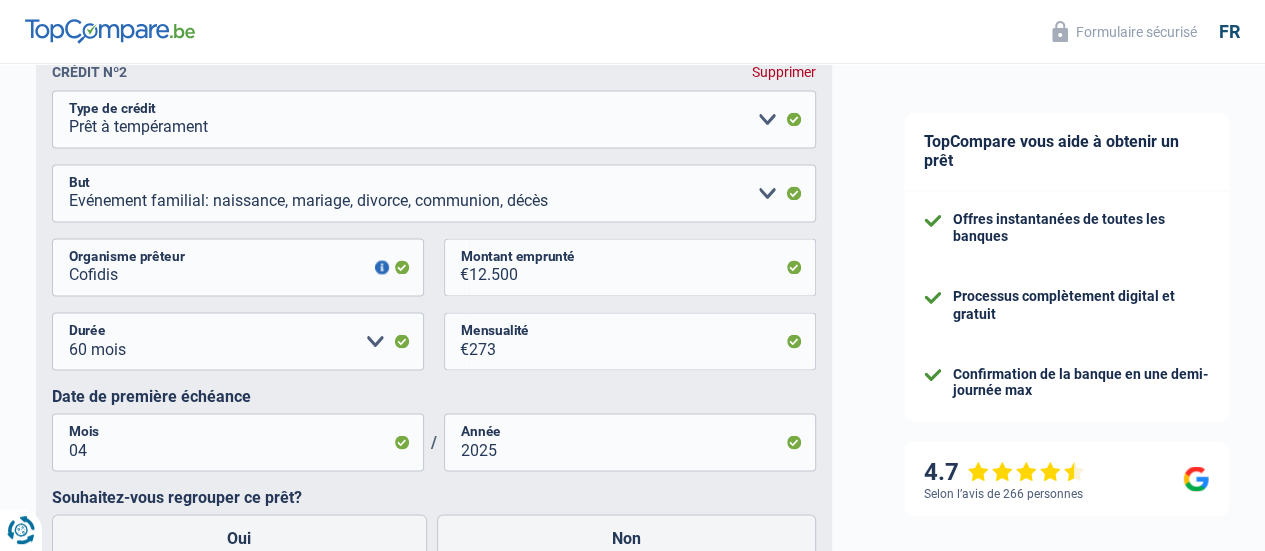 click on "Crédit nº2
Supprimer
Carte ou ouverture de crédit Prêt hypothécaire Vente à tempérament Prêt à tempérament Prêt rénovation Prêt voiture Regroupement d'un ou plusieurs crédits
Veuillez sélectionner une option
Type de crédit
Confort maison: meubles, textile, peinture, électroménager, outillage non-professionnel, Hifi, multimédia, gsm, ordinateur, Frais installation, déménagement Evénement familial: naissance, mariage, divorce, communion, décès Frais médicaux Frais d'études Remboursement prêt Frais permis de conduire Loisirs: voyage, sport, musique Petits travaux maison et jardin Frais divers (max 2.000€) Frais judiciaires Réparation voiture Autre
Veuillez sélectionner une option
[COMPANY]           12.500" at bounding box center (434, 321) 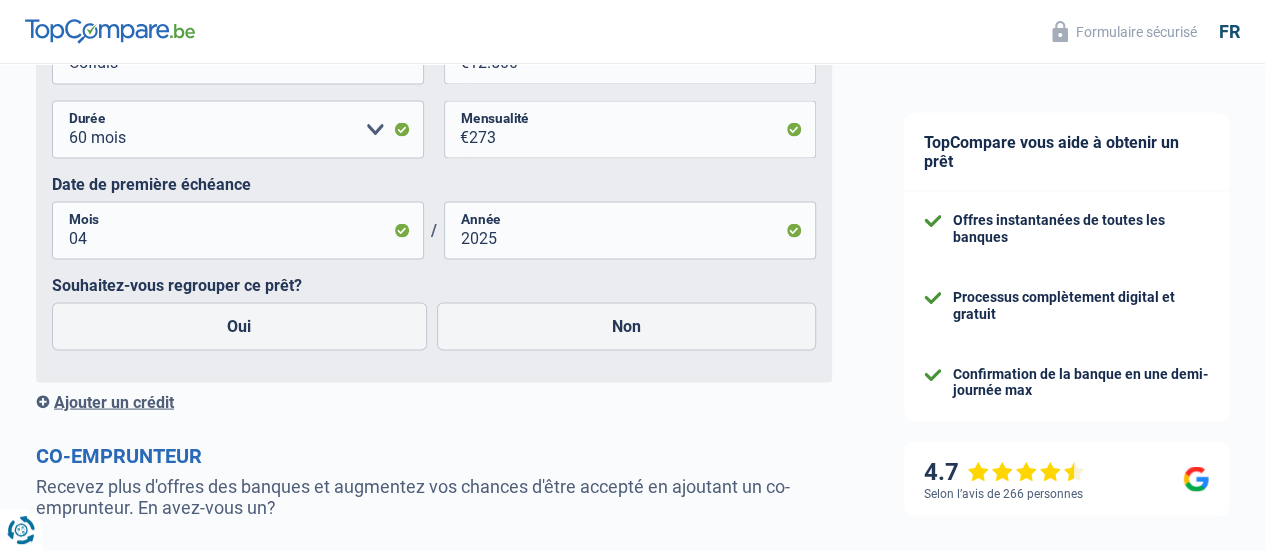 scroll, scrollTop: 1800, scrollLeft: 0, axis: vertical 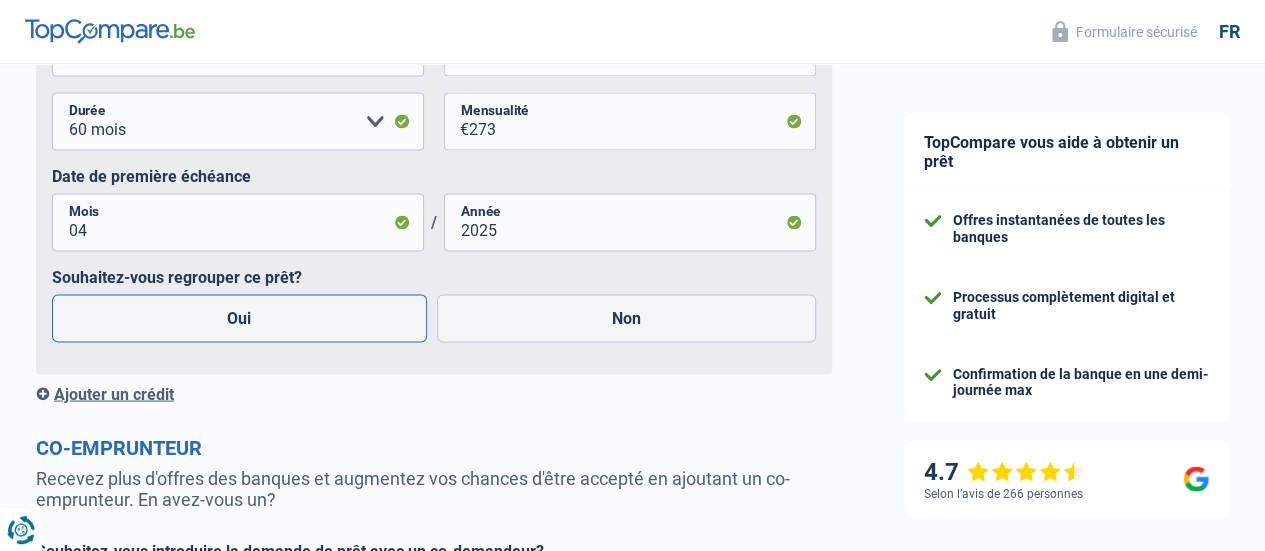 click on "Oui" at bounding box center [239, 318] 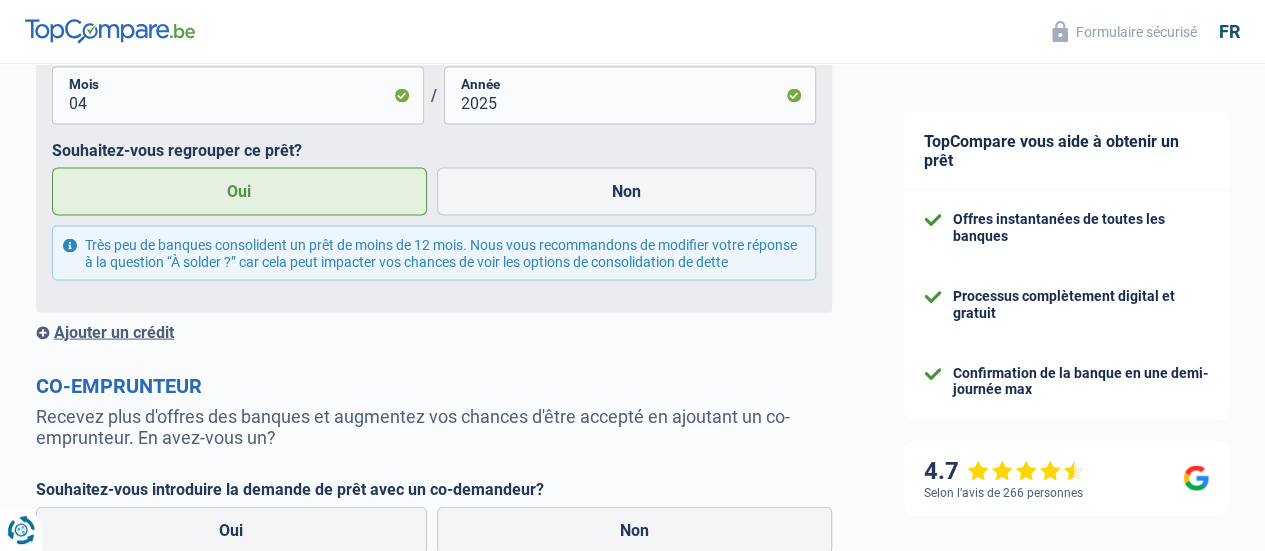 scroll, scrollTop: 1892, scrollLeft: 0, axis: vertical 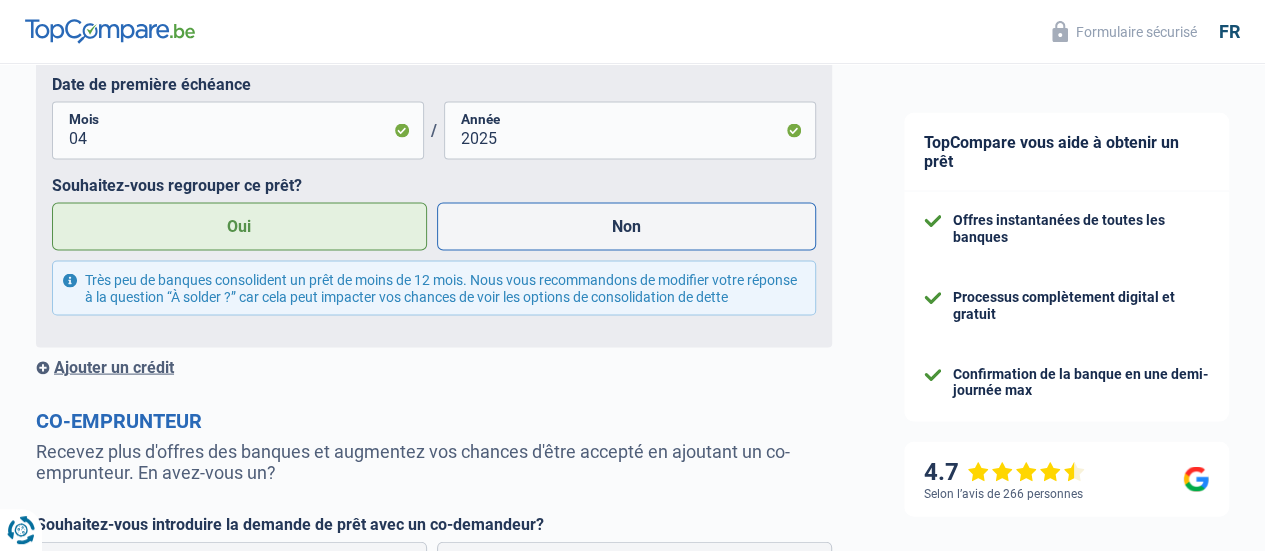 click on "Non" at bounding box center (627, 226) 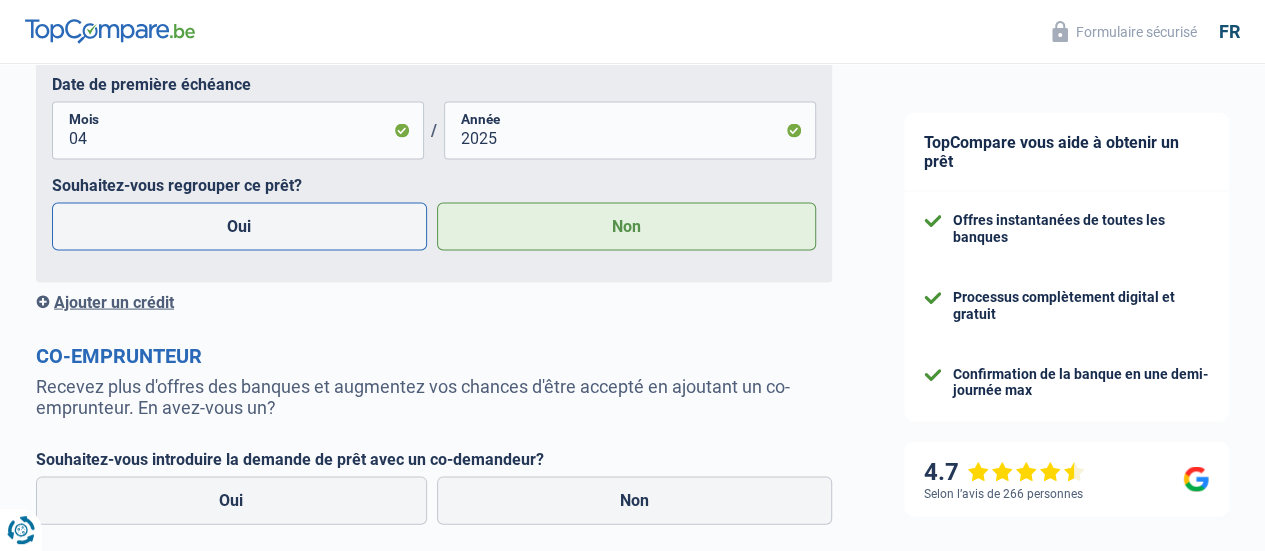 click on "Oui" at bounding box center (239, 226) 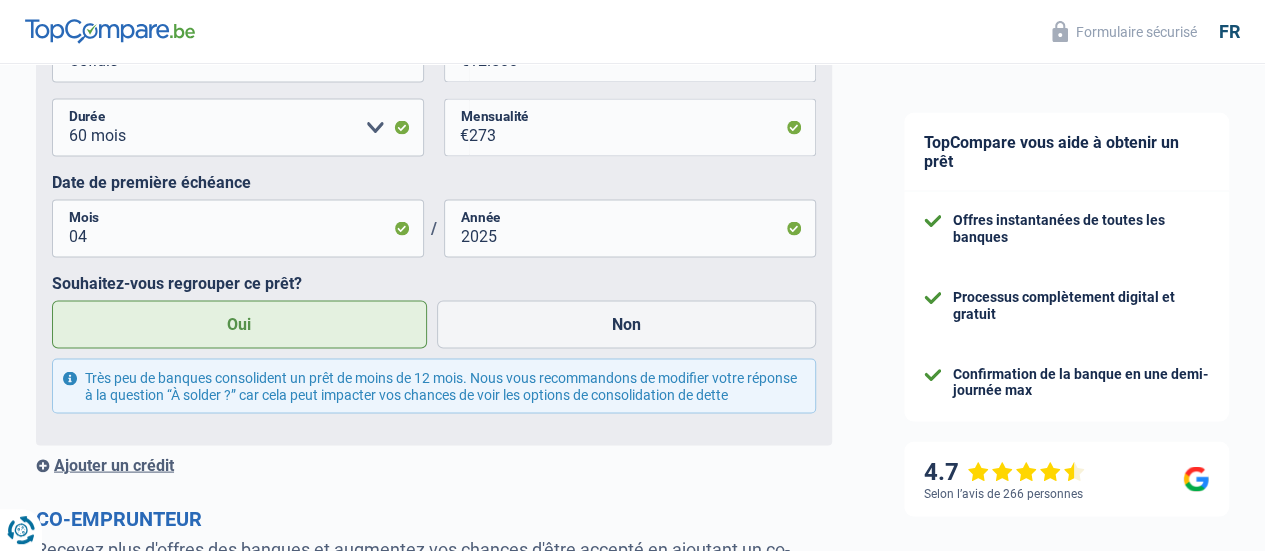 scroll, scrollTop: 1892, scrollLeft: 0, axis: vertical 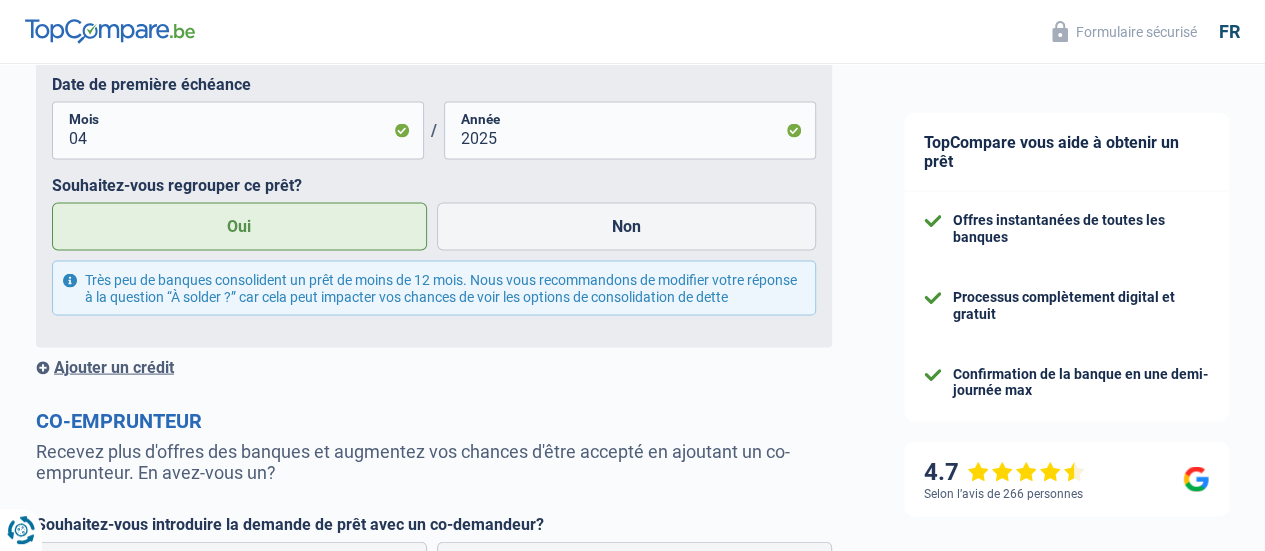 click on "Ajouter un crédit" at bounding box center [434, 366] 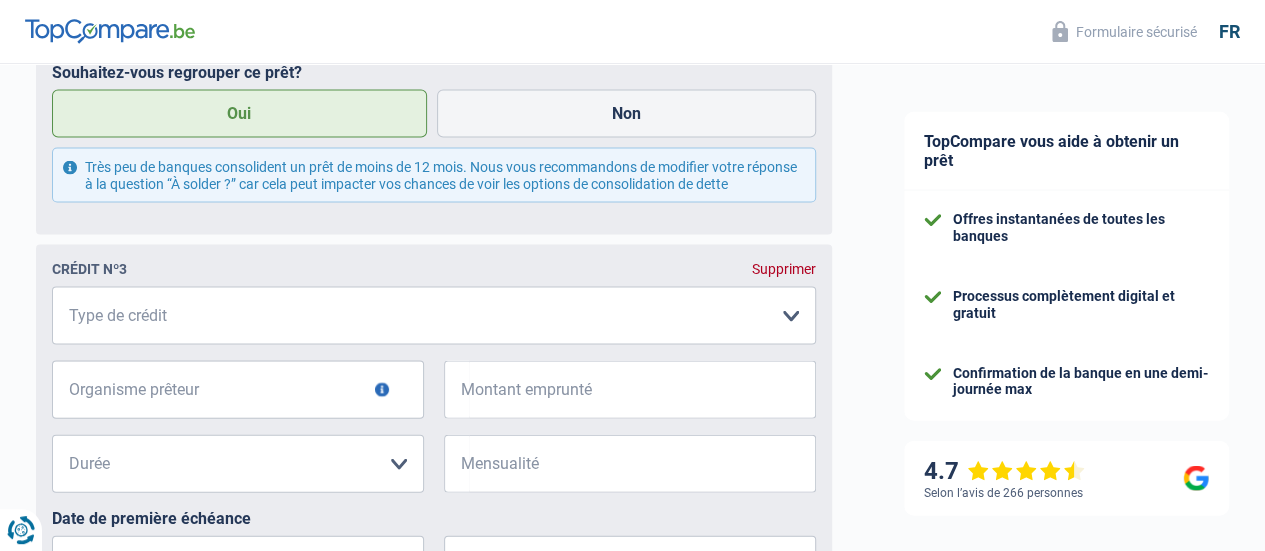 scroll, scrollTop: 2012, scrollLeft: 0, axis: vertical 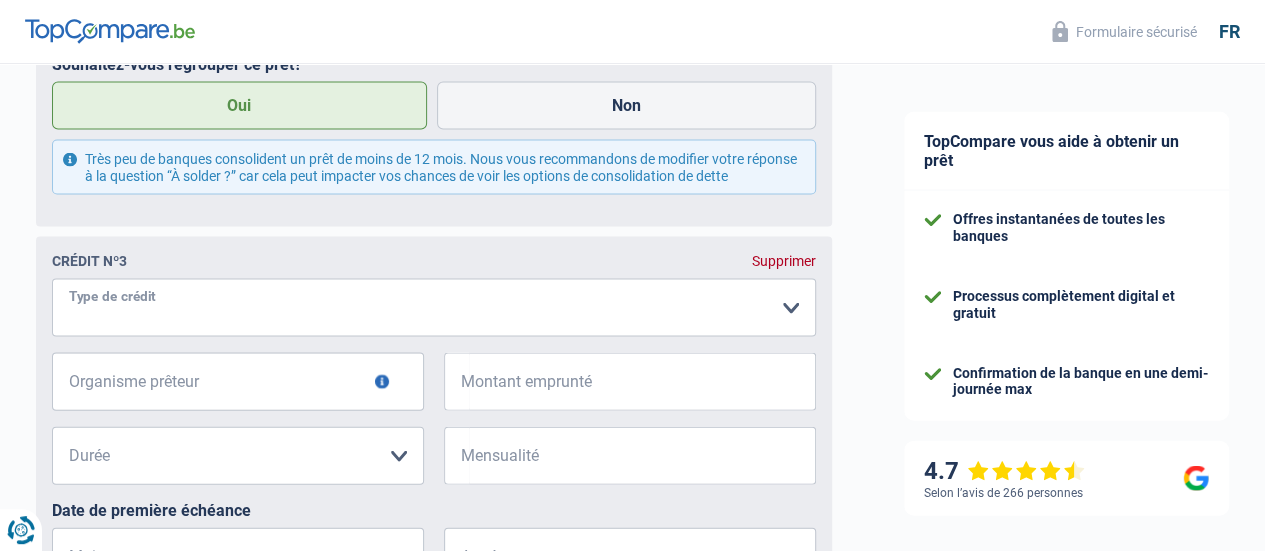 click on "Carte ou ouverture de crédit Prêt hypothécaire Vente à tempérament Prêt à tempérament Prêt rénovation Prêt voiture Regroupement d'un ou plusieurs crédits
Veuillez sélectionner une option" at bounding box center [434, 308] 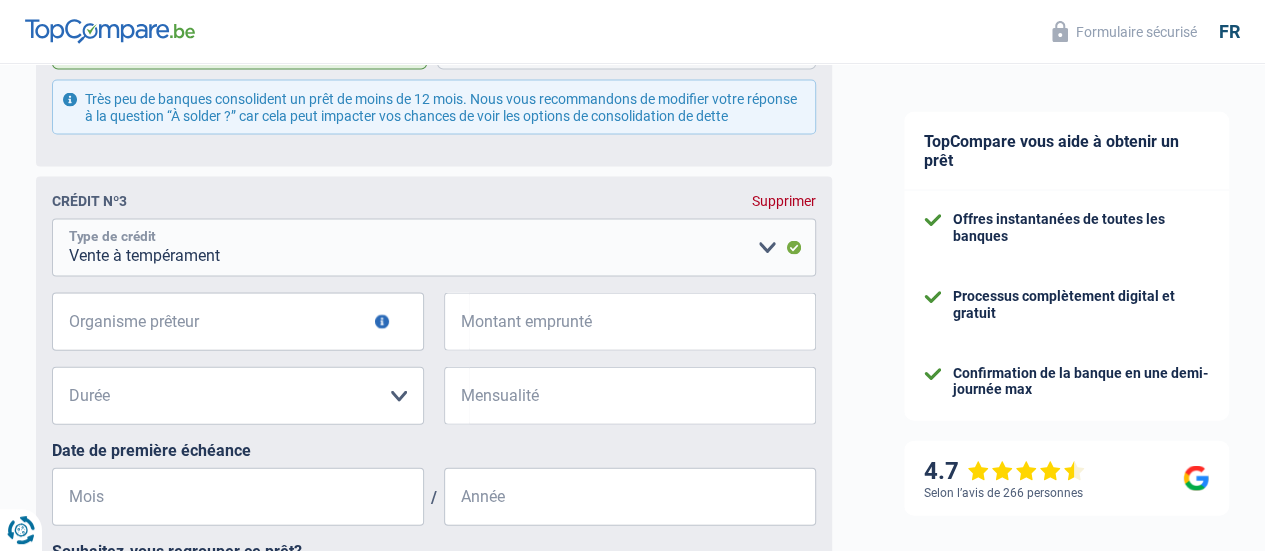 scroll, scrollTop: 2070, scrollLeft: 0, axis: vertical 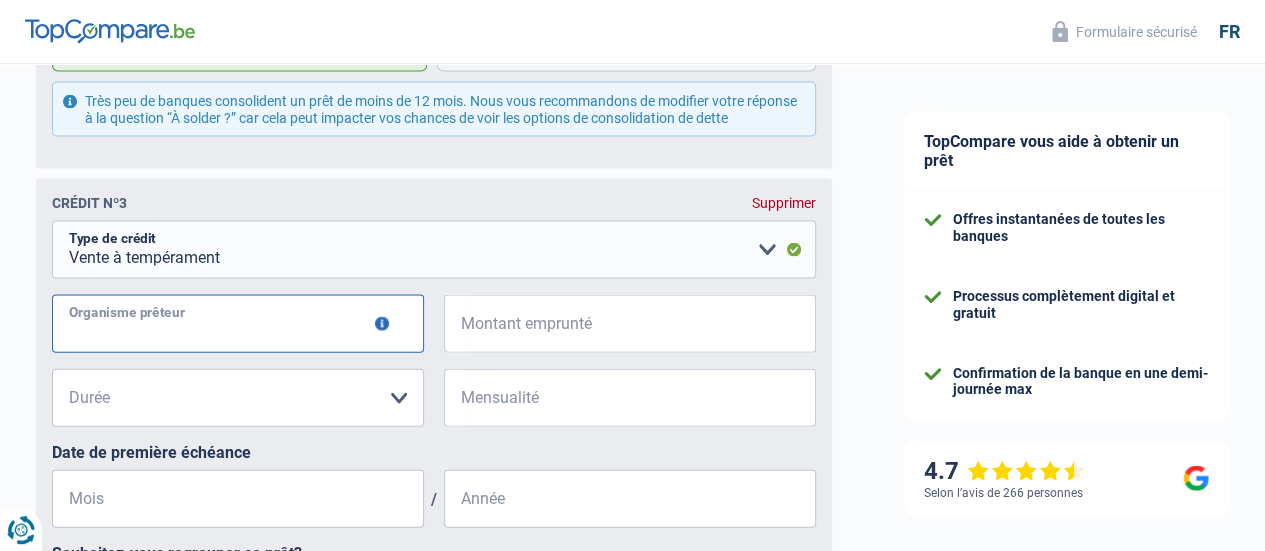 click on "Organisme prêteur" at bounding box center (238, 324) 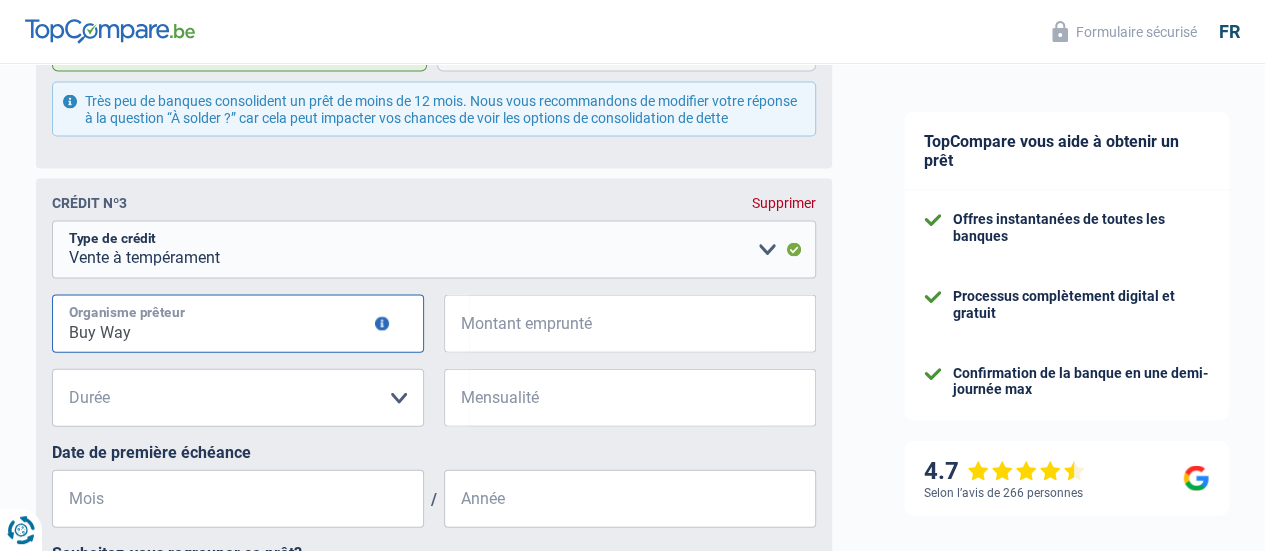 type on "Buy Way" 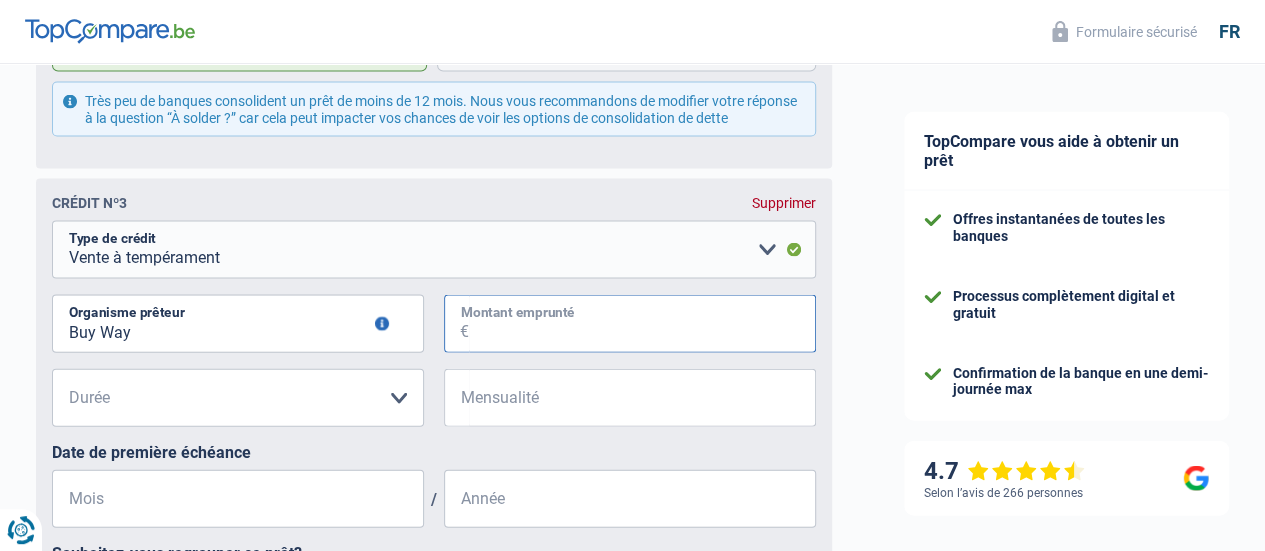 click on "Montant emprunté" at bounding box center [642, 324] 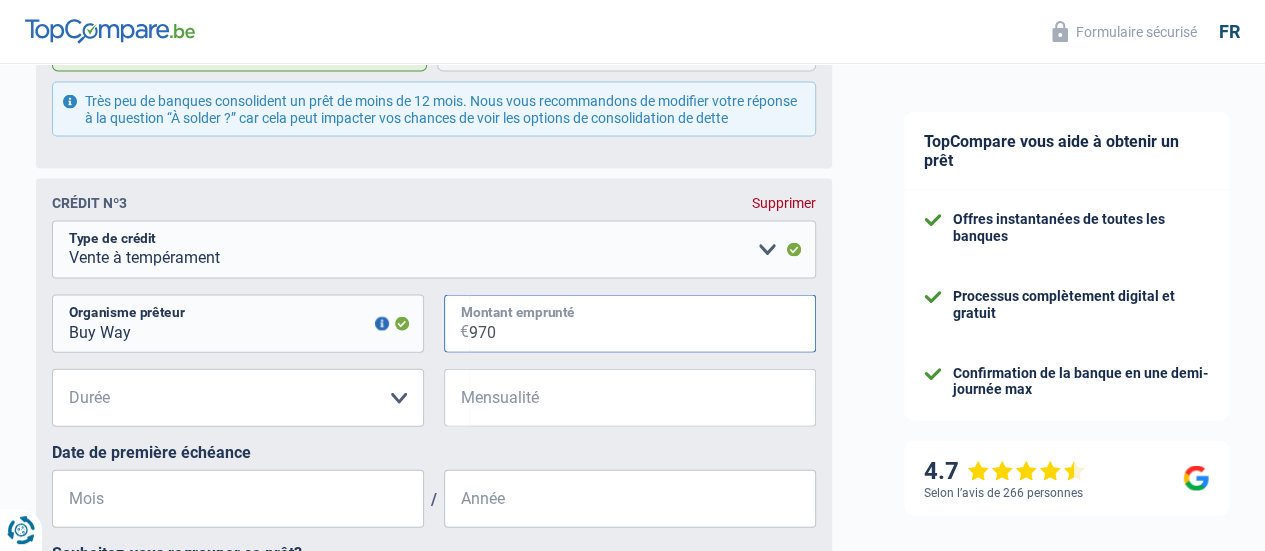 type on "970" 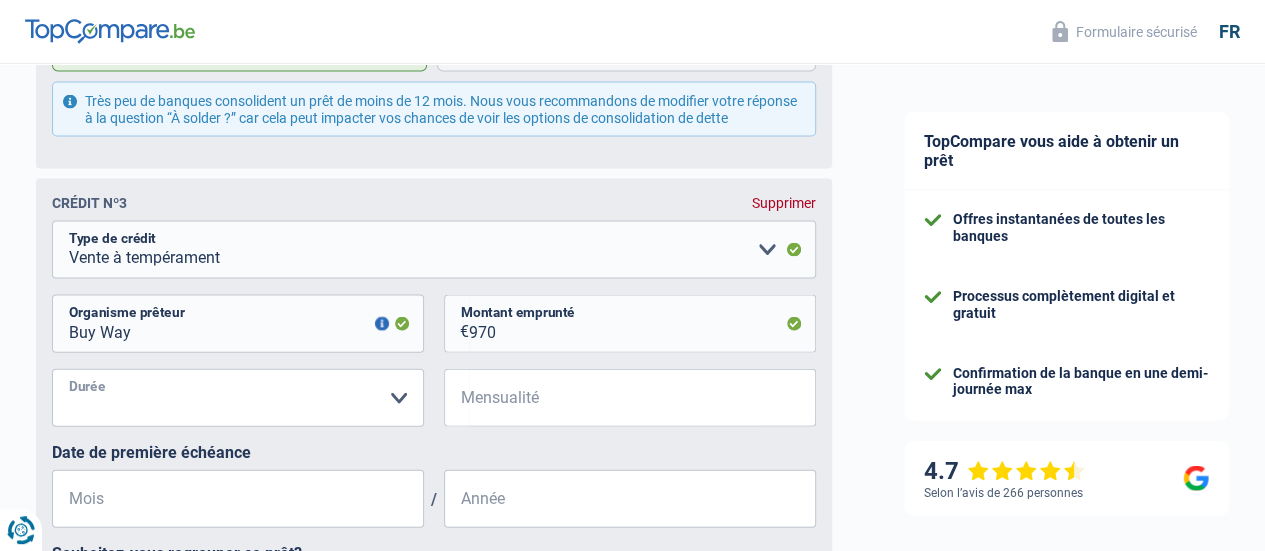 click on "12 mois 18 mois 24 mois
Veuillez sélectionner une option" at bounding box center (238, 398) 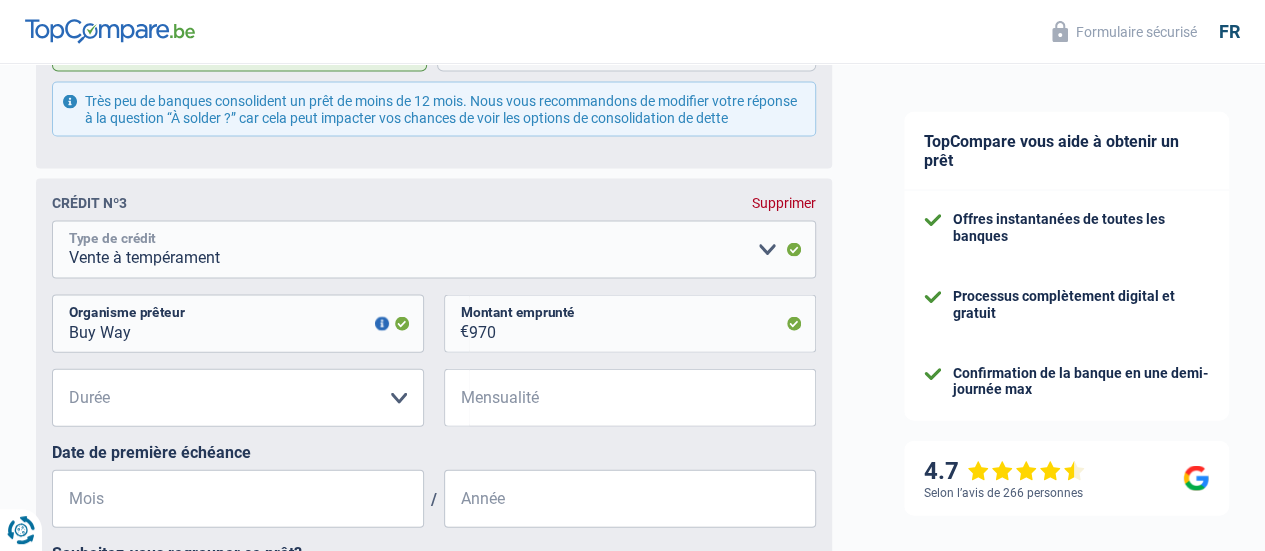 click on "Carte ou ouverture de crédit Prêt hypothécaire Vente à tempérament Prêt à tempérament Prêt rénovation Prêt voiture Regroupement d'un ou plusieurs crédits
Veuillez sélectionner une option" at bounding box center (434, 250) 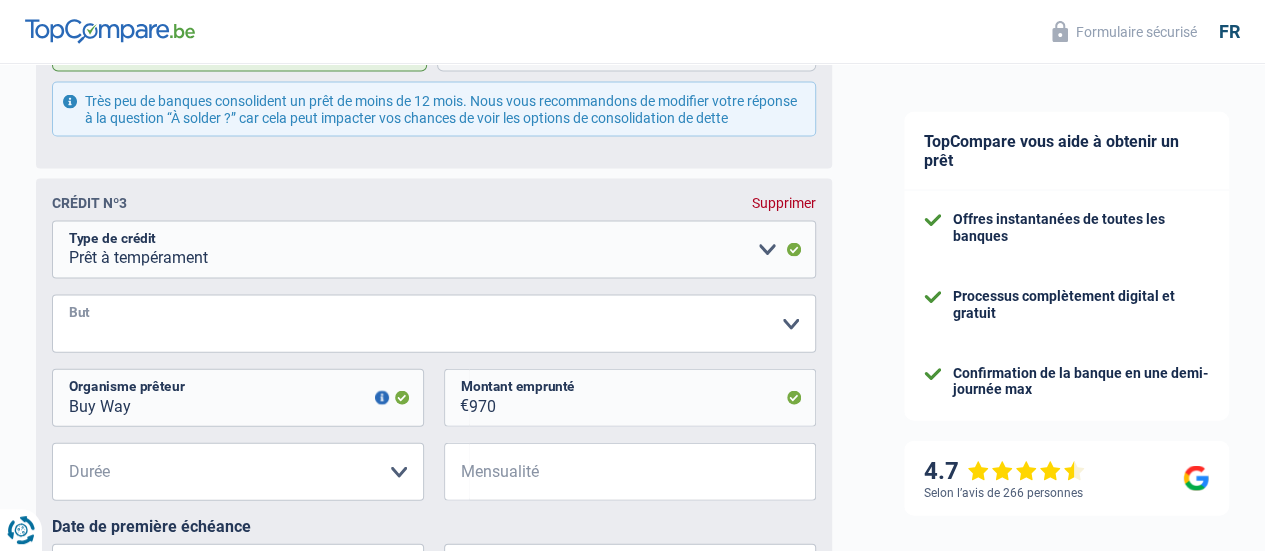 click on "Confort maison: meubles, textile, peinture, électroménager, outillage non-professionnel, Hifi, multimédia, gsm, ordinateur, Frais installation, déménagement Evénement familial: naissance, mariage, divorce, communion, décès Frais médicaux Frais d'études Remboursement prêt Frais permis de conduire Loisirs: voyage, sport, musique Petits travaux maison et jardin Frais divers (max 2.000€) Frais judiciaires Réparation voiture Autre
Veuillez sélectionner une option" at bounding box center (434, 324) 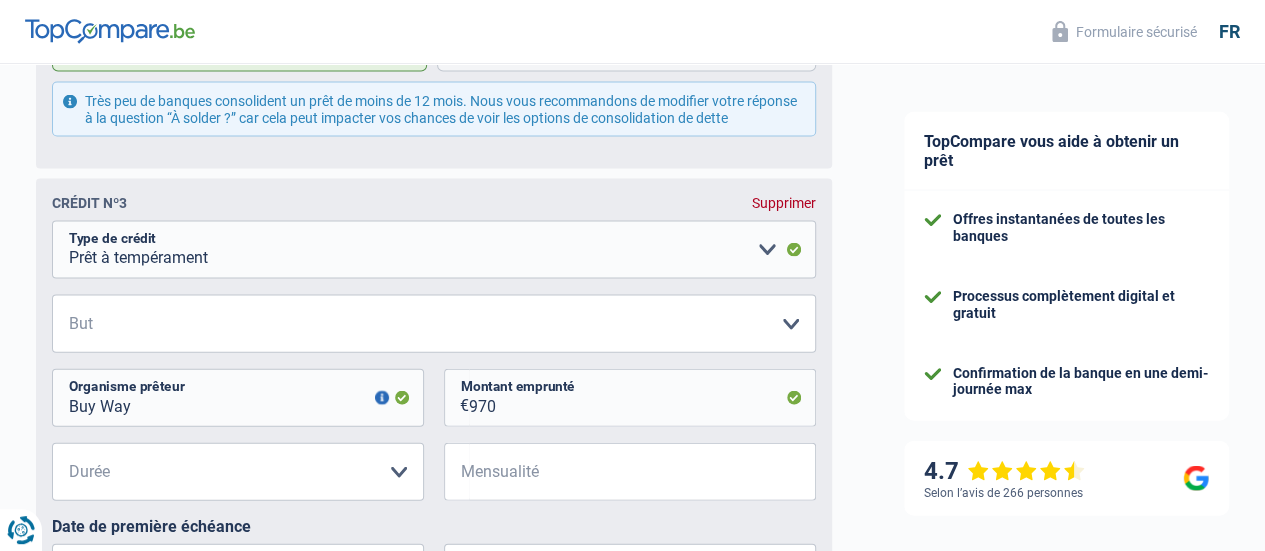 click on "Crédit nº3
Supprimer
Carte ou ouverture de crédit Prêt hypothécaire Vente à tempérament Prêt à tempérament Prêt rénovation Prêt voiture Regroupement d'un ou plusieurs crédits
Veuillez sélectionner une option
Type de crédit
Confort maison: meubles, textile, peinture, électroménager, outillage non-professionnel, Hifi, multimédia, gsm, ordinateur, Frais installation, déménagement Evénement familial: naissance, mariage, divorce, communion, décès Frais médicaux Frais d'études Remboursement prêt Frais permis de conduire Loisirs: voyage, sport, musique Petits travaux maison et jardin Frais divers (max 2.000€) Frais judiciaires Réparation voiture Autre
Veuillez sélectionner une option
[COMPANY]           970" at bounding box center [434, 452] 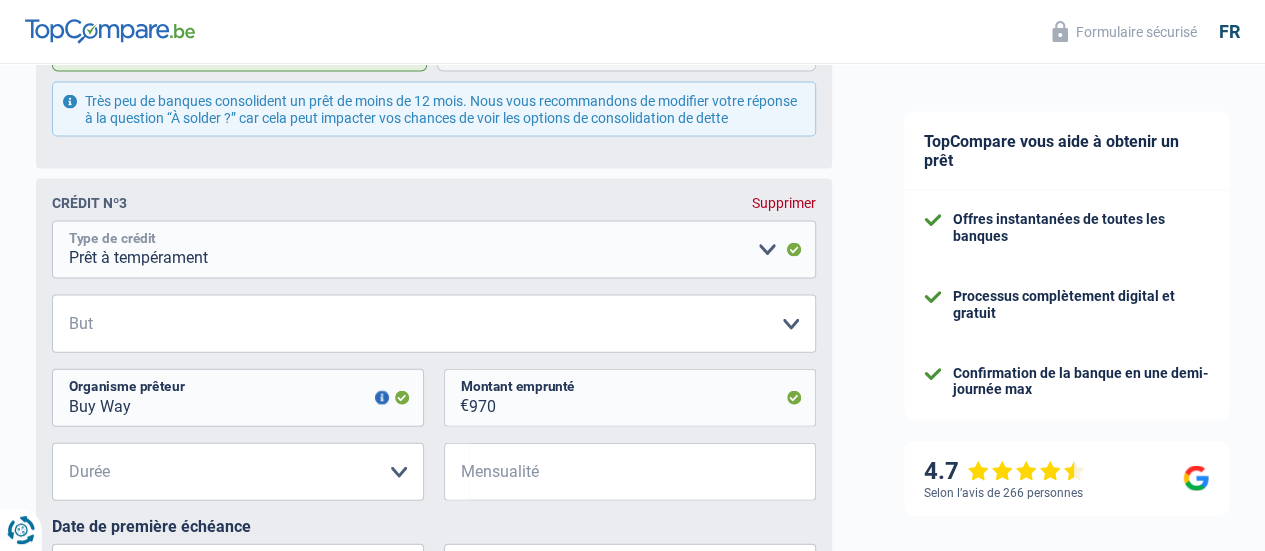 click on "Carte ou ouverture de crédit Prêt hypothécaire Vente à tempérament Prêt à tempérament Prêt rénovation Prêt voiture Regroupement d'un ou plusieurs crédits
Veuillez sélectionner une option" at bounding box center (434, 250) 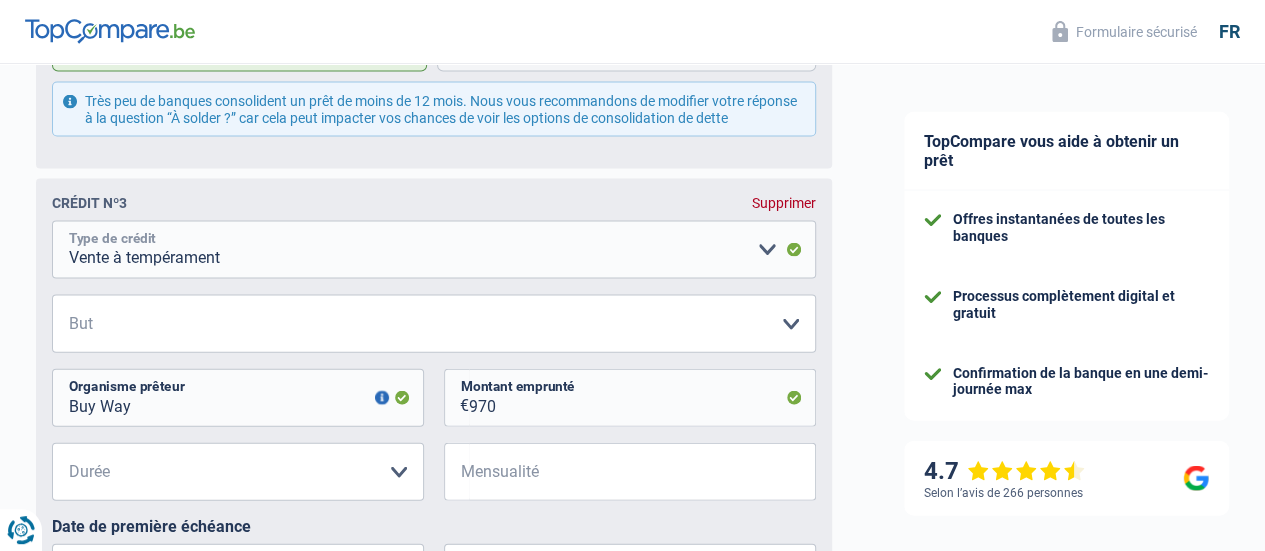 click on "Carte ou ouverture de crédit Prêt hypothécaire Vente à tempérament Prêt à tempérament Prêt rénovation Prêt voiture Regroupement d'un ou plusieurs crédits
Veuillez sélectionner une option" at bounding box center (434, 250) 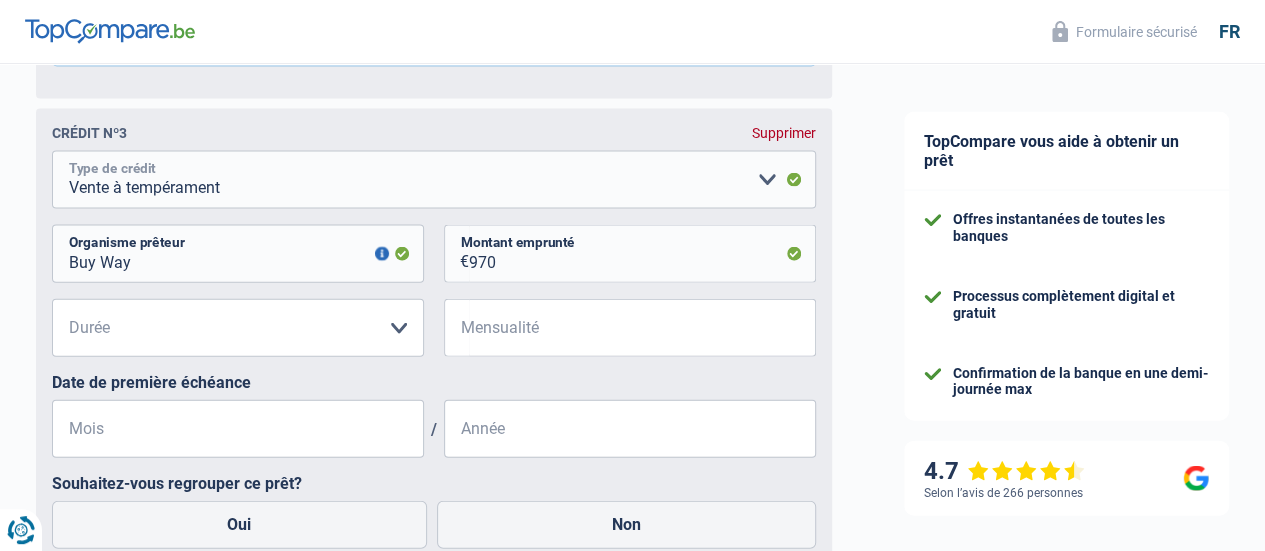 scroll, scrollTop: 2156, scrollLeft: 0, axis: vertical 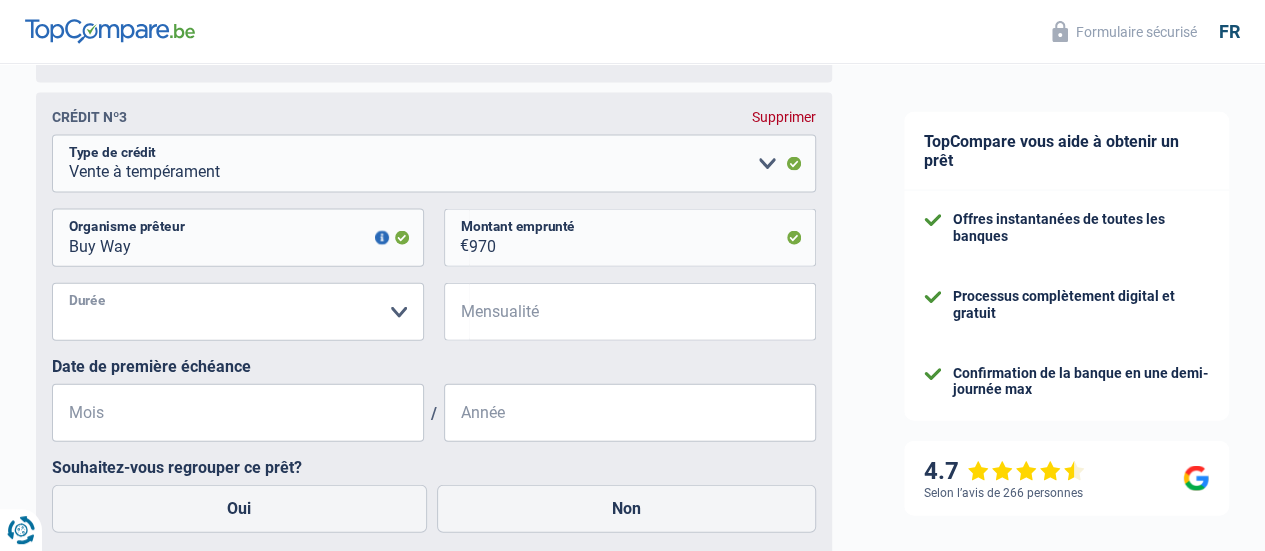 click on "12 mois 18 mois 24 mois
Veuillez sélectionner une option" at bounding box center [238, 312] 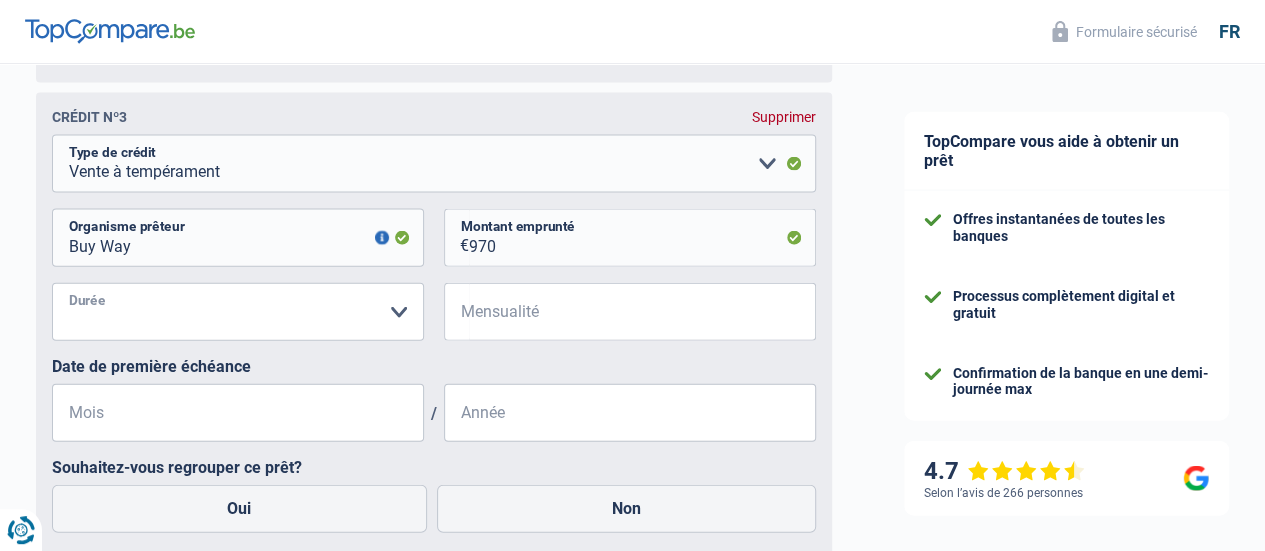click on "12 mois 18 mois 24 mois
Veuillez sélectionner une option" at bounding box center (238, 312) 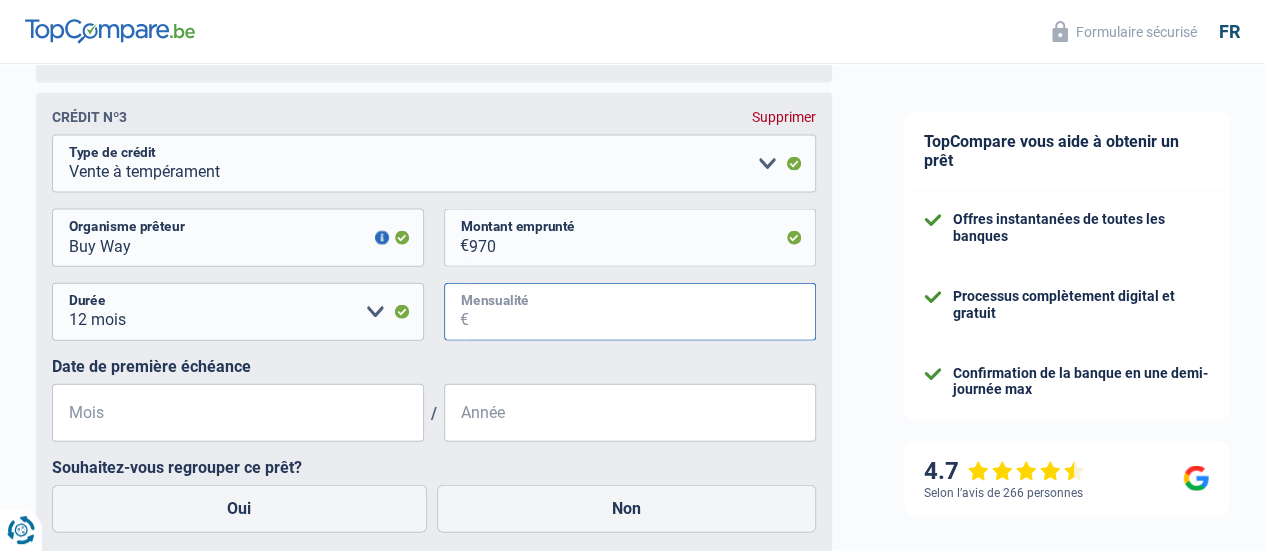 click on "Mensualité" at bounding box center [642, 312] 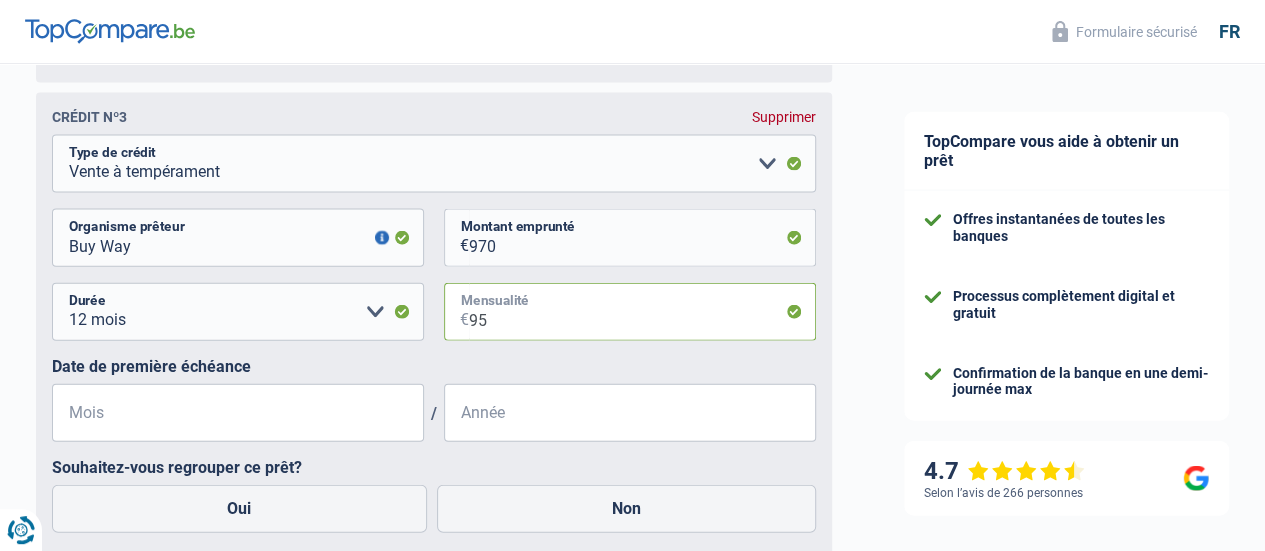 type on "95" 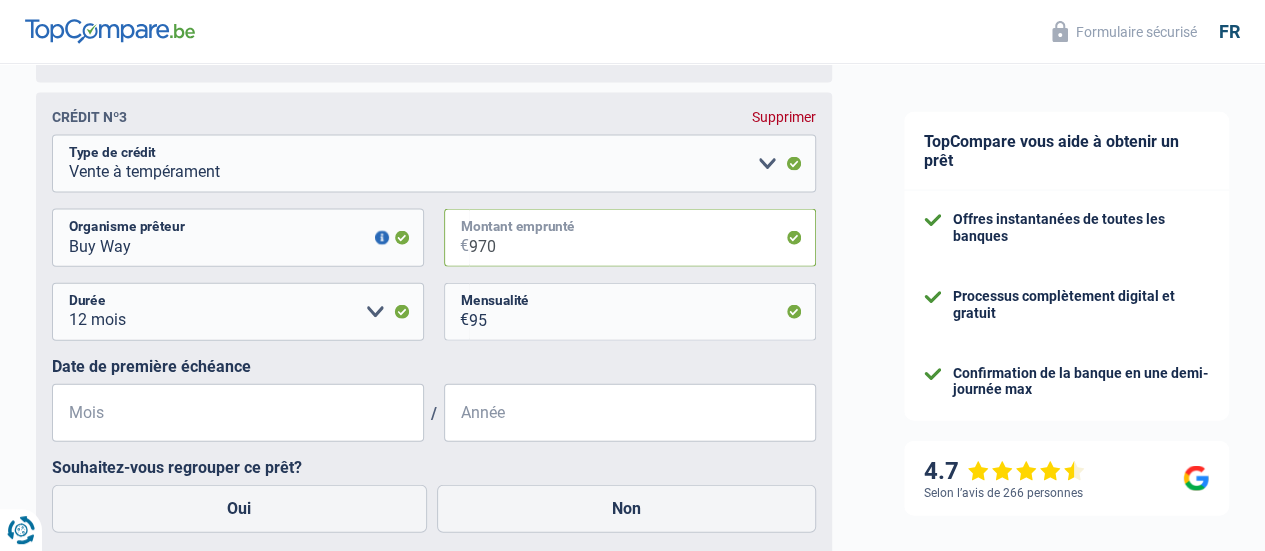 click on "970" at bounding box center (642, 238) 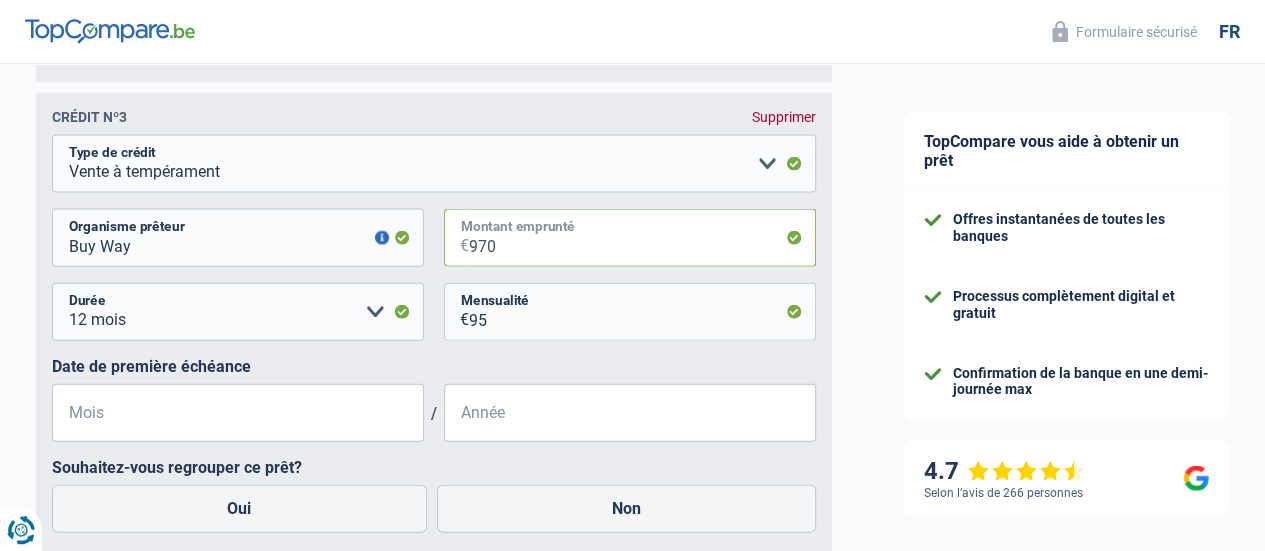 select 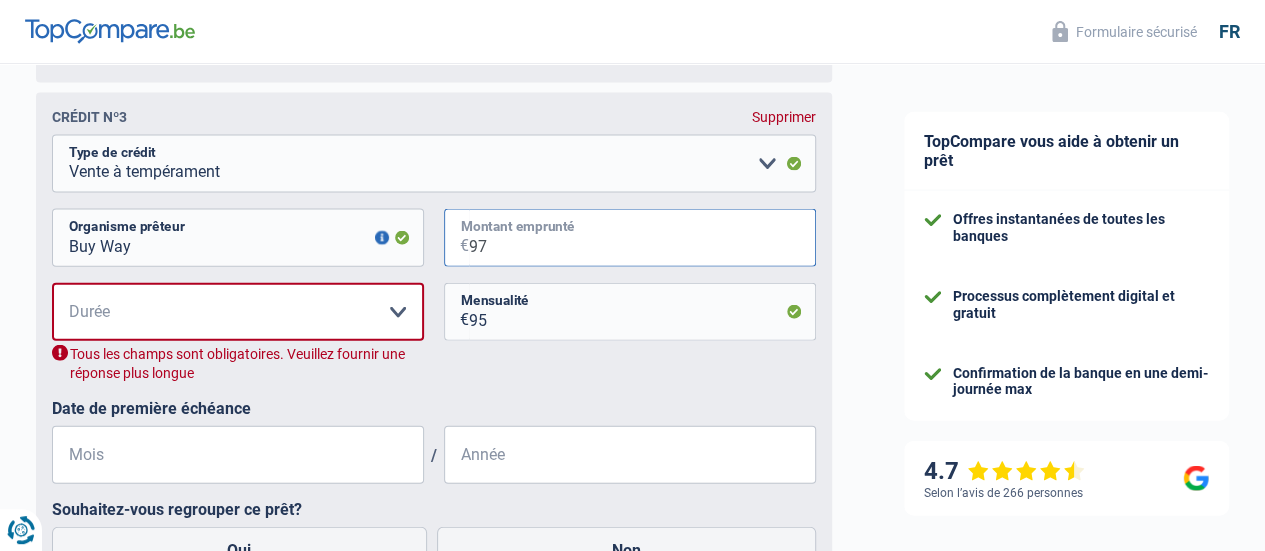 type on "9" 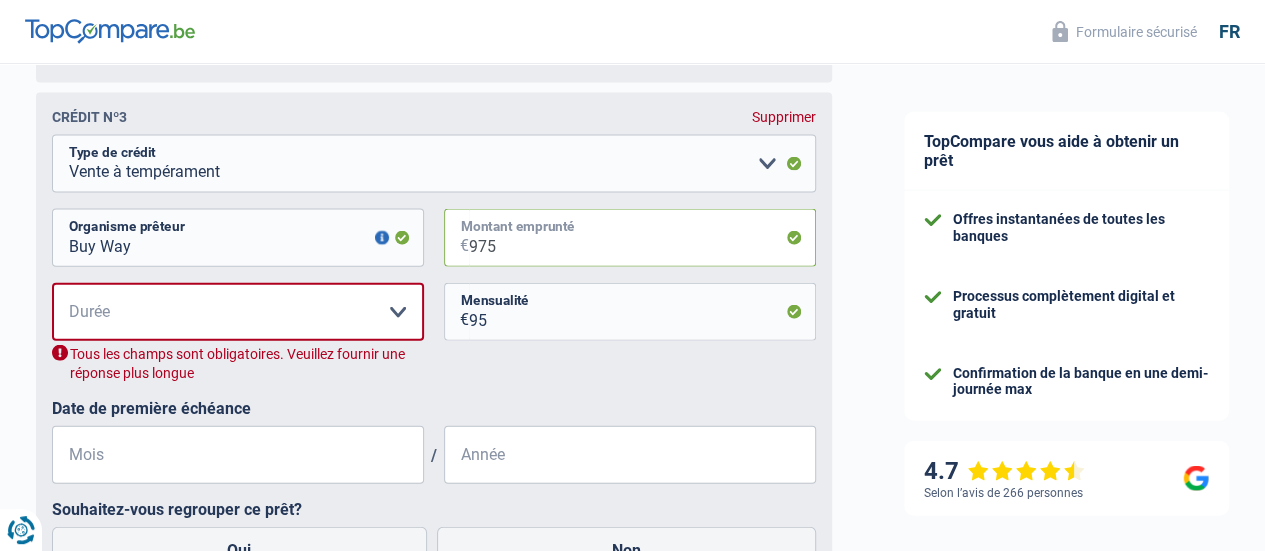 type on "975" 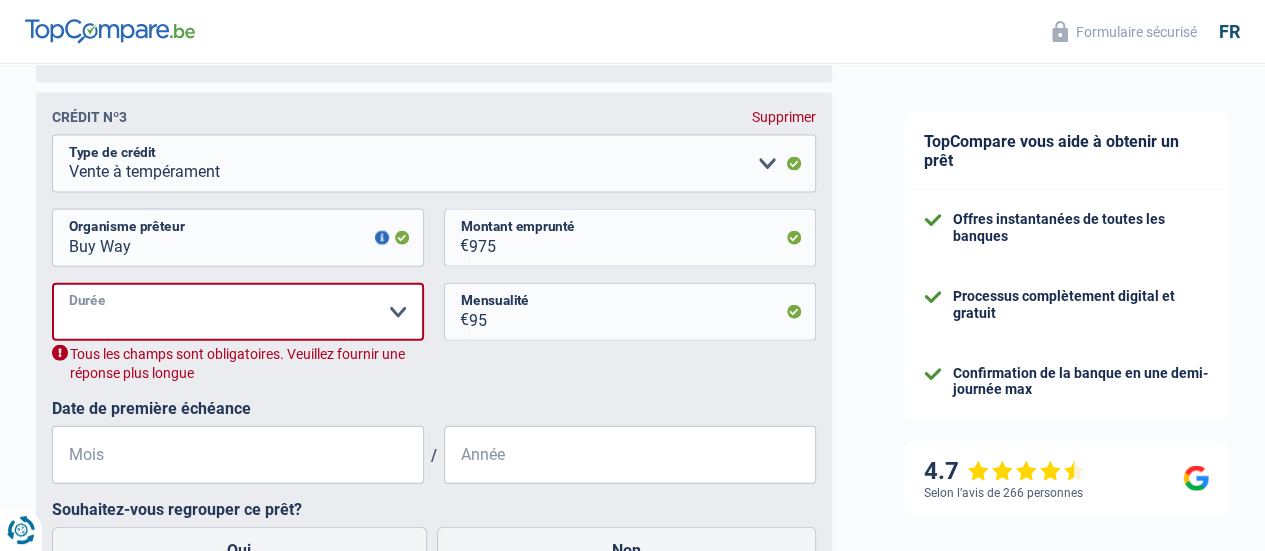 click on "12 mois 18 mois 24 mois
Veuillez sélectionner une option" at bounding box center (238, 312) 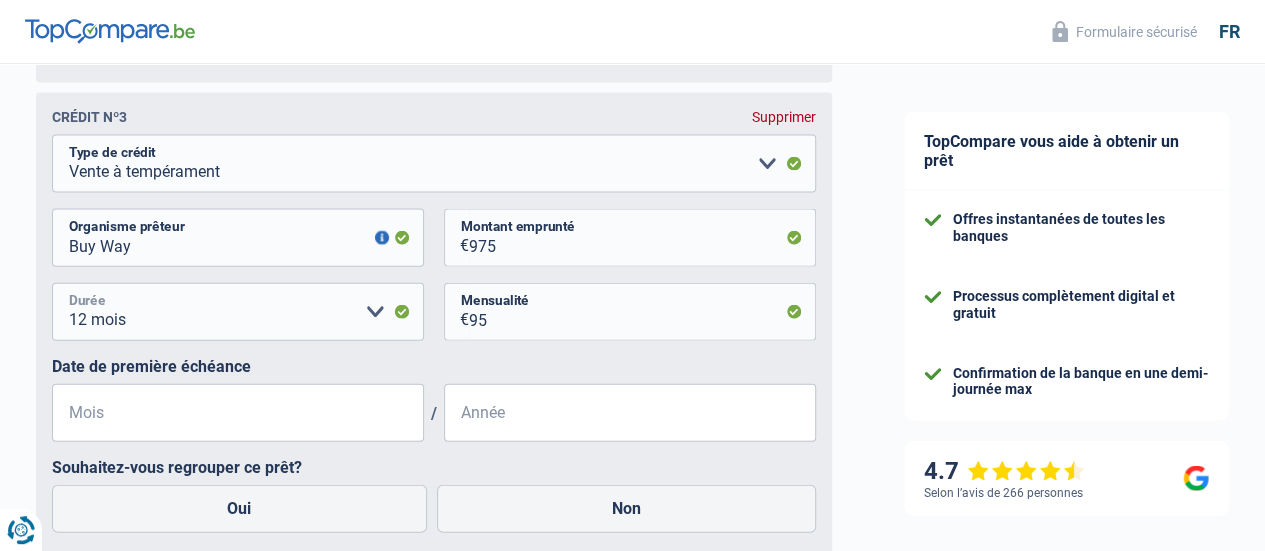 click on "12 mois 18 mois 24 mois
Veuillez sélectionner une option" at bounding box center (238, 312) 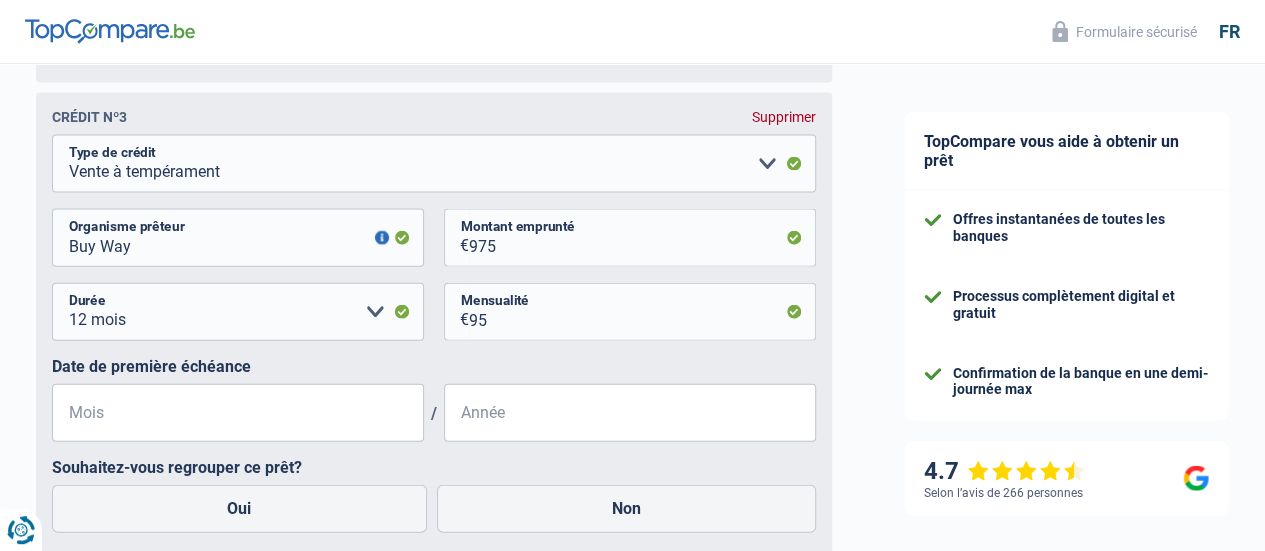 click on "Date de première échéance
Mois
/
Année" at bounding box center [434, 399] 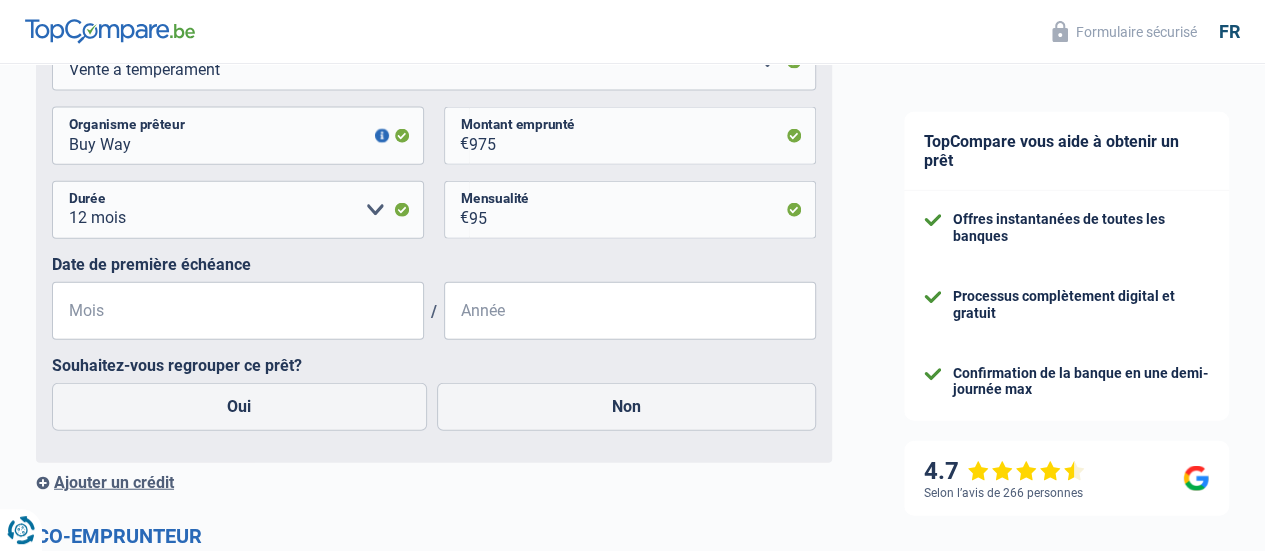 scroll, scrollTop: 2258, scrollLeft: 0, axis: vertical 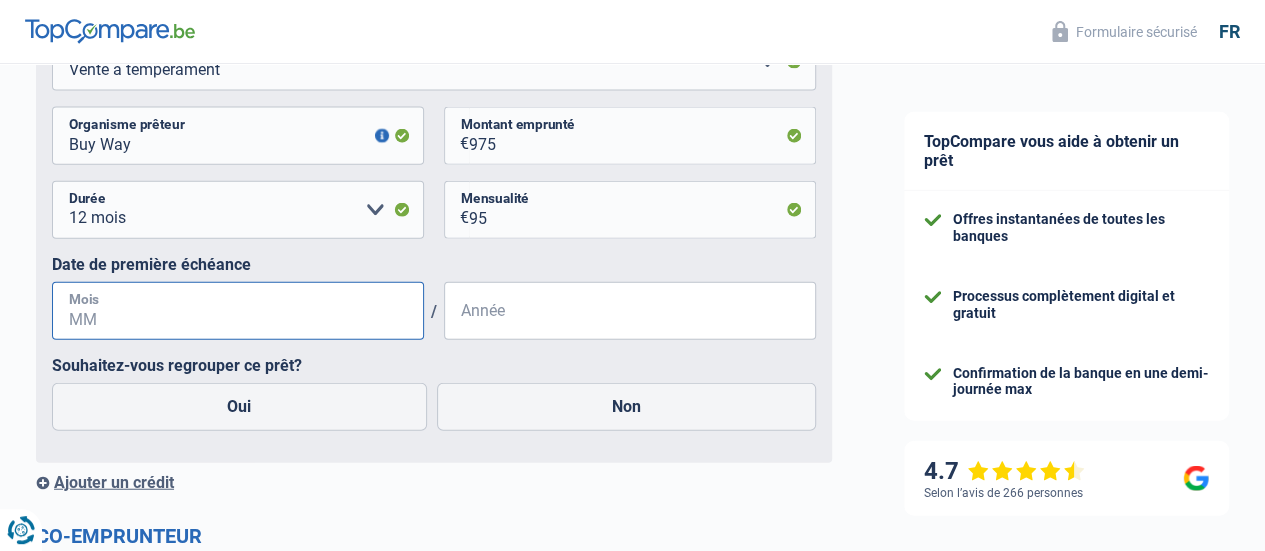 click on "Mois" at bounding box center (238, 311) 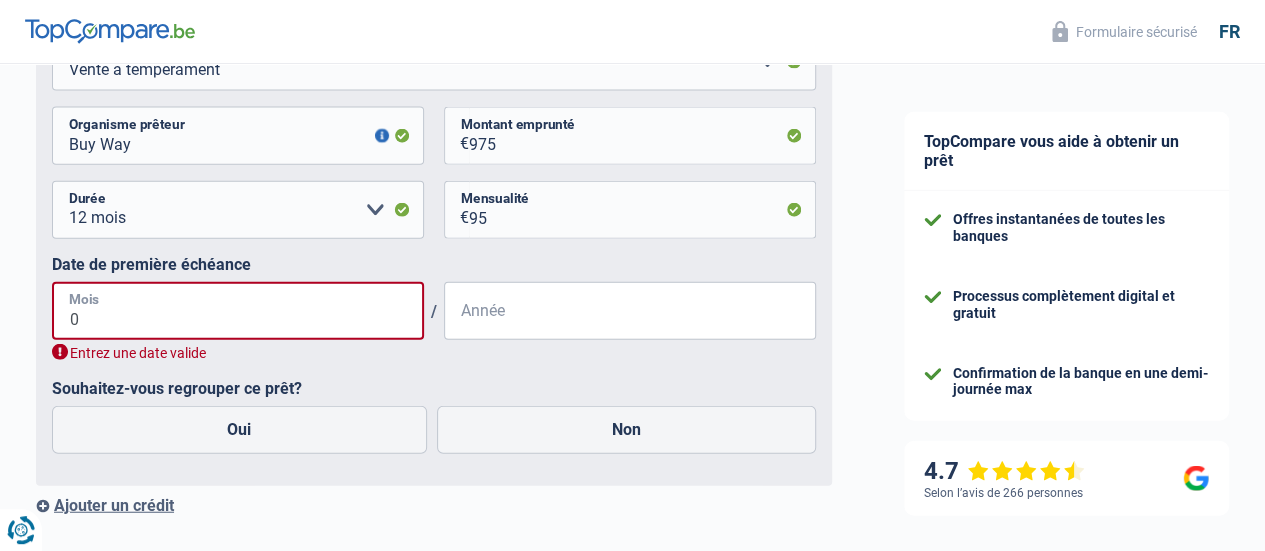 type on "09" 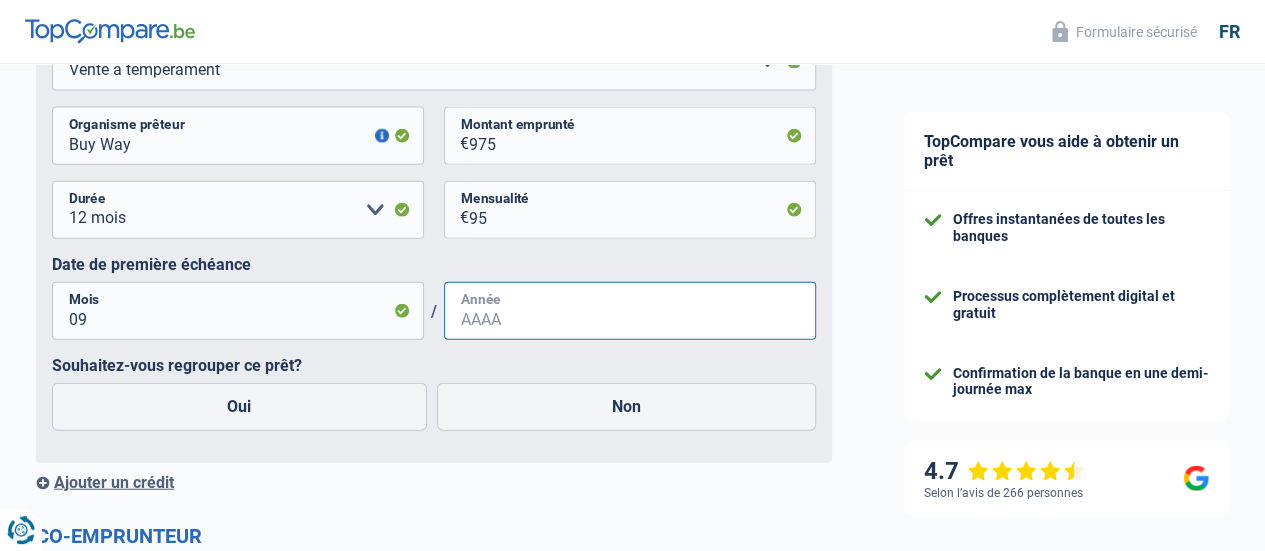 drag, startPoint x: 520, startPoint y: 347, endPoint x: 481, endPoint y: 353, distance: 39.45884 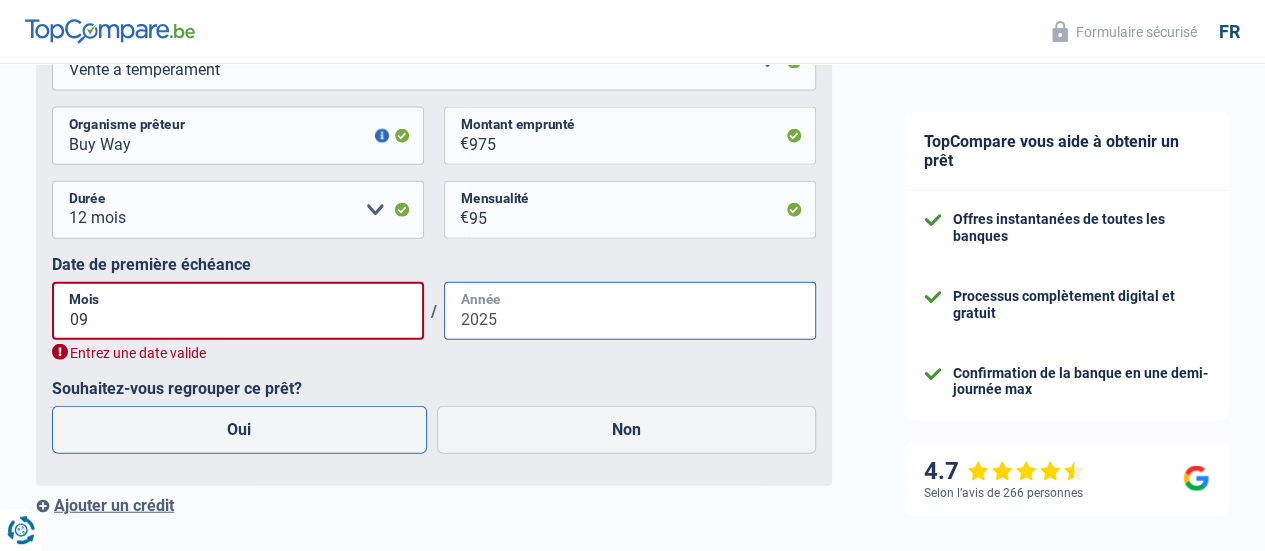 type on "2025" 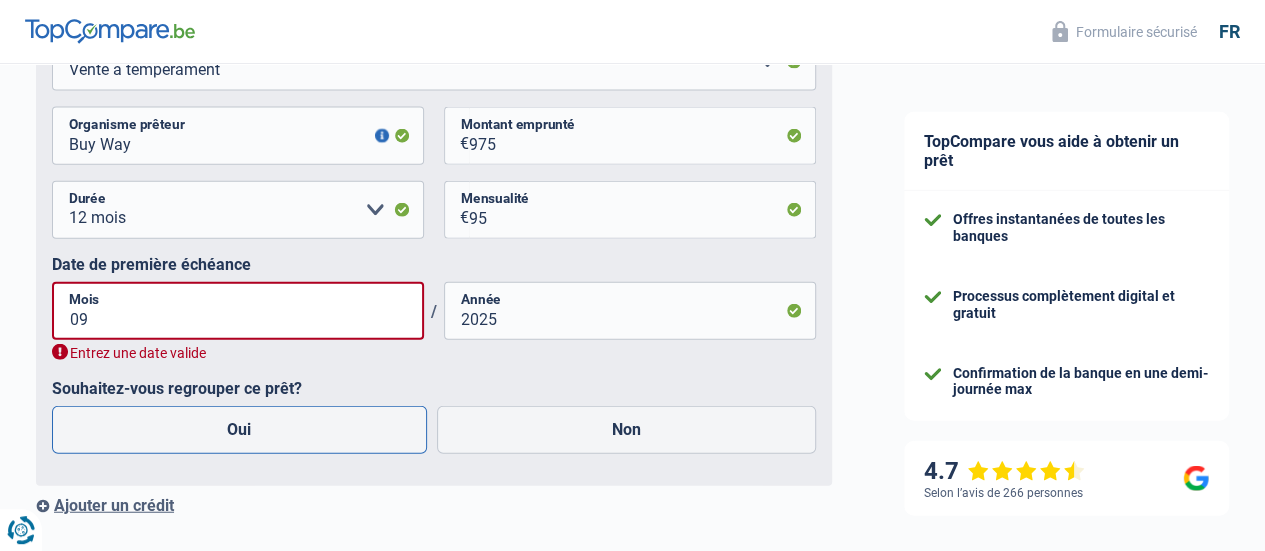 click on "Oui" at bounding box center [239, 430] 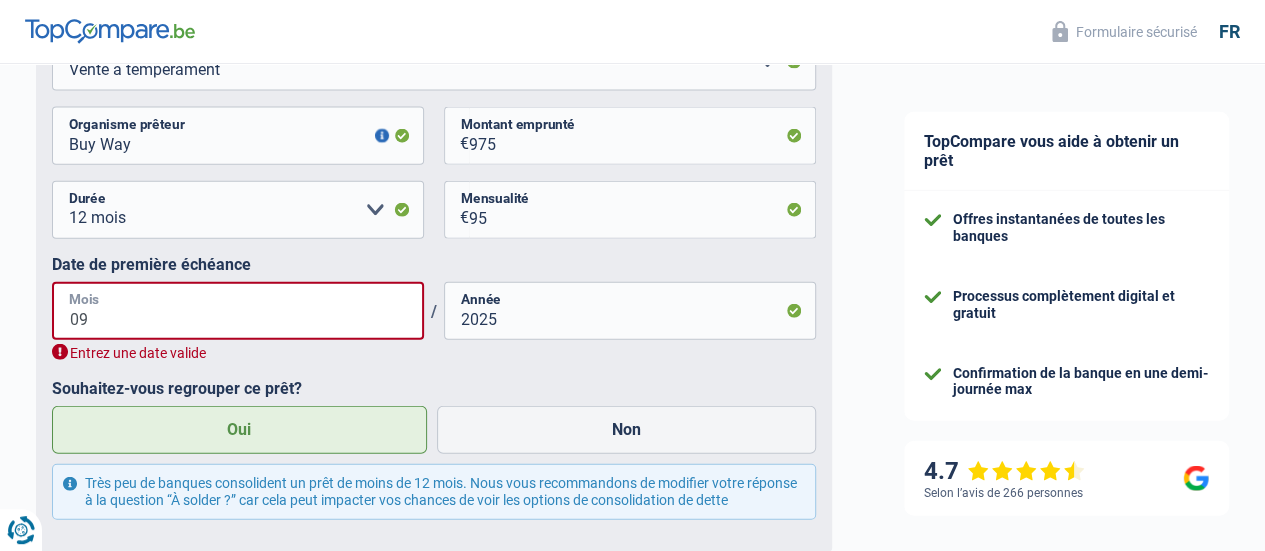 click on "09" at bounding box center (238, 311) 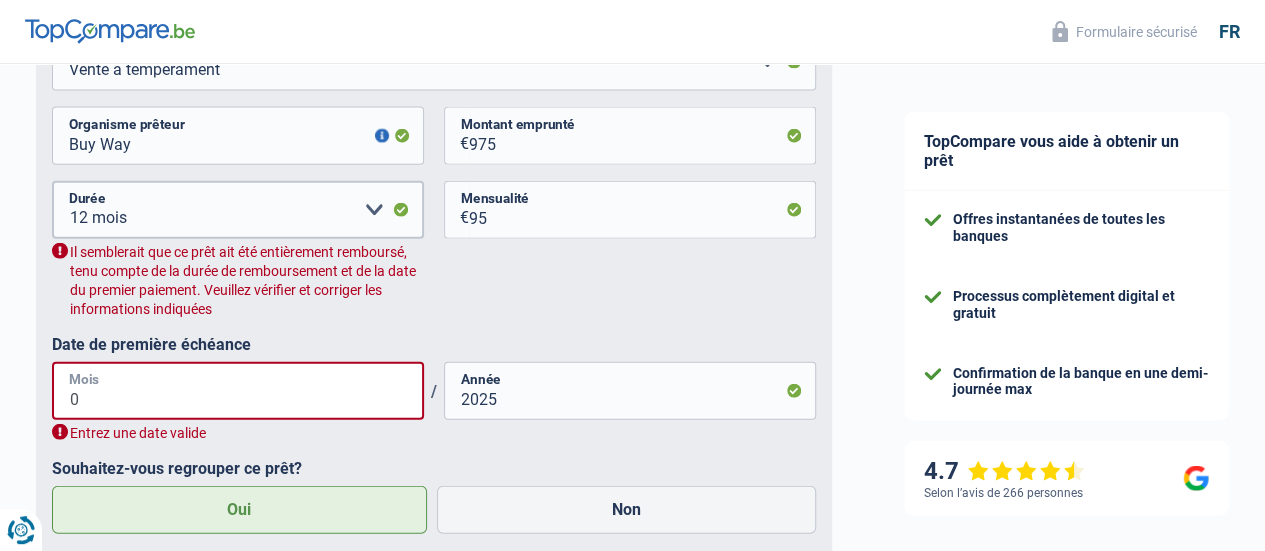 type on "08" 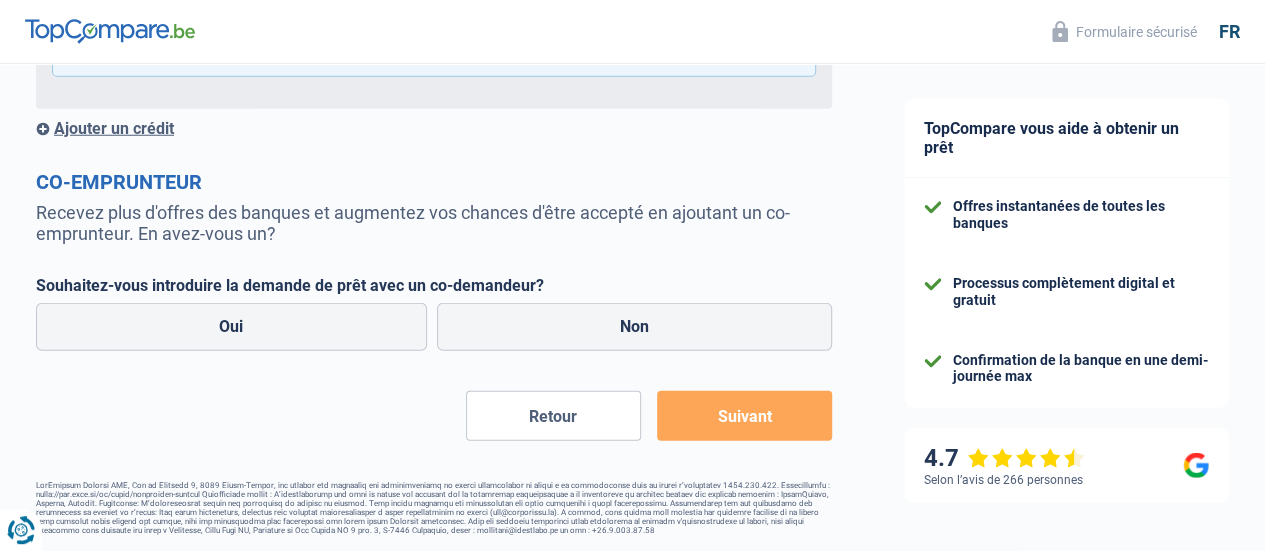 scroll, scrollTop: 2716, scrollLeft: 0, axis: vertical 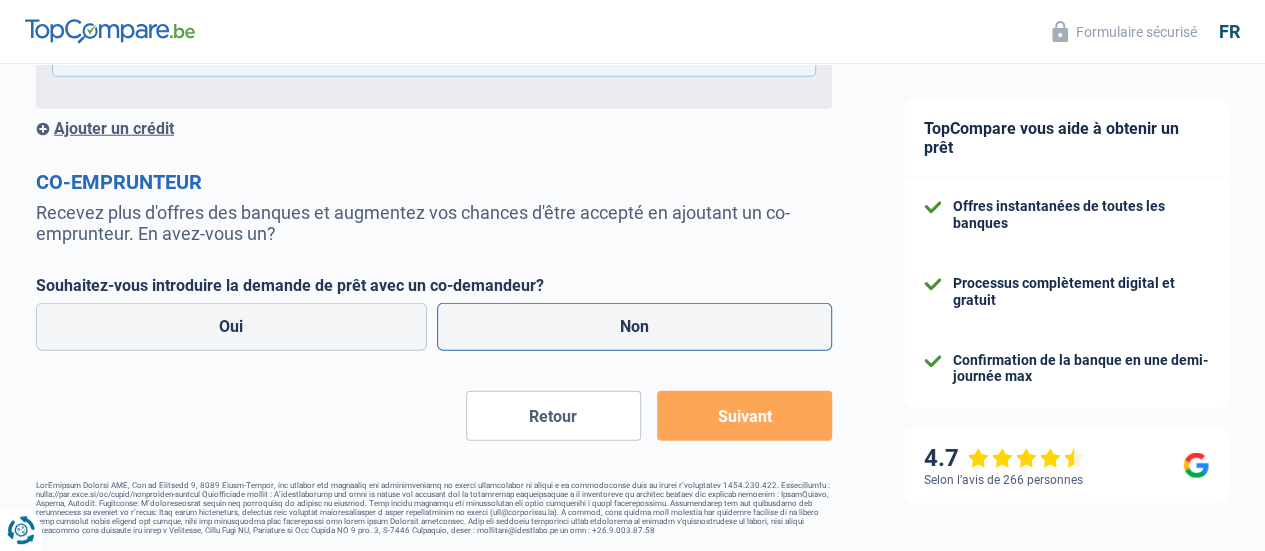 click on "Non" at bounding box center [635, 327] 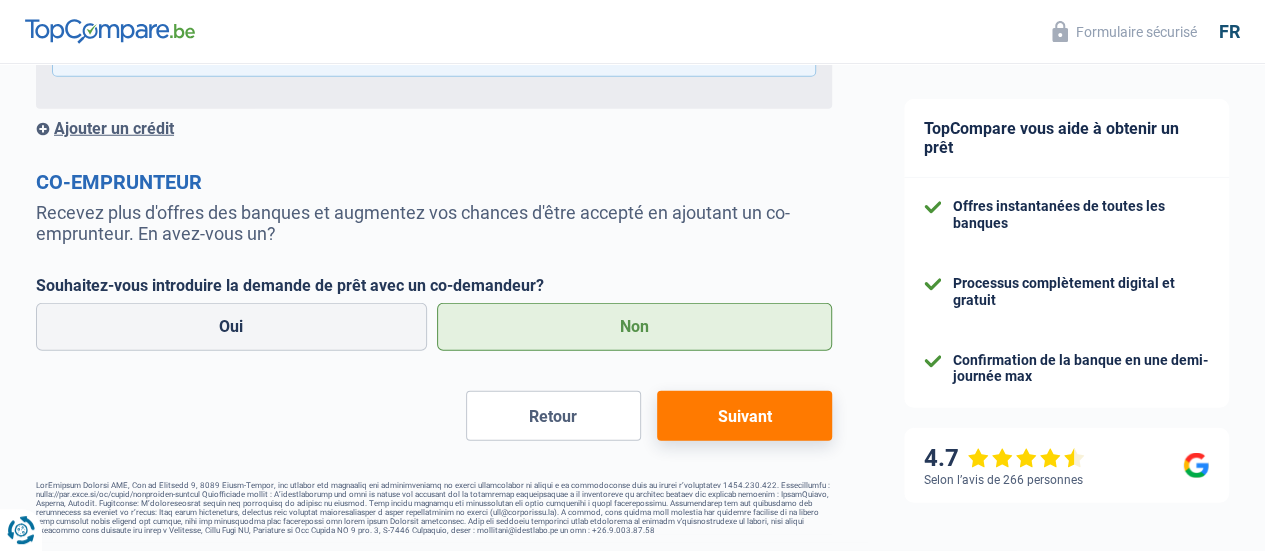 click on "Suivant" at bounding box center [744, 416] 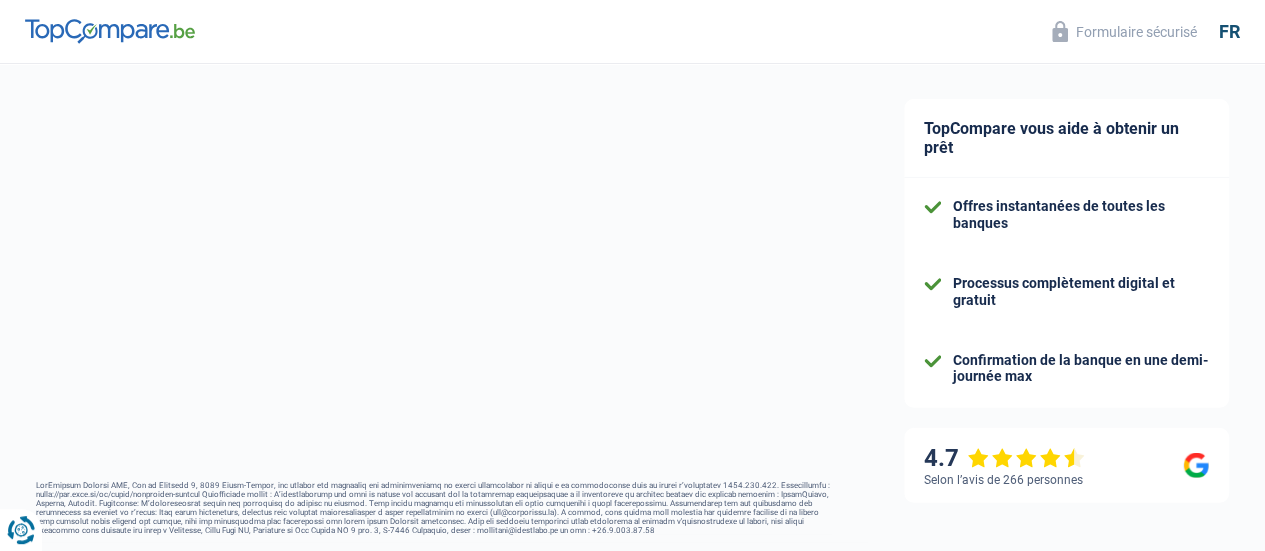 select on "refinancing" 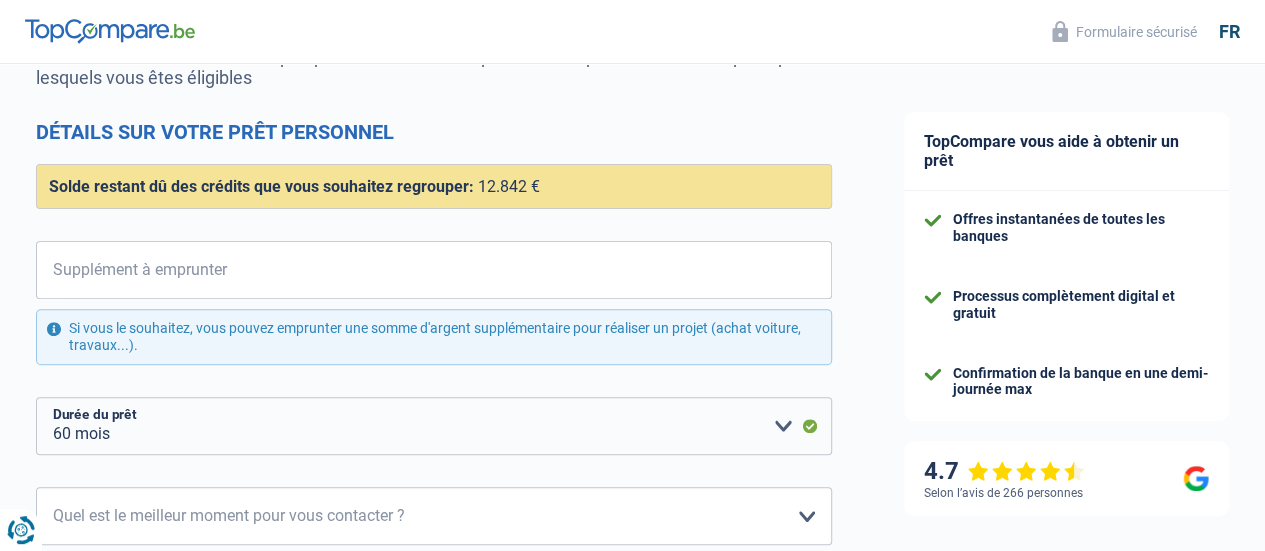 scroll, scrollTop: 225, scrollLeft: 0, axis: vertical 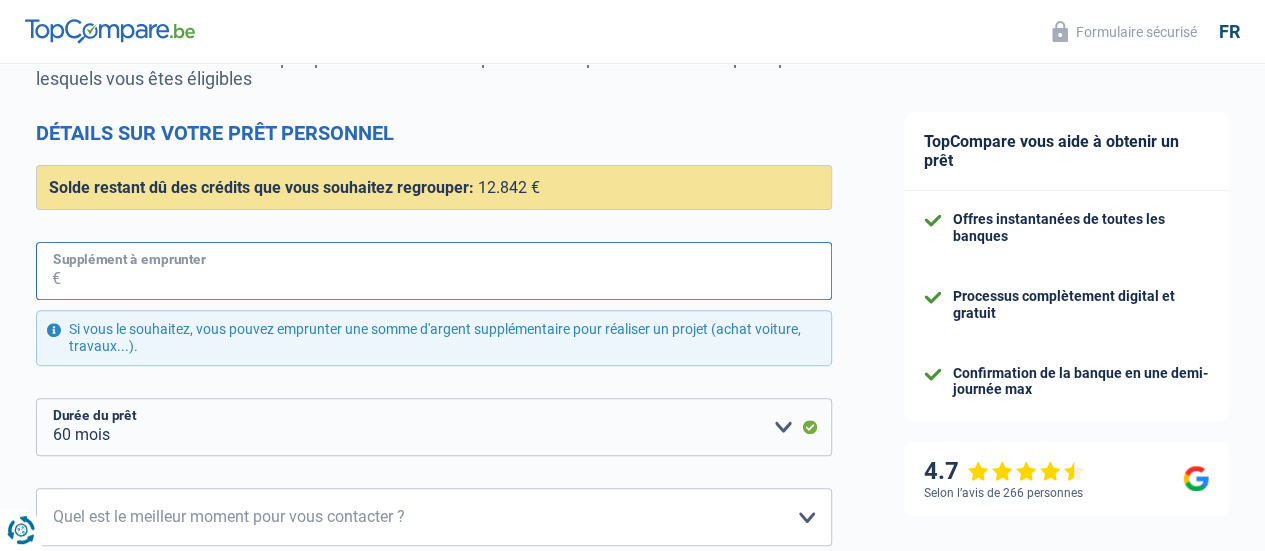 click on "Supplément à emprunter" at bounding box center [446, 271] 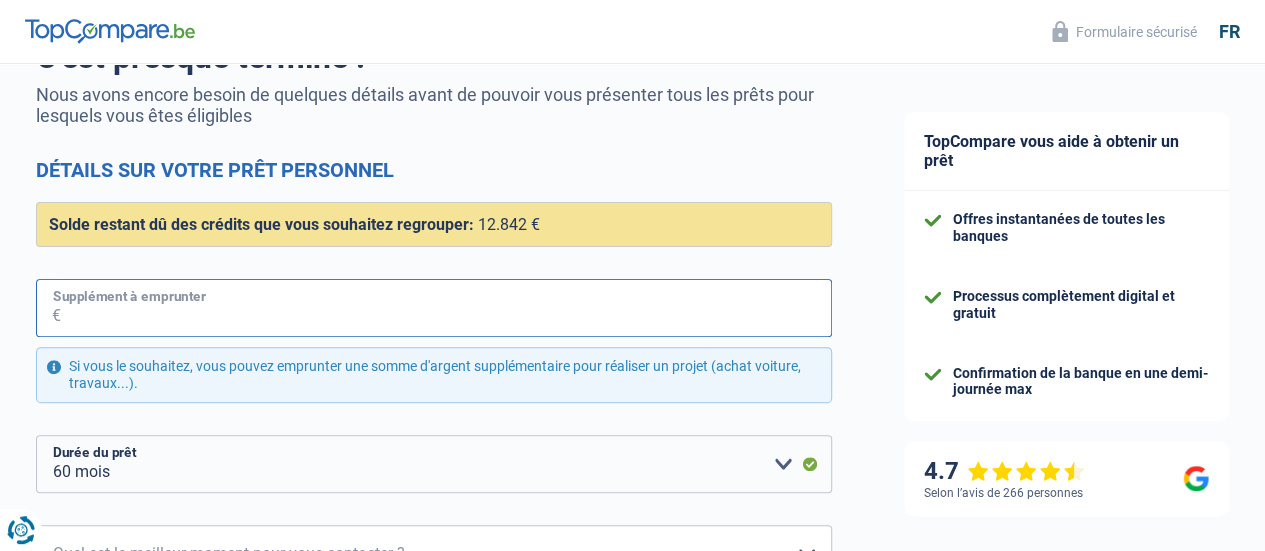 scroll, scrollTop: 187, scrollLeft: 0, axis: vertical 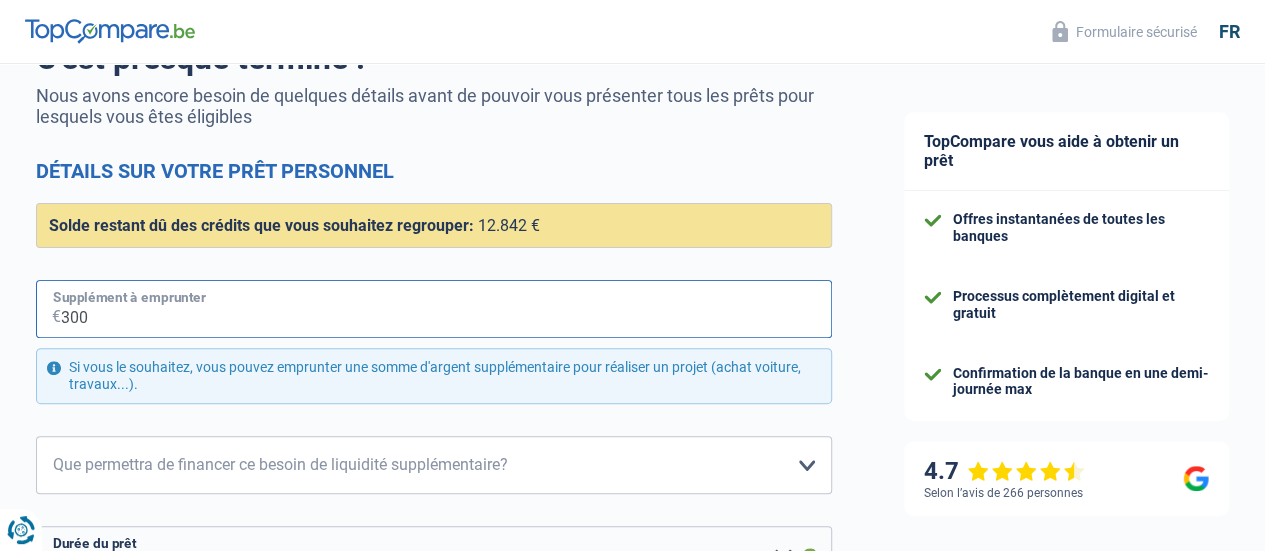 type on "3.000" 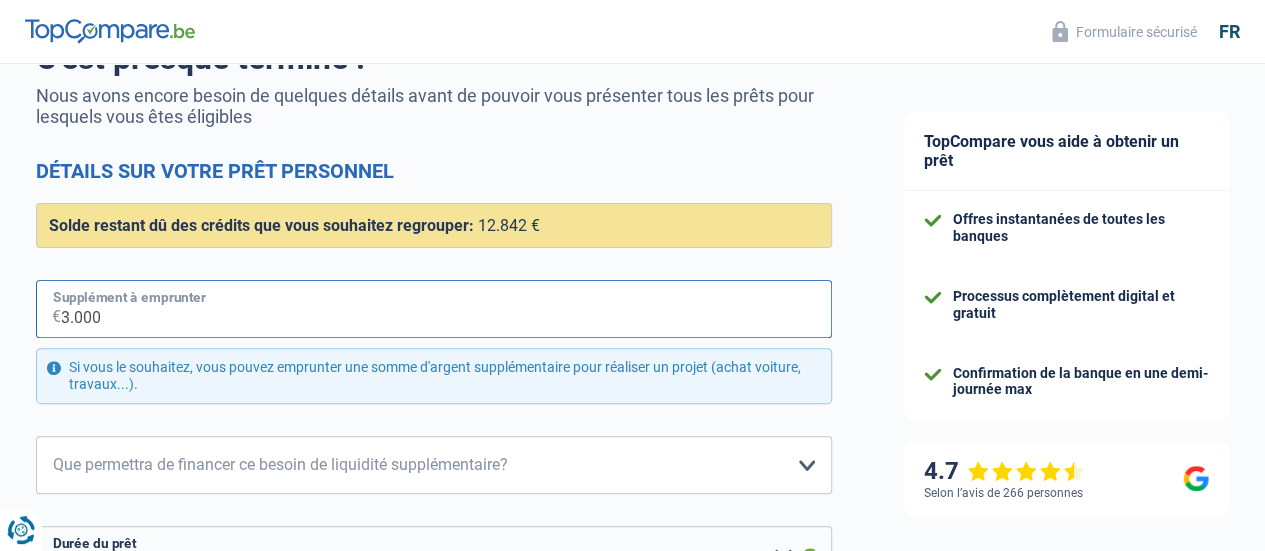 select on "84" 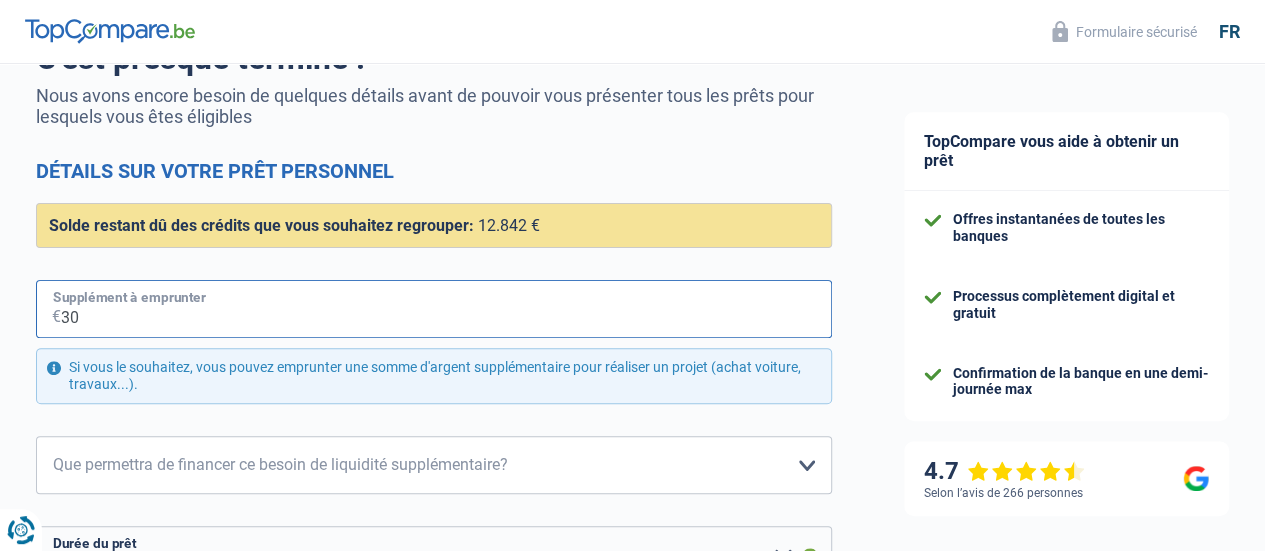 type on "3" 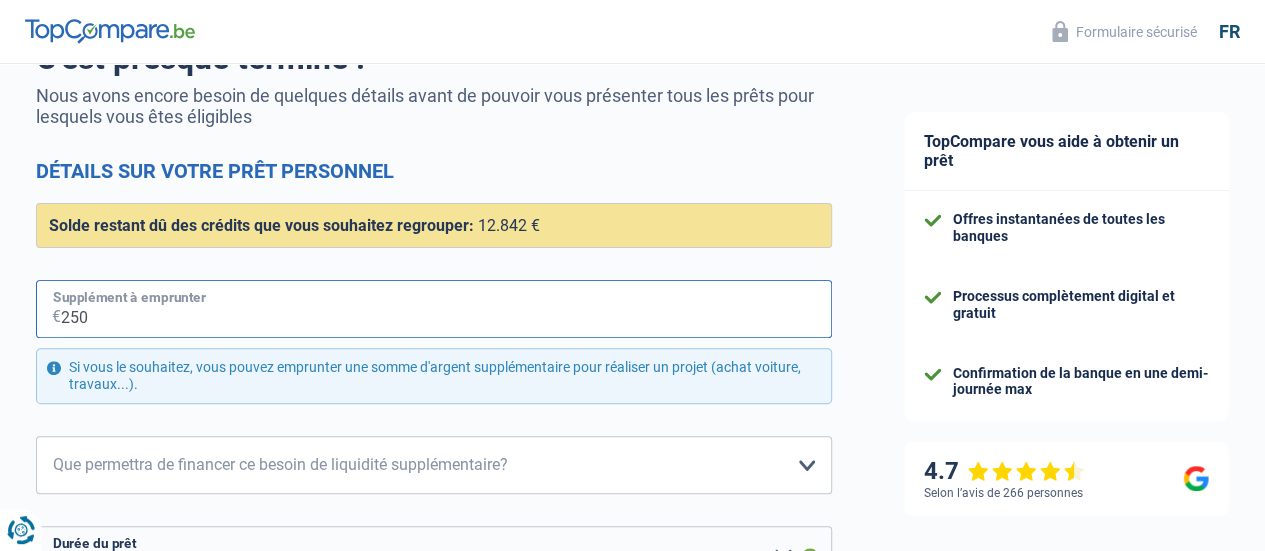 type on "2.500" 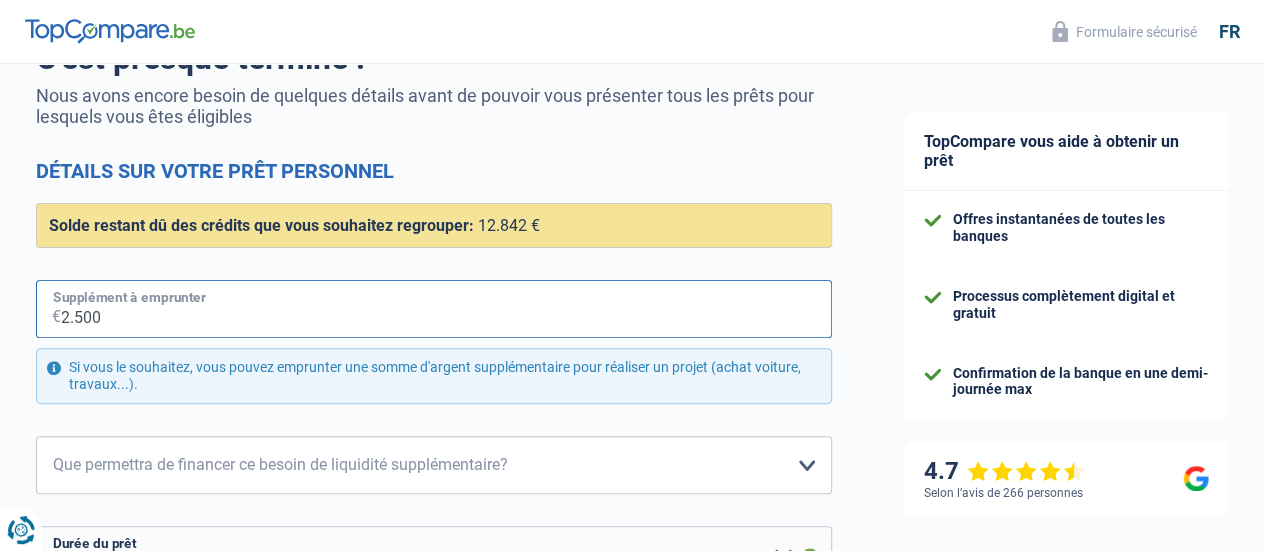 select on "84" 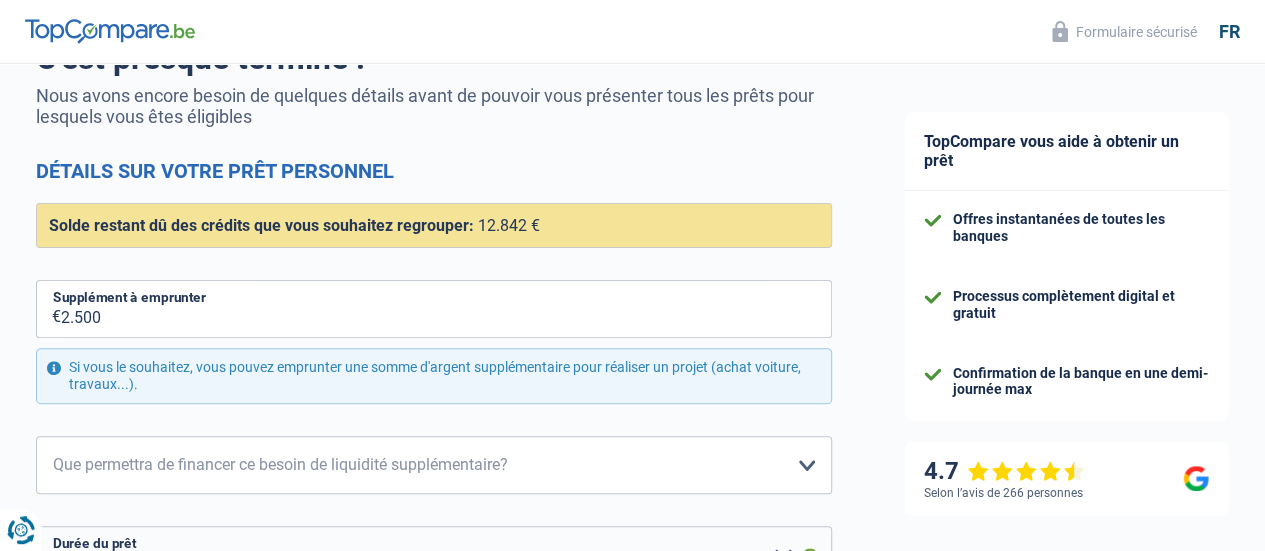 click on "Chance de réussite de votre simulation est de
90%
1
2
3
4
5
Vous y êtes presque, c'est la dernière étape
C'est presque terminé !
Nous avons encore besoin de quelques détails avant de pouvoir vous présenter tous les prêts pour lesquels vous êtes éligibles
Détails sur votre prêt personnel
Confort maison: meubles, textile, peinture, électroménager, outillage non-professionnel Hifi, multimédia, gsm, ordinateur Aménagement: frais d'installation, déménagement Evénement familial: naissance, mariage, divorce, communion, décès Frais médicaux Frais d'études Frais permis de conduire Regroupement d'un ou plusieurs crédits Frais judiciaires Autre" at bounding box center [434, 399] 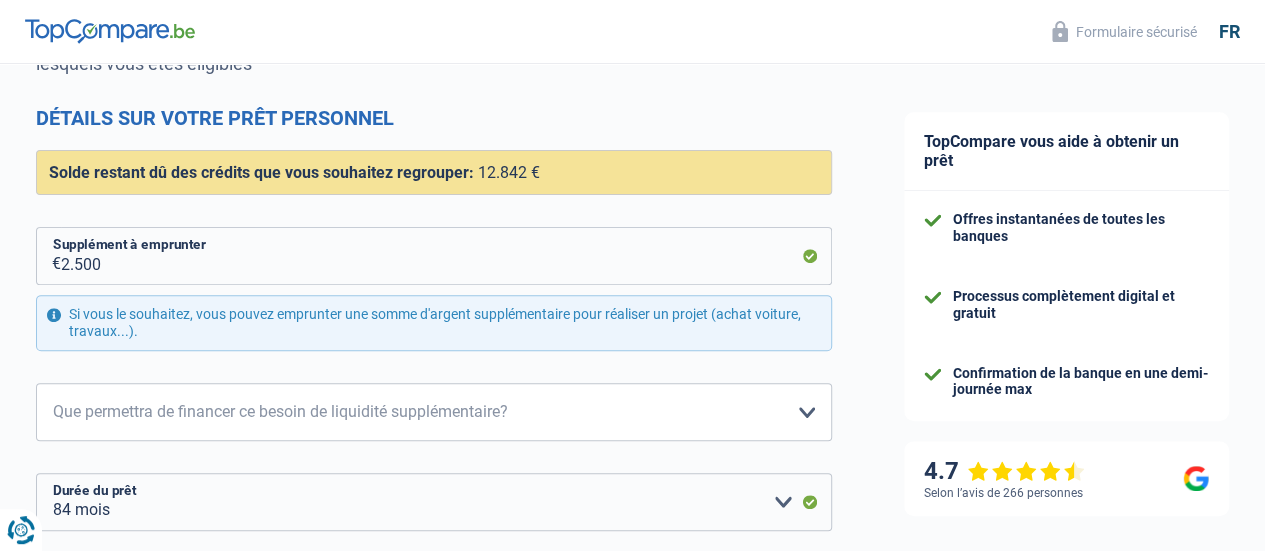 scroll, scrollTop: 241, scrollLeft: 0, axis: vertical 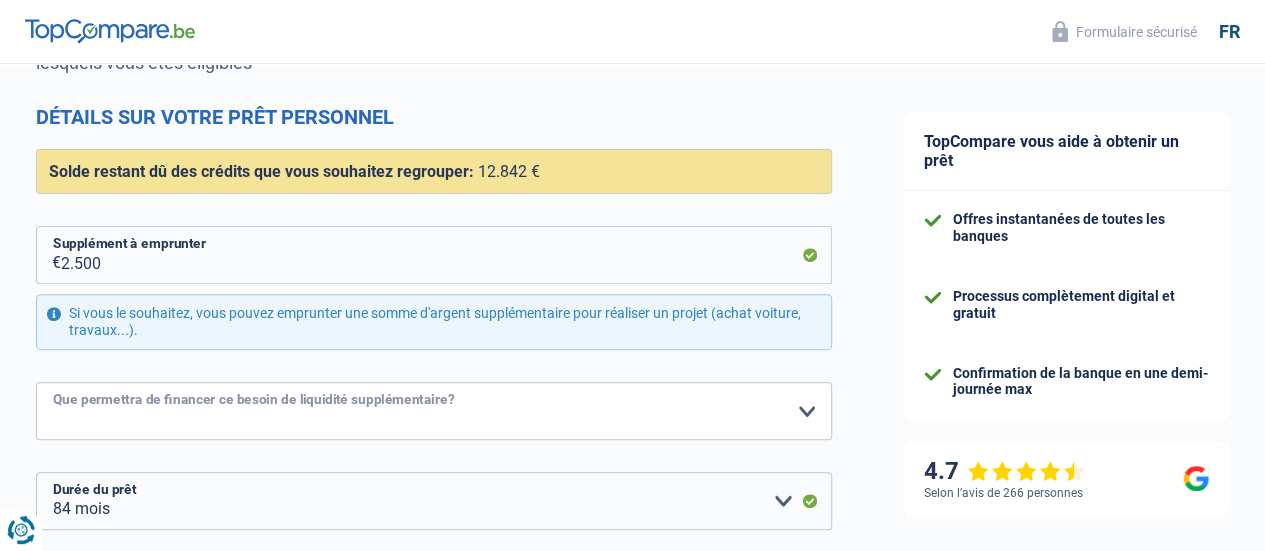 click on "Confort maison: meubles, textile, peinture, électroménager, outillage non-professionnel Hifi, multimédia, gsm, ordinateur Aménagement: frais d'installation, déménagement Evénement familial: naissance, mariage, divorce, communion, décès Frais médicaux Frais d'études Frais permis de conduire Loisirs: voyage, sport, musique Rafraîchissement: petits travaux maison et jardin Frais judiciaires Réparation voiture Prêt rénovation Prêt énergie Prêt voiture Autre
Veuillez sélectionner une option" at bounding box center (434, 411) 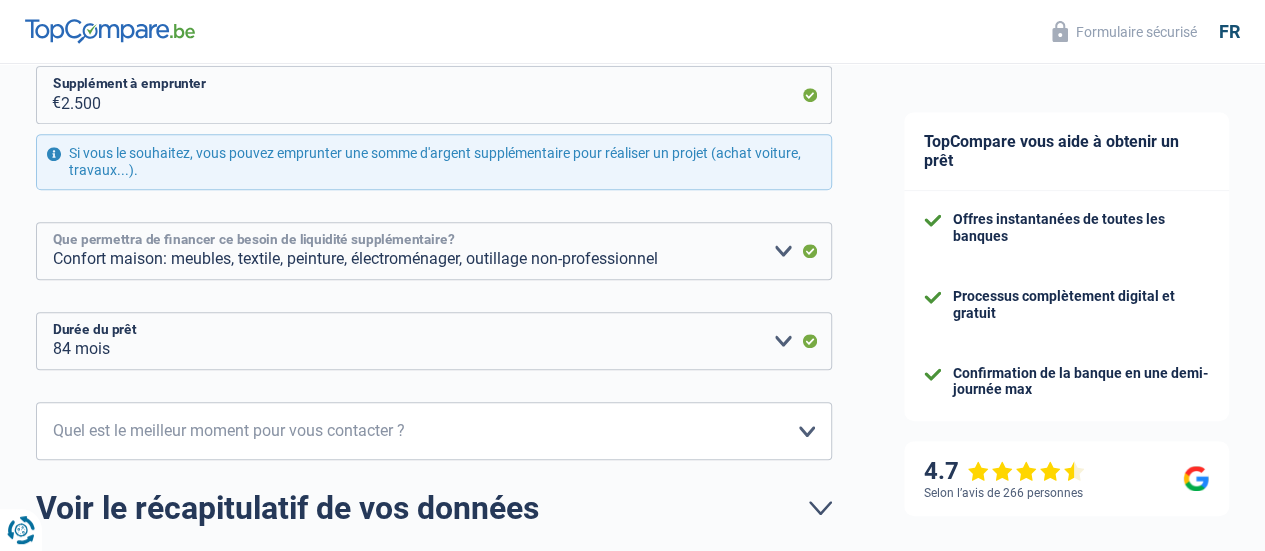 scroll, scrollTop: 399, scrollLeft: 0, axis: vertical 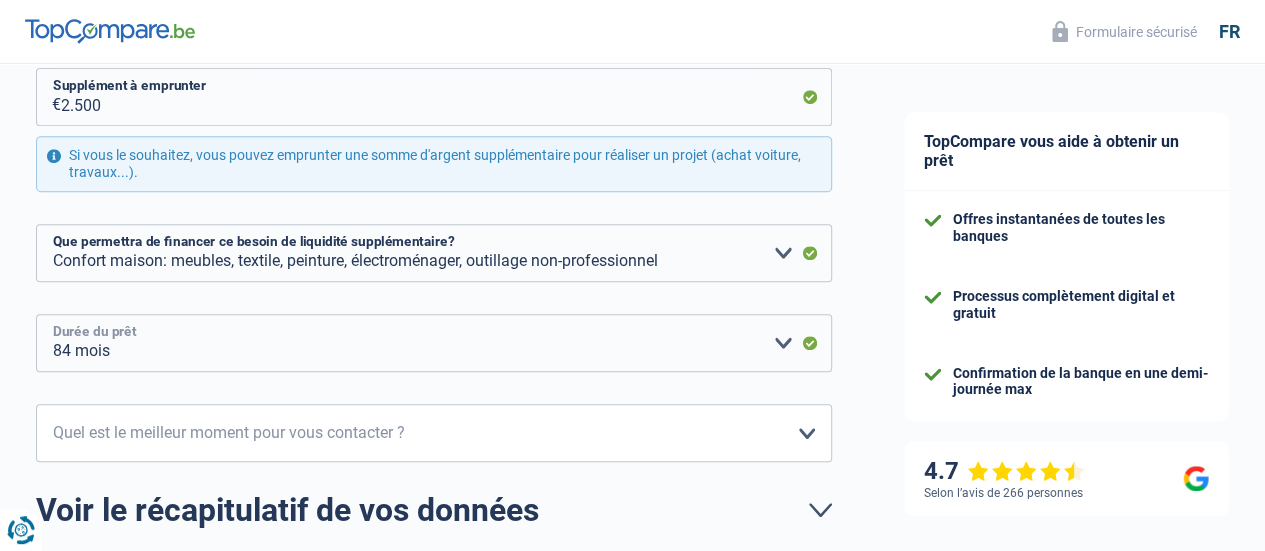 click on "12 mois 18 mois 24 mois 30 mois 36 mois 42 mois 48 mois 60 mois 72 mois 84 mois
Veuillez sélectionner une option" at bounding box center (434, 343) 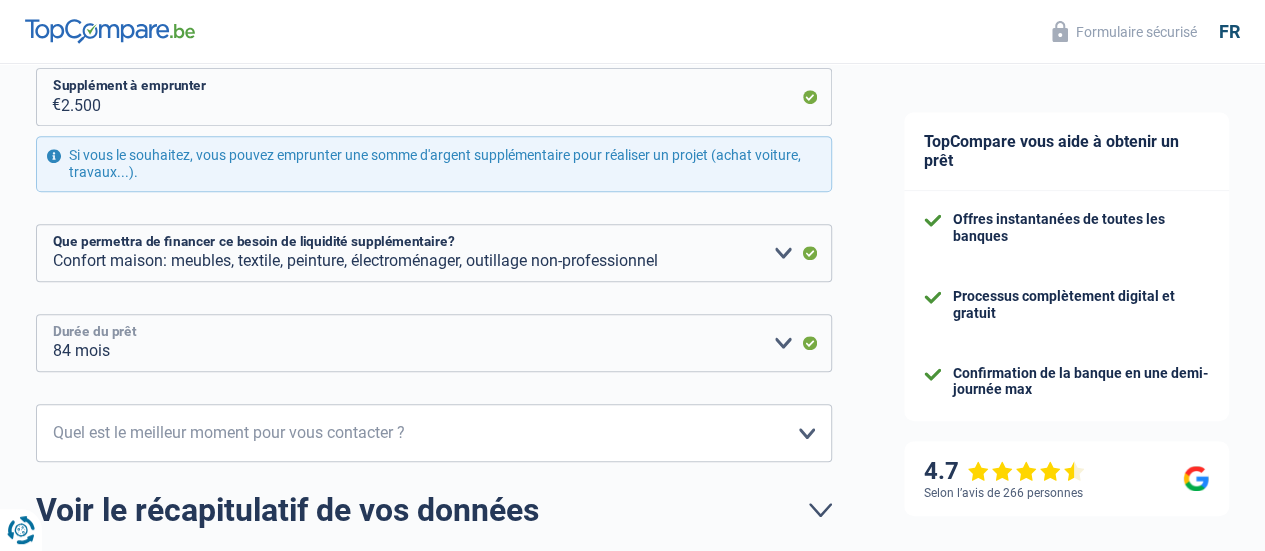 select on "72" 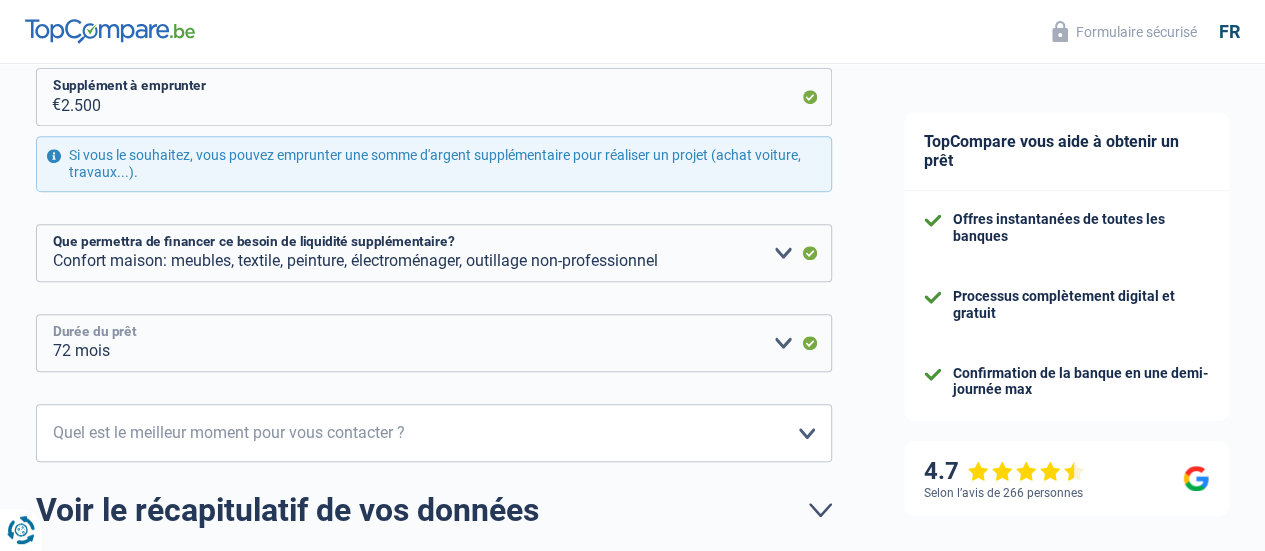 click on "12 mois 18 mois 24 mois 30 mois 36 mois 42 mois 48 mois 60 mois 72 mois 84 mois
Veuillez sélectionner une option" at bounding box center (434, 343) 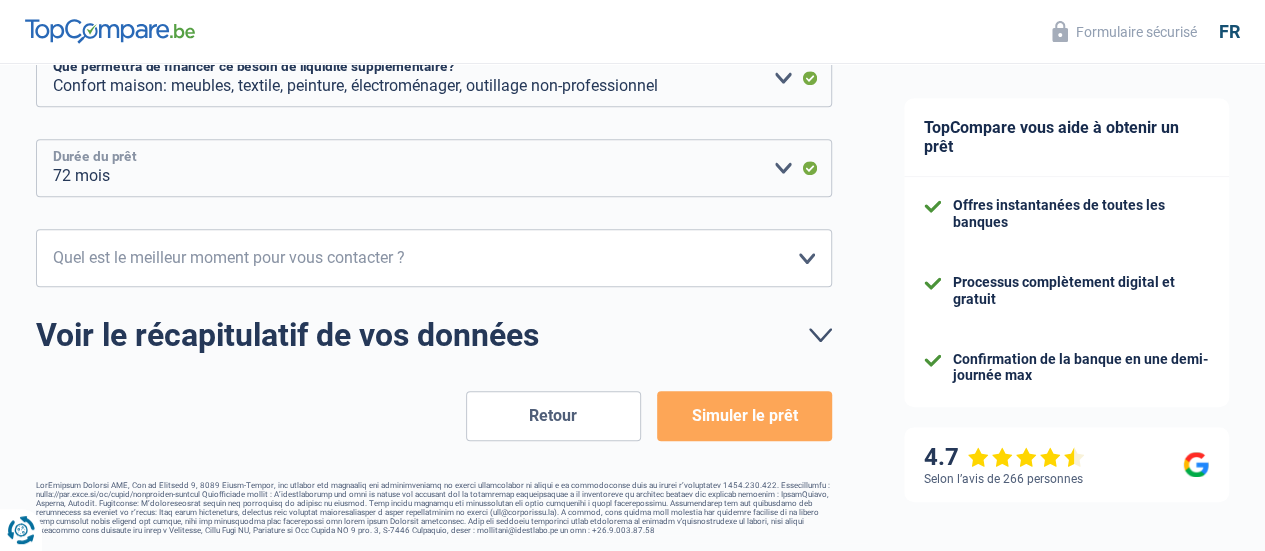 scroll, scrollTop: 574, scrollLeft: 0, axis: vertical 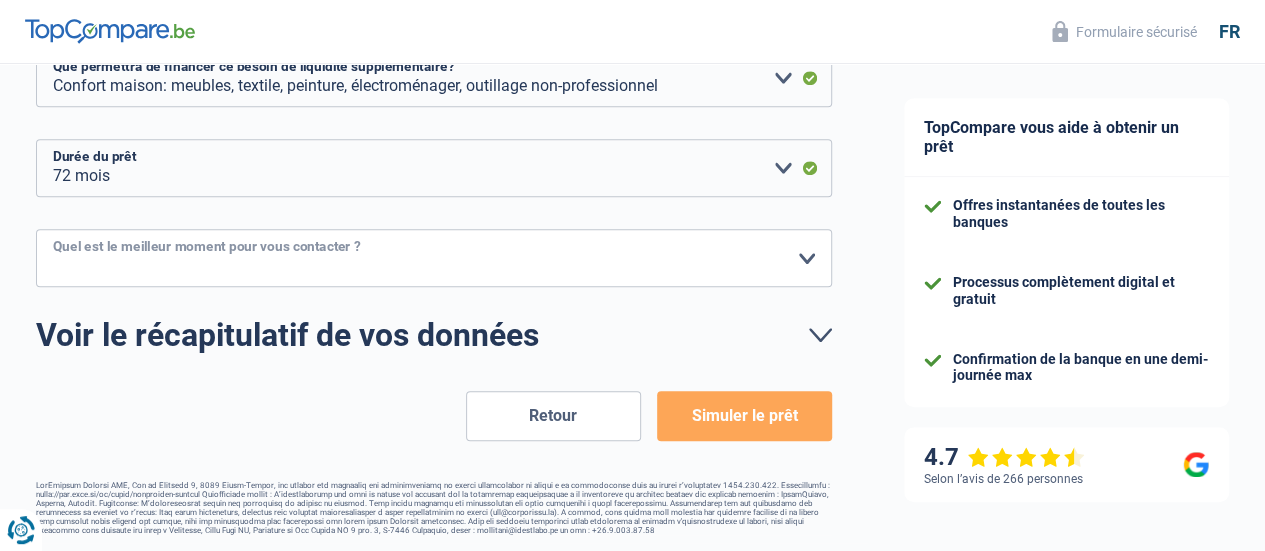 click on "10h-12h 12h-14h 14h-16h 16h-18h
Veuillez sélectionner une option" at bounding box center [434, 258] 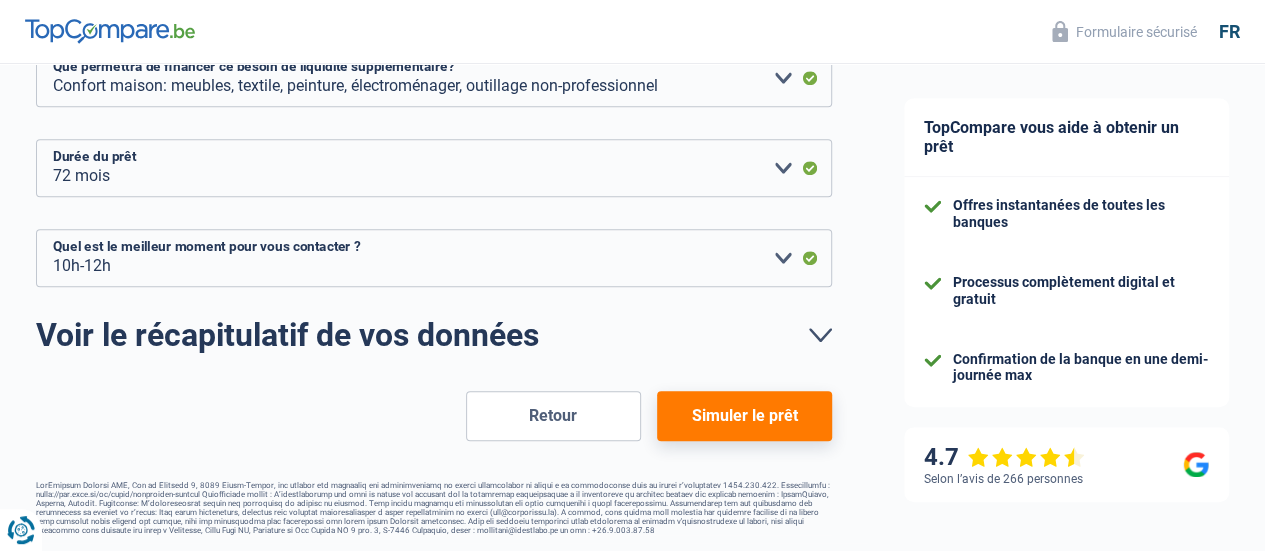 click on "Simuler le prêt" at bounding box center [744, 416] 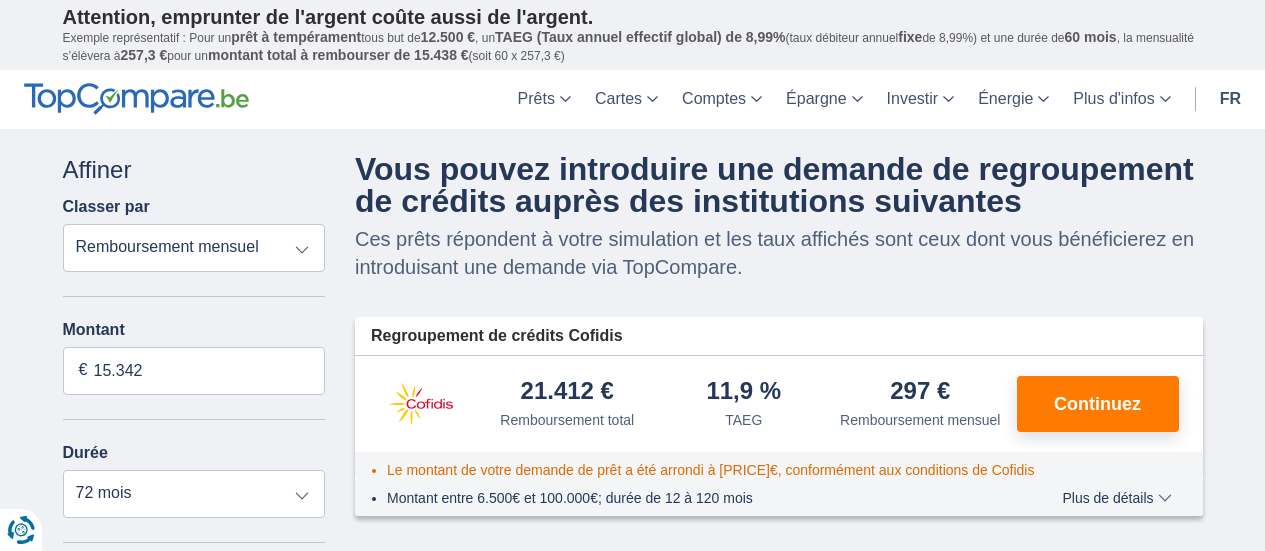 scroll, scrollTop: 0, scrollLeft: 0, axis: both 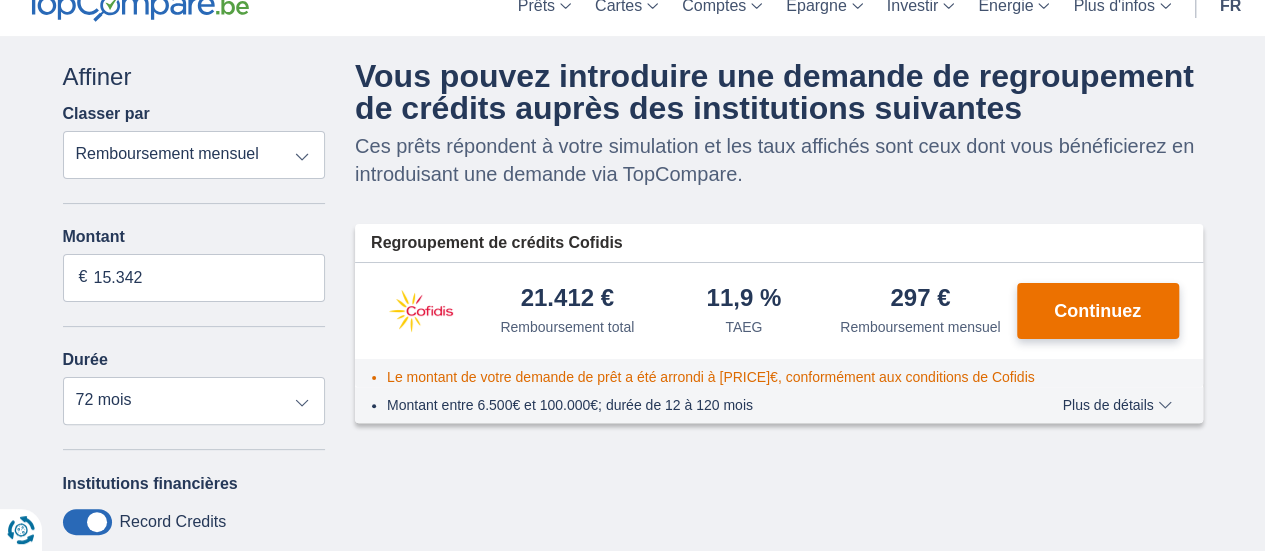 click on "Continuez" at bounding box center (1098, 311) 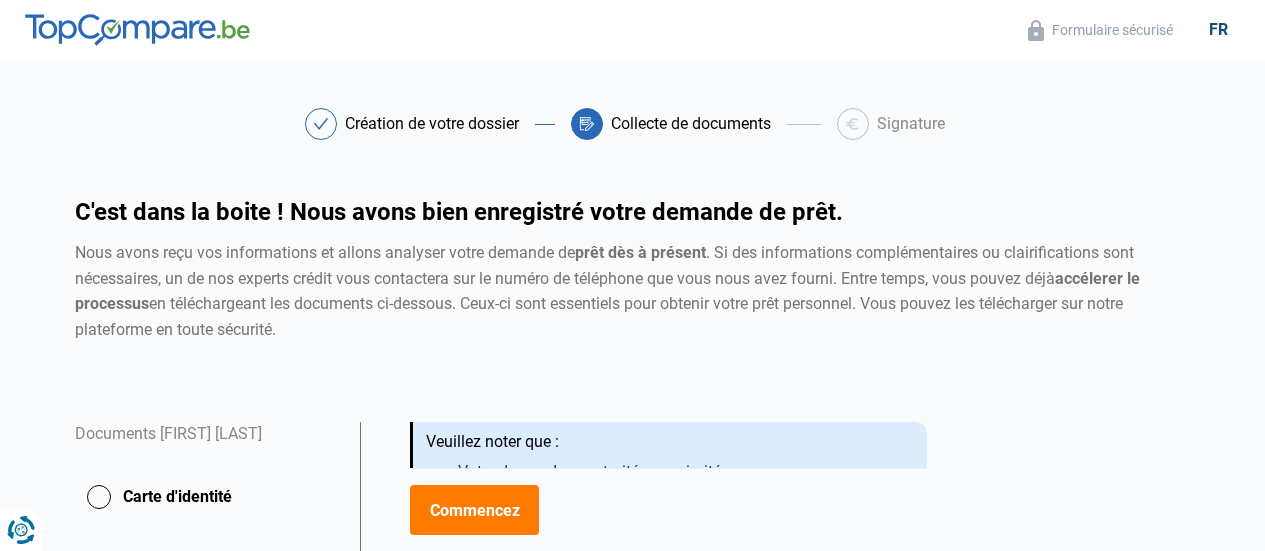 scroll, scrollTop: 0, scrollLeft: 0, axis: both 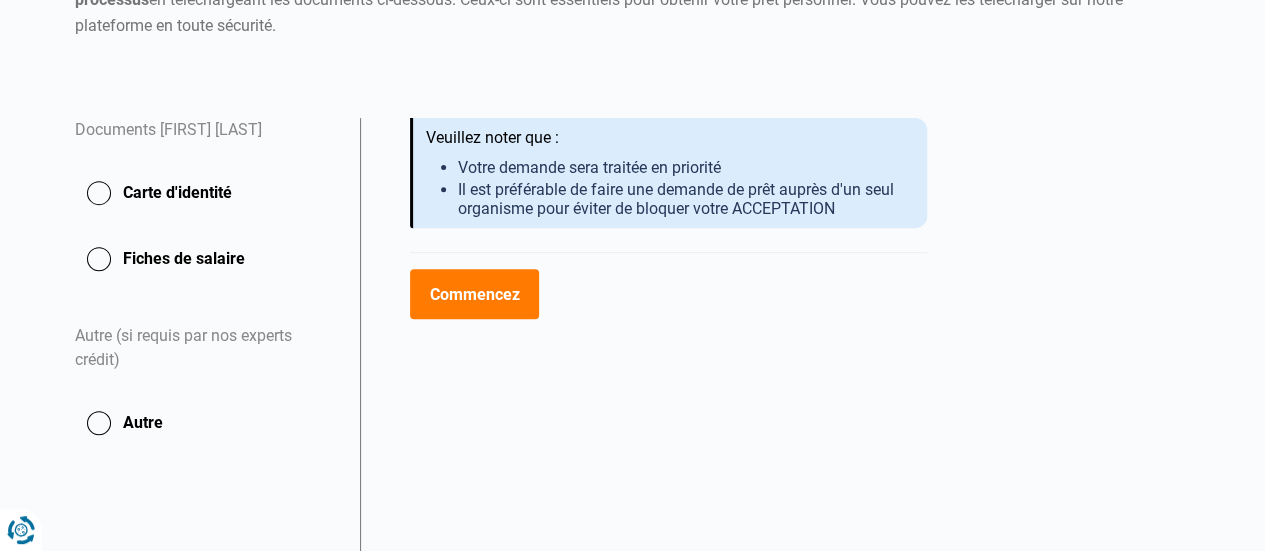 click on "Carte d'identité" 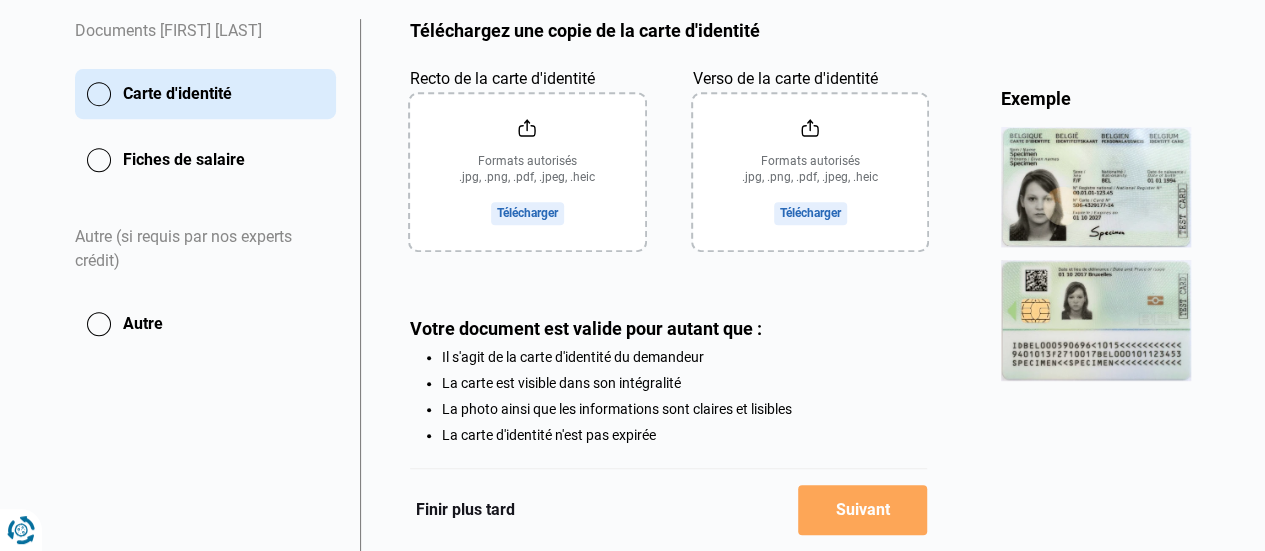 scroll, scrollTop: 402, scrollLeft: 0, axis: vertical 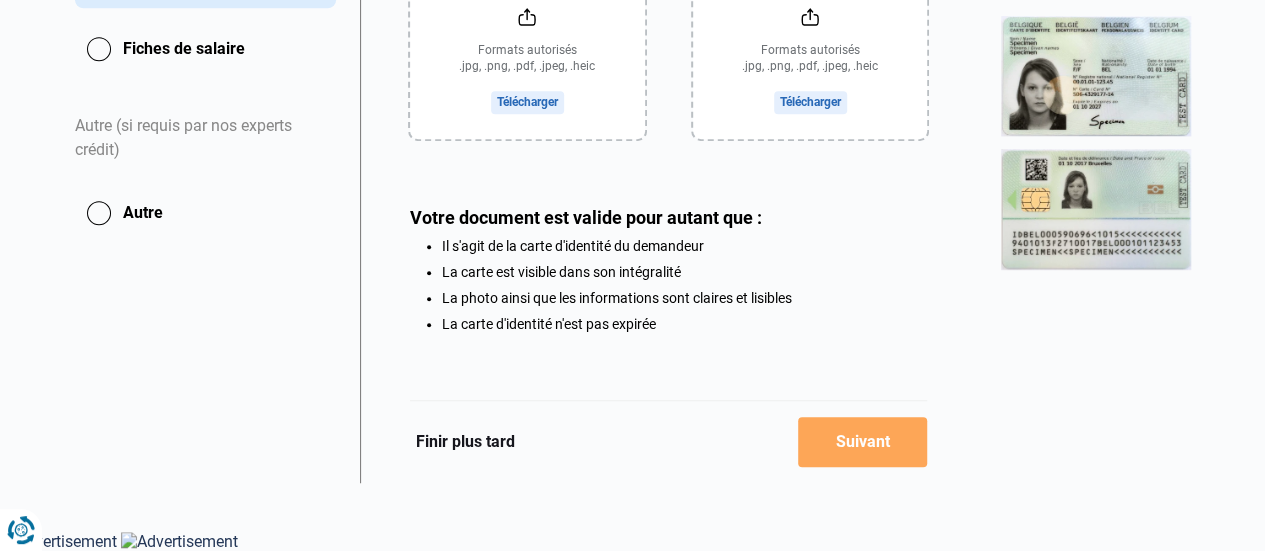 click on "Finir plus tard" 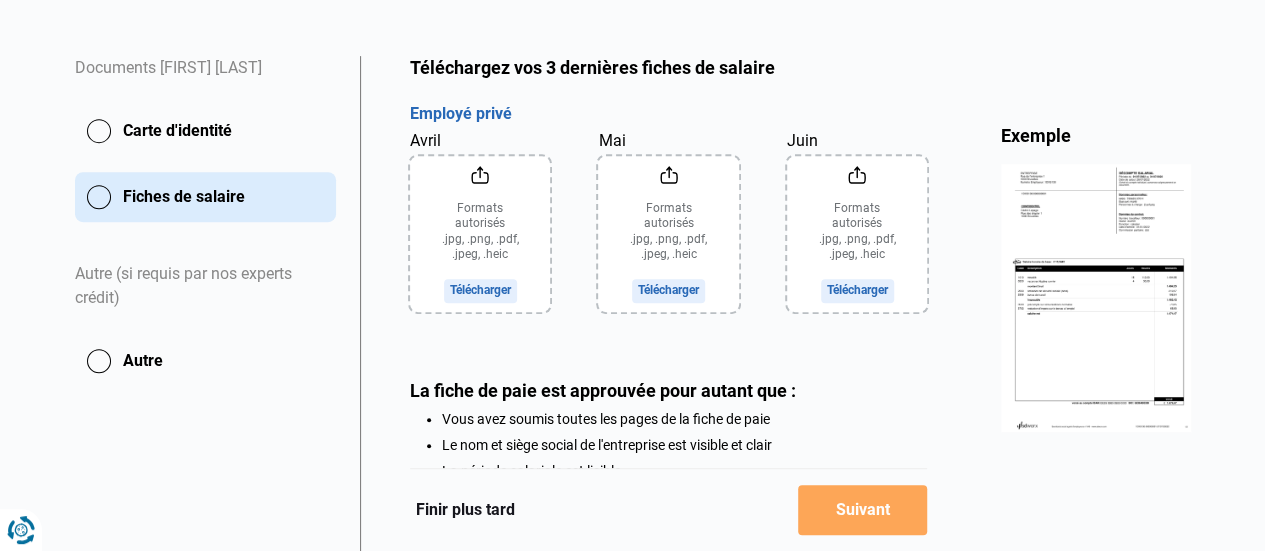scroll, scrollTop: 366, scrollLeft: 0, axis: vertical 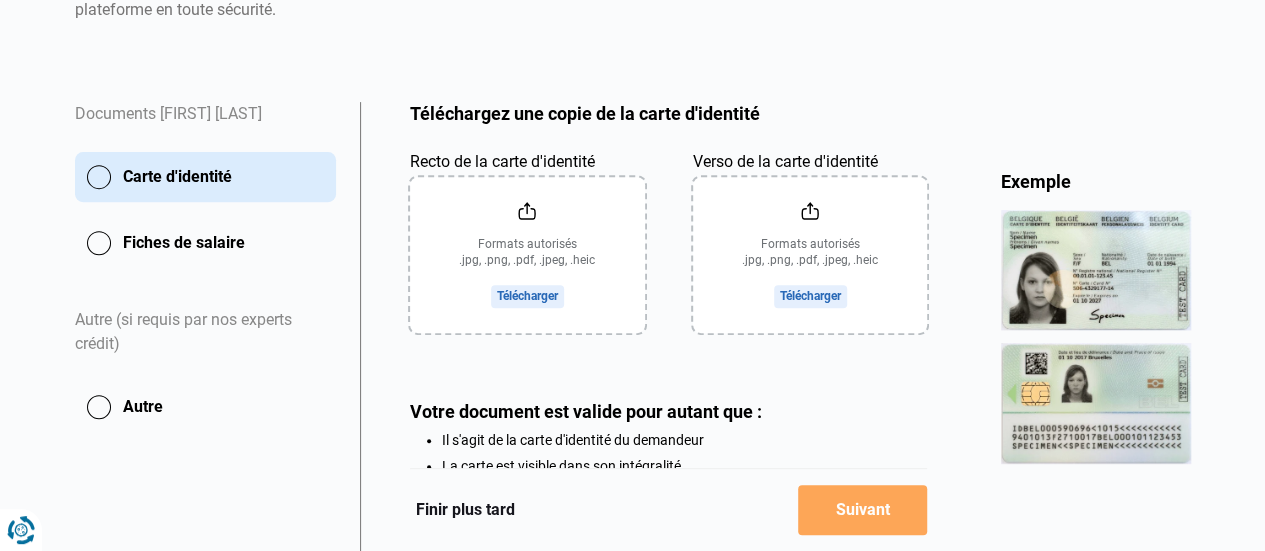 click on "Recto de la carte d'identité" 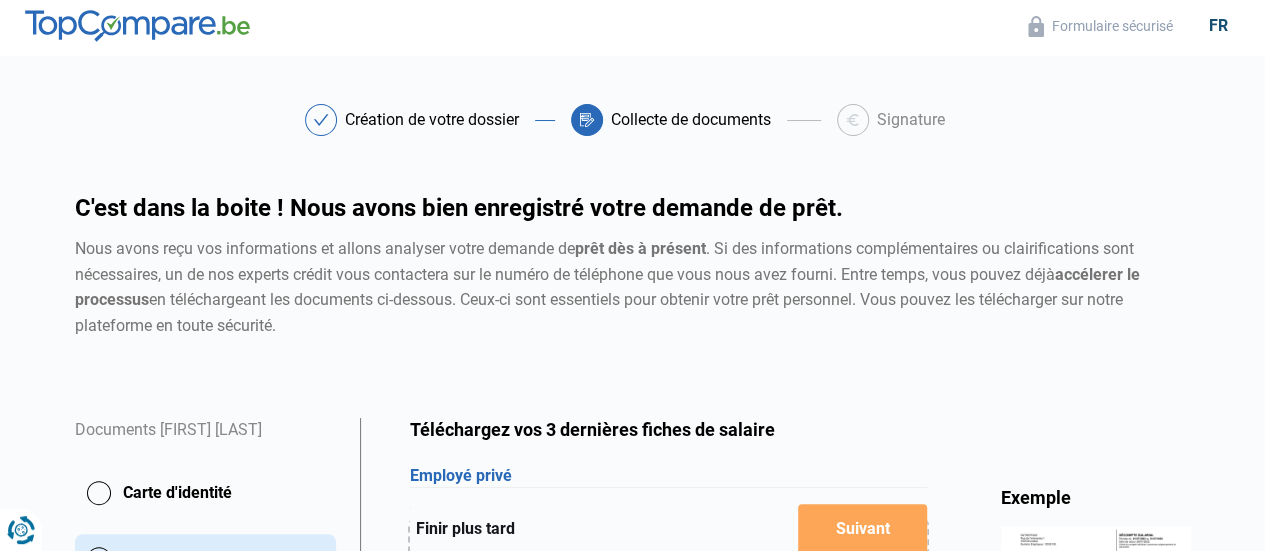 scroll, scrollTop: 0, scrollLeft: 0, axis: both 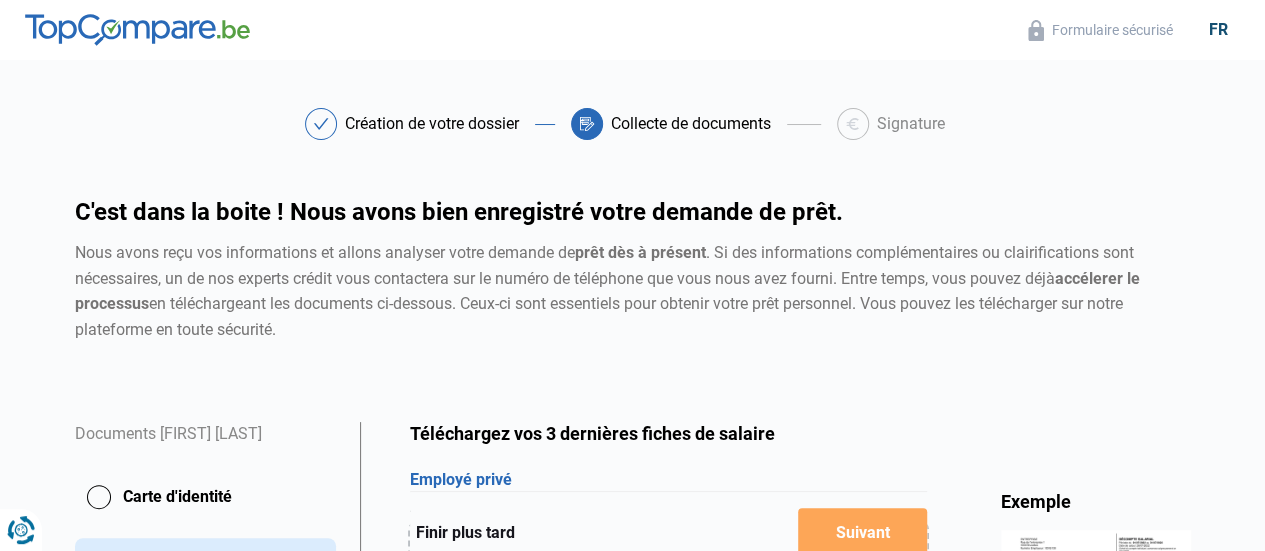click on "Finir plus tard Suivant" at bounding box center (669, 531) 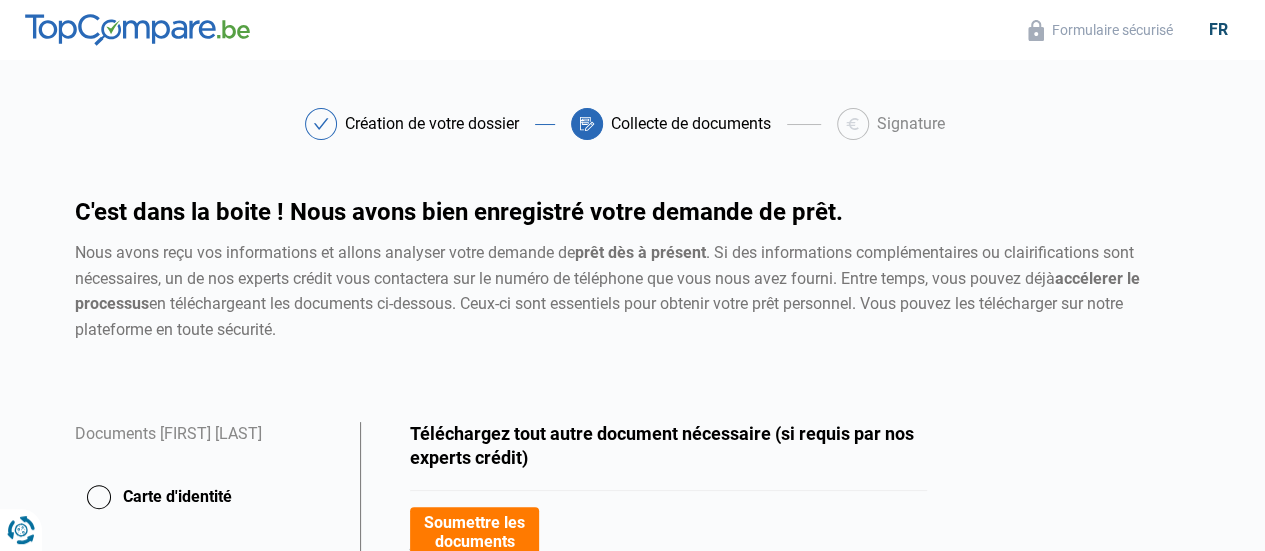 scroll, scrollTop: 1, scrollLeft: 0, axis: vertical 